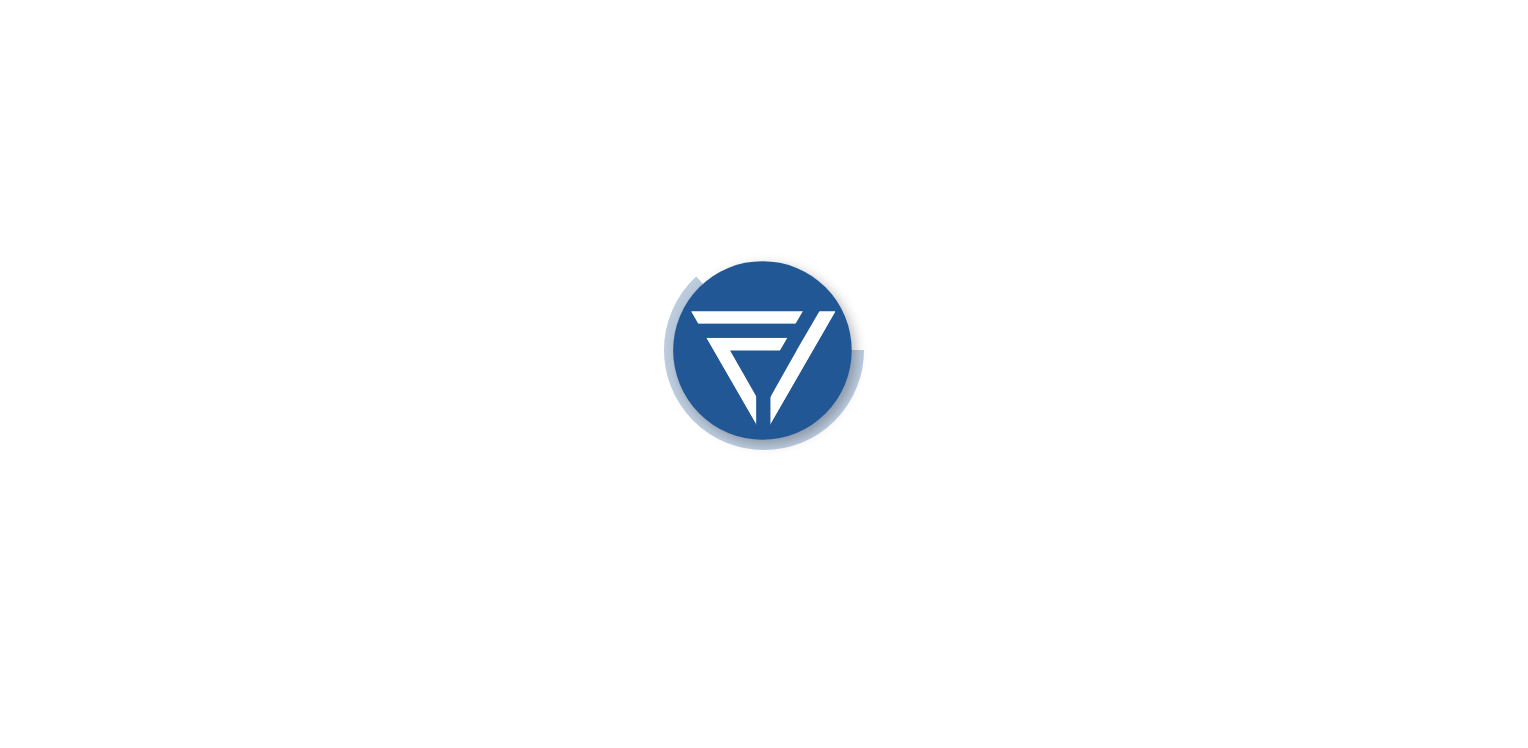 scroll, scrollTop: 0, scrollLeft: 0, axis: both 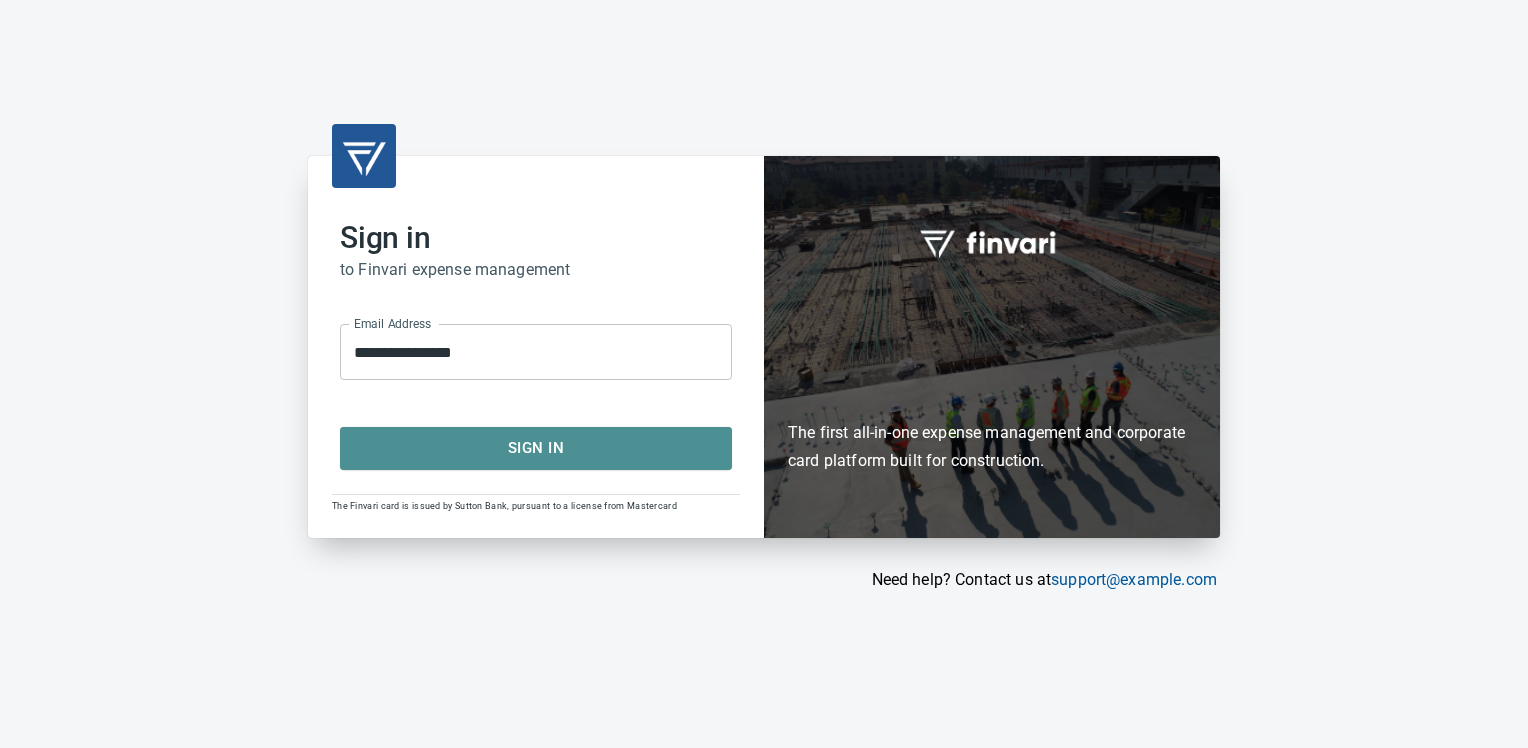 click on "Sign In" at bounding box center (536, 448) 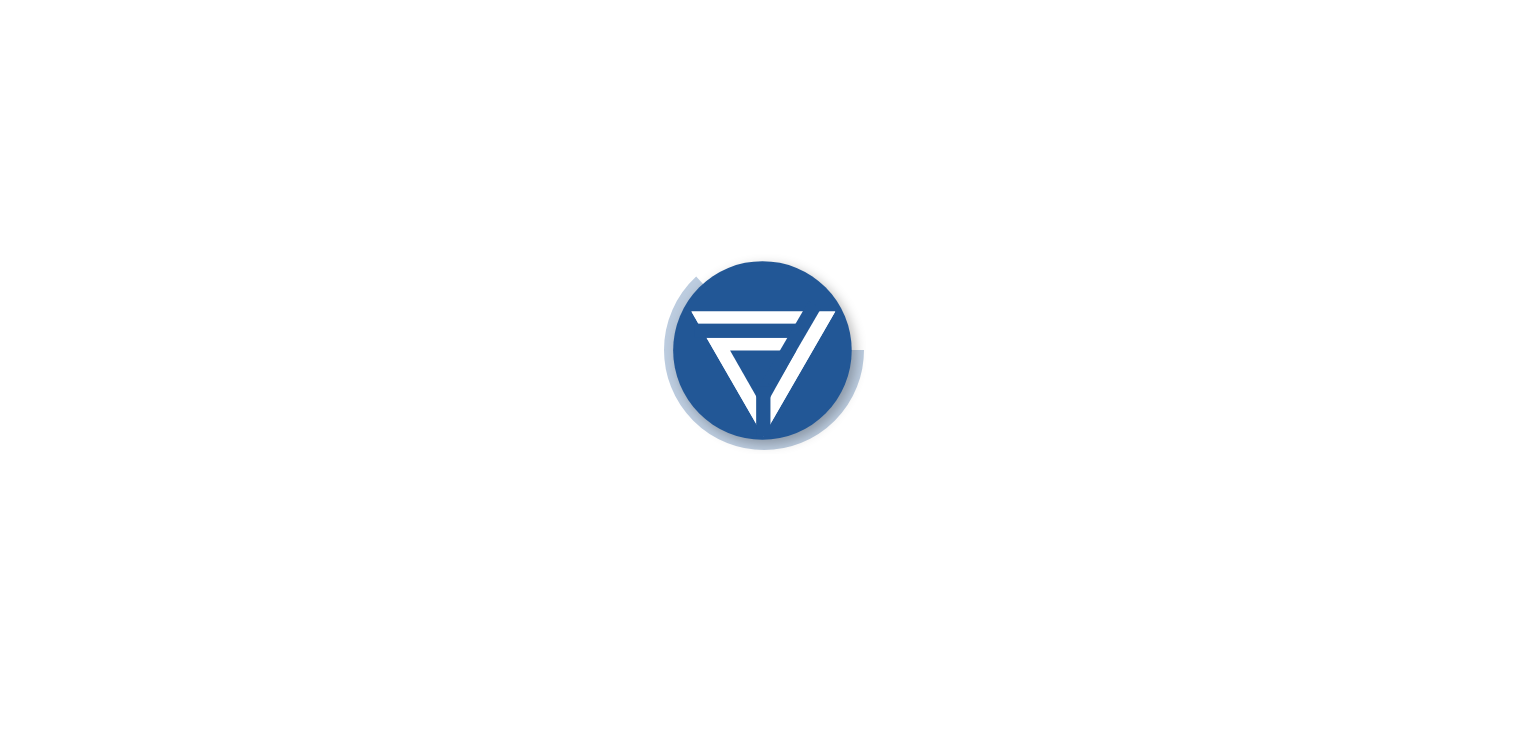 scroll, scrollTop: 0, scrollLeft: 0, axis: both 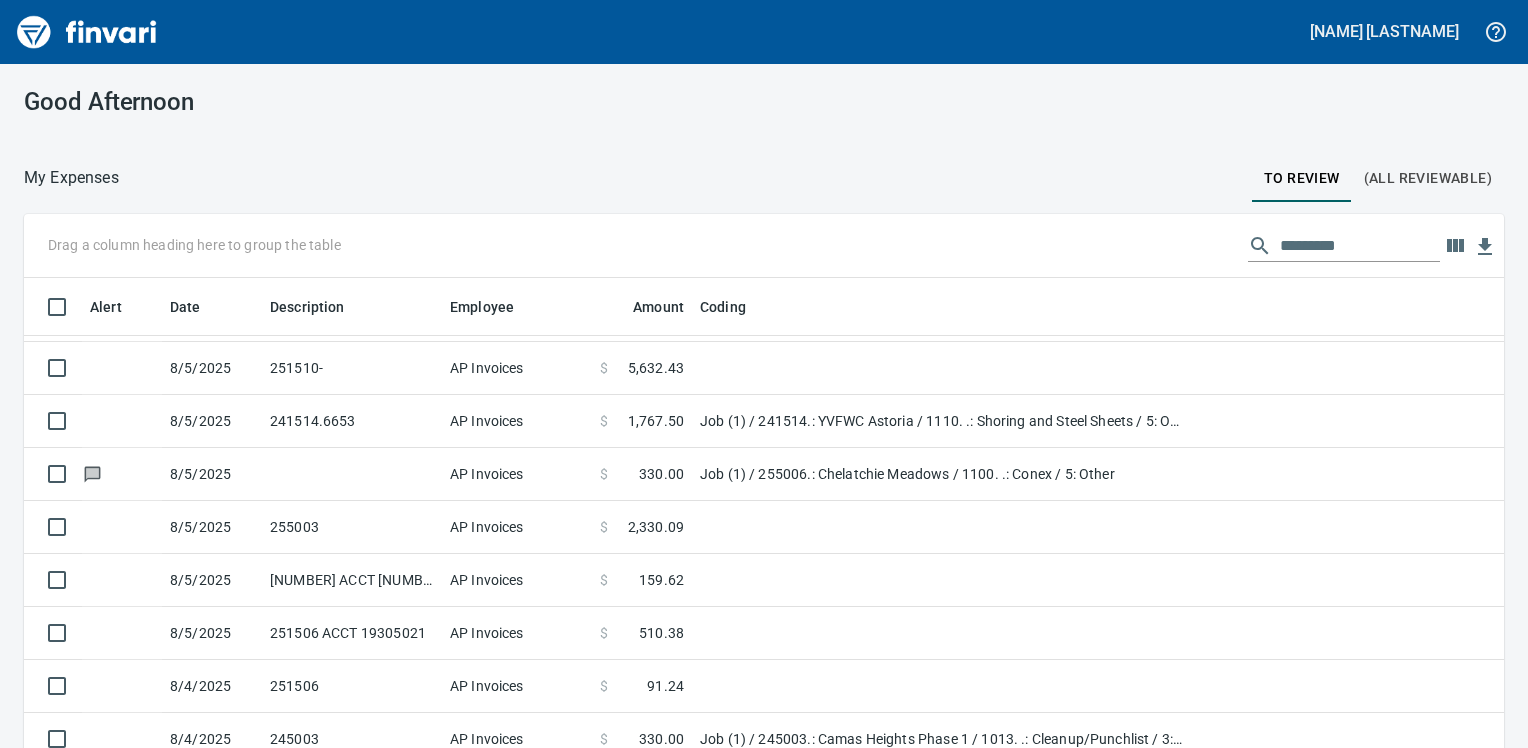 click on "(All Reviewable)" at bounding box center [1428, 178] 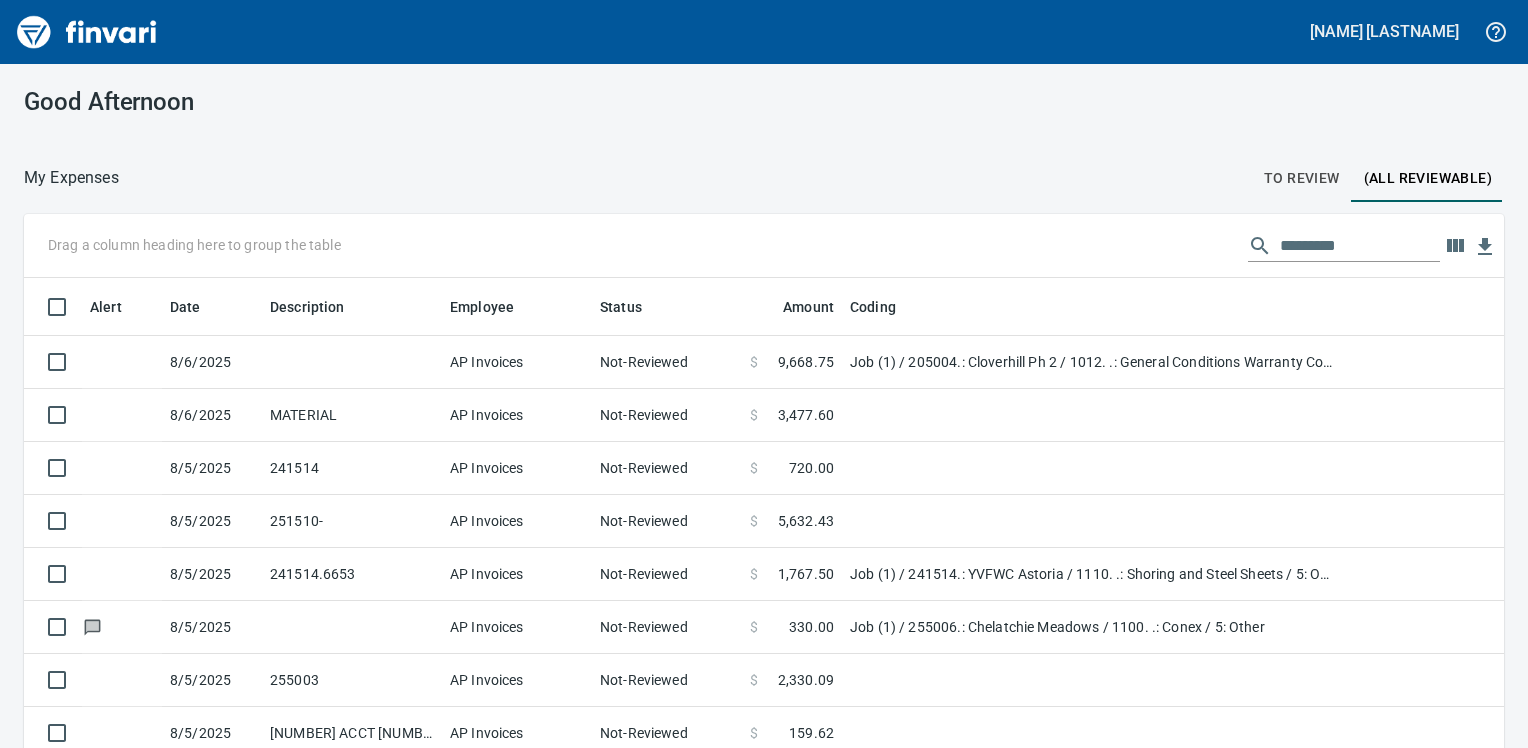 scroll, scrollTop: 2, scrollLeft: 2, axis: both 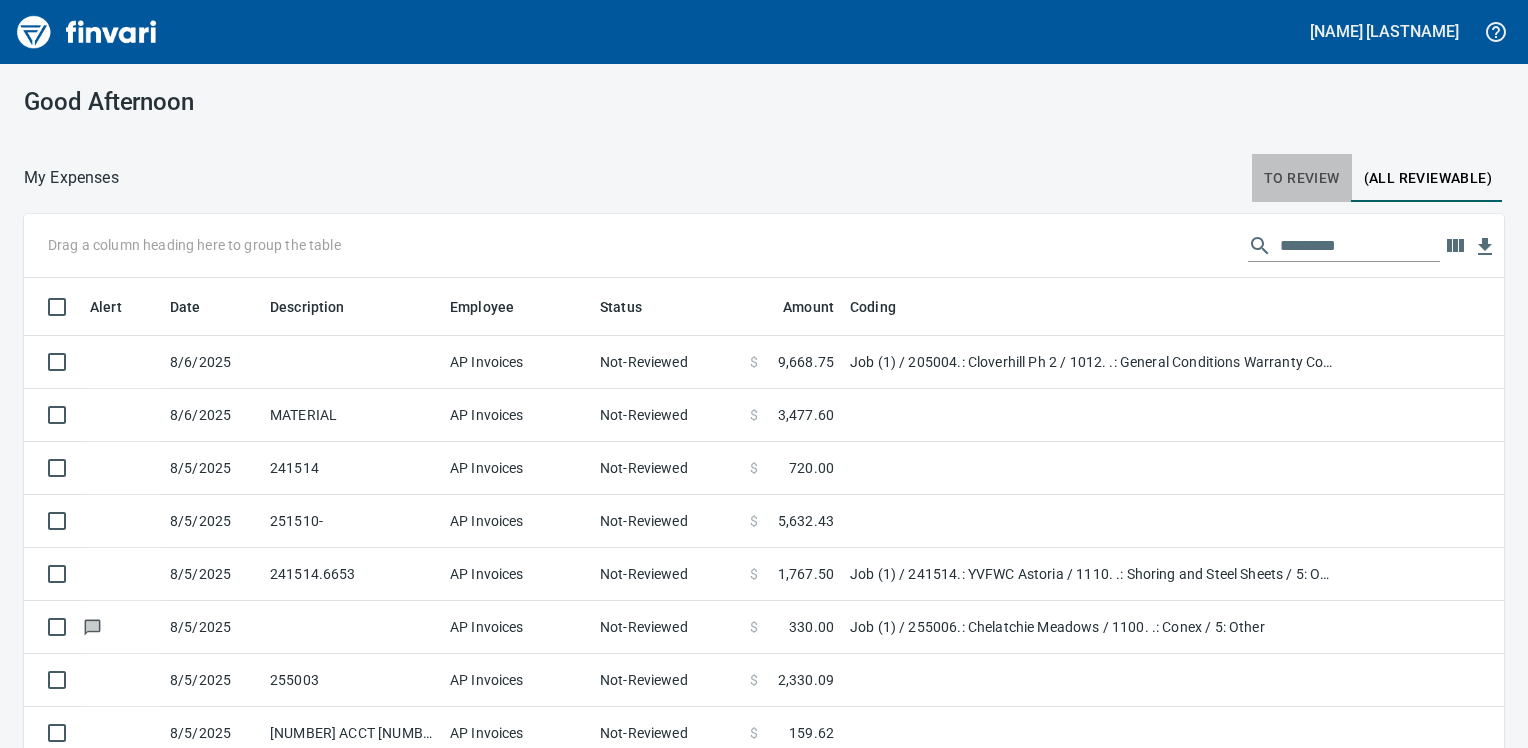 click on "To Review" at bounding box center [1302, 178] 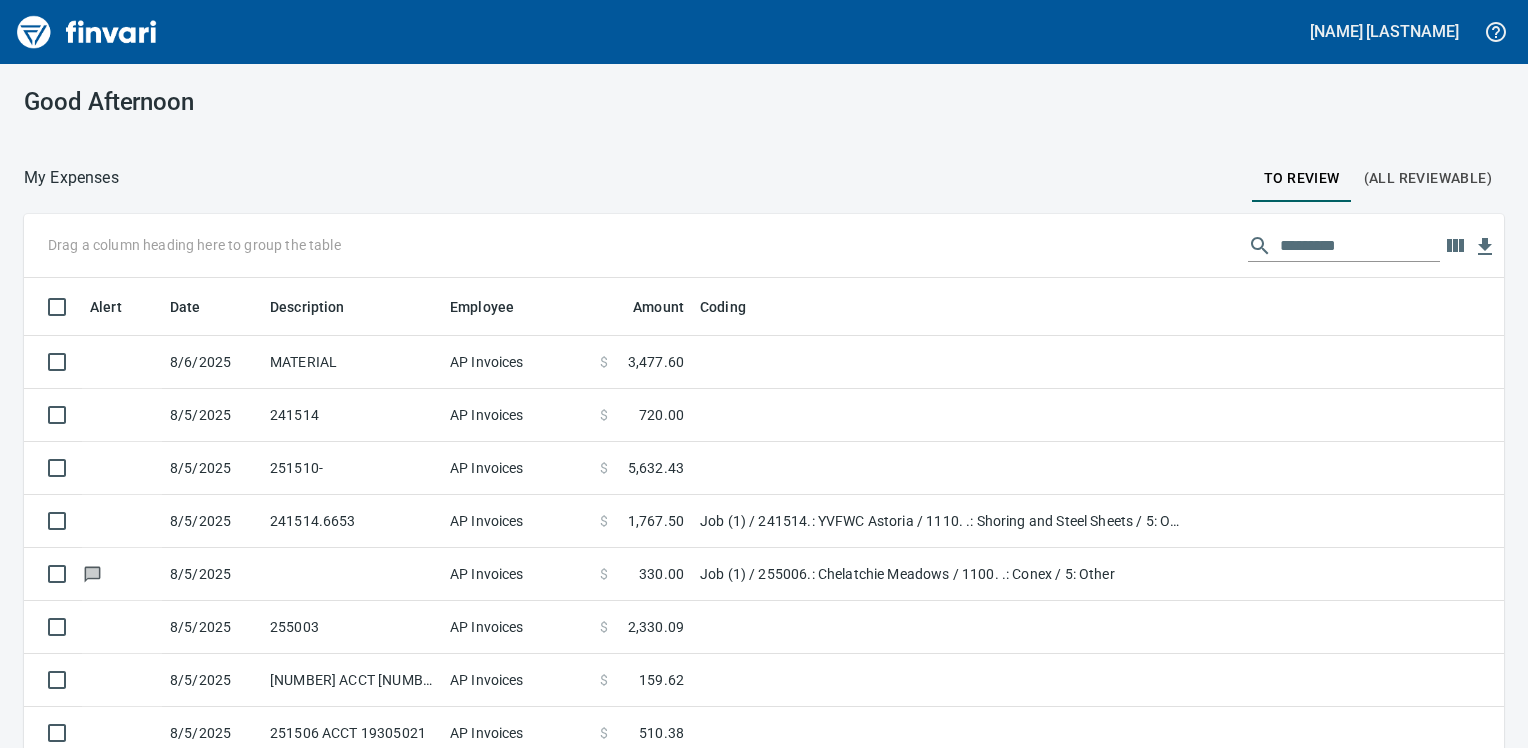scroll, scrollTop: 2, scrollLeft: 2, axis: both 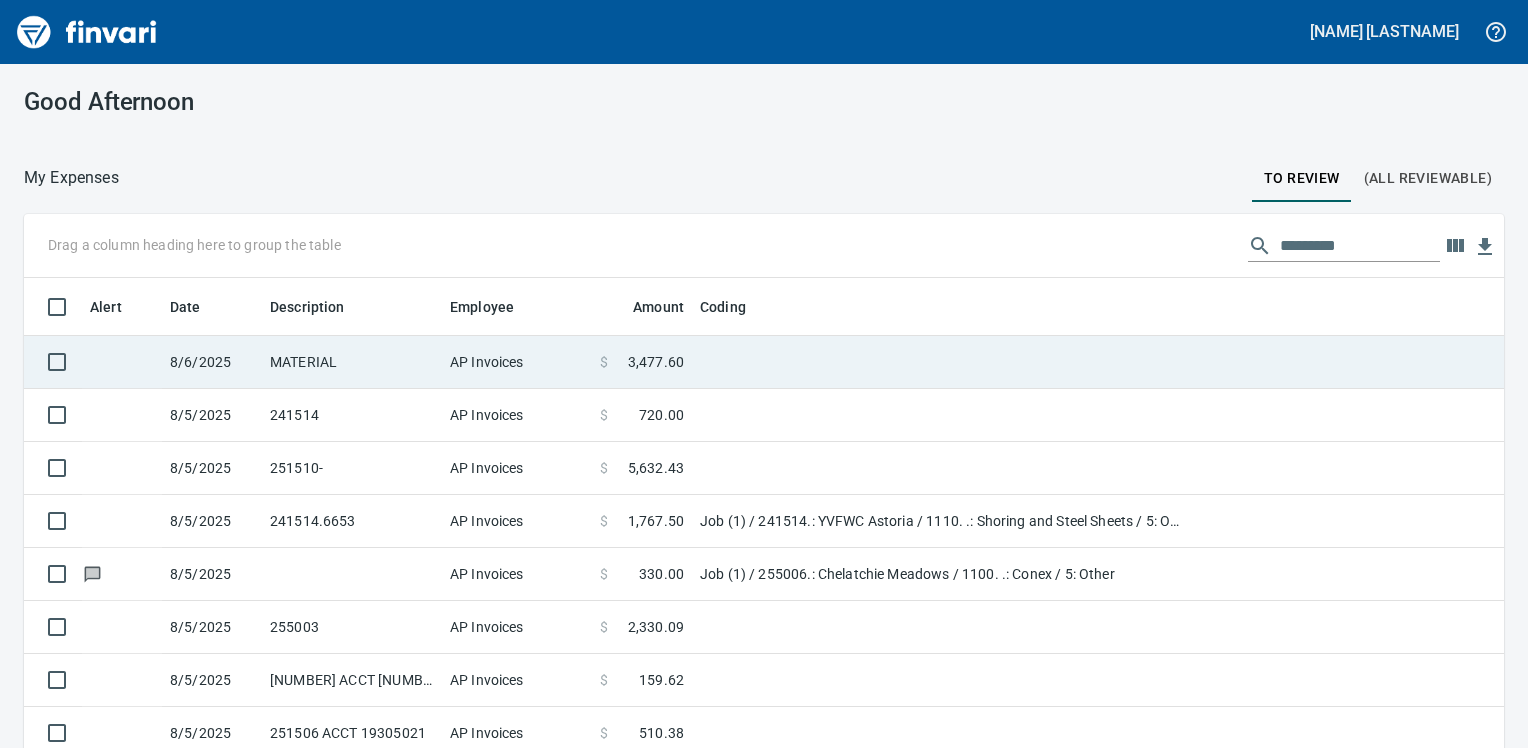 click at bounding box center [942, 362] 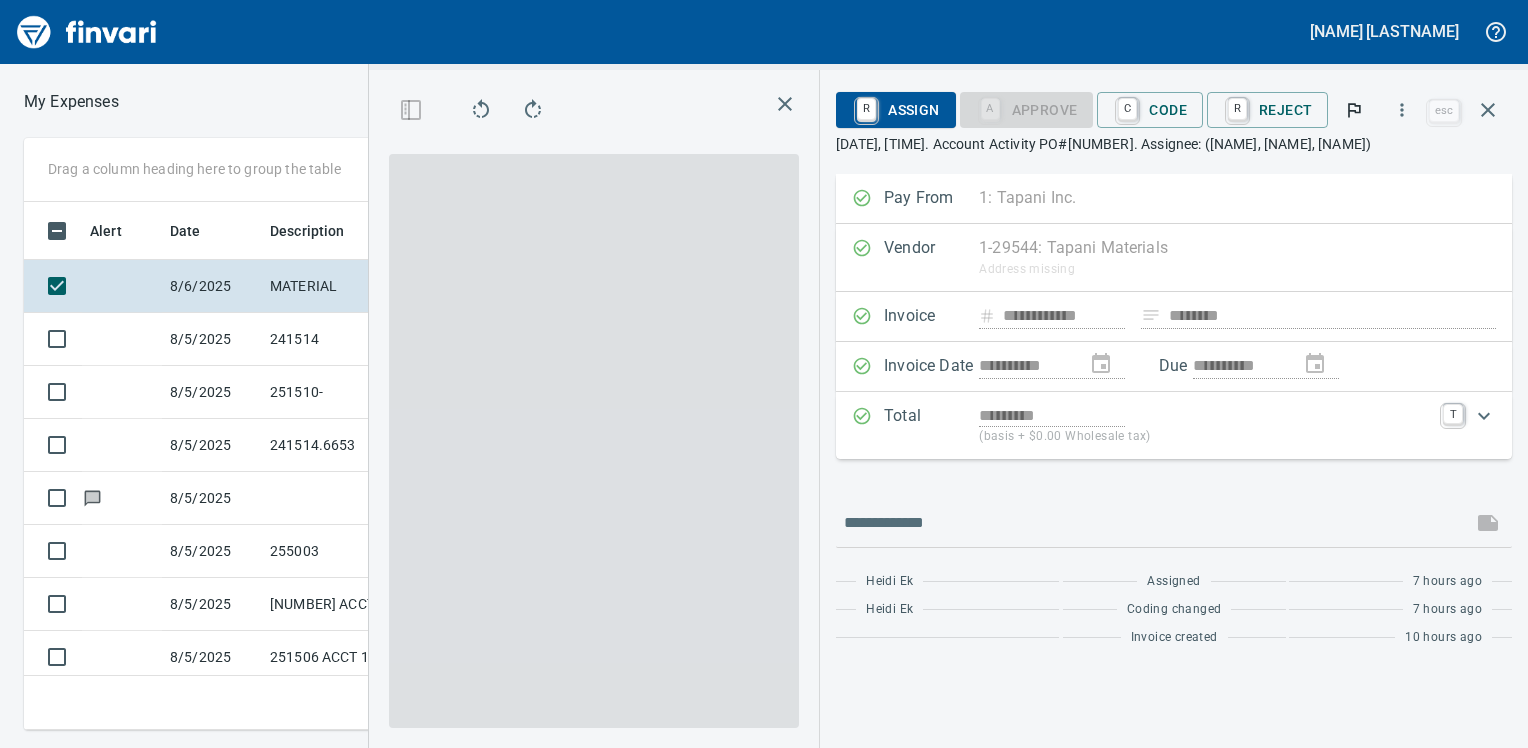 scroll, scrollTop: 497, scrollLeft: 949, axis: both 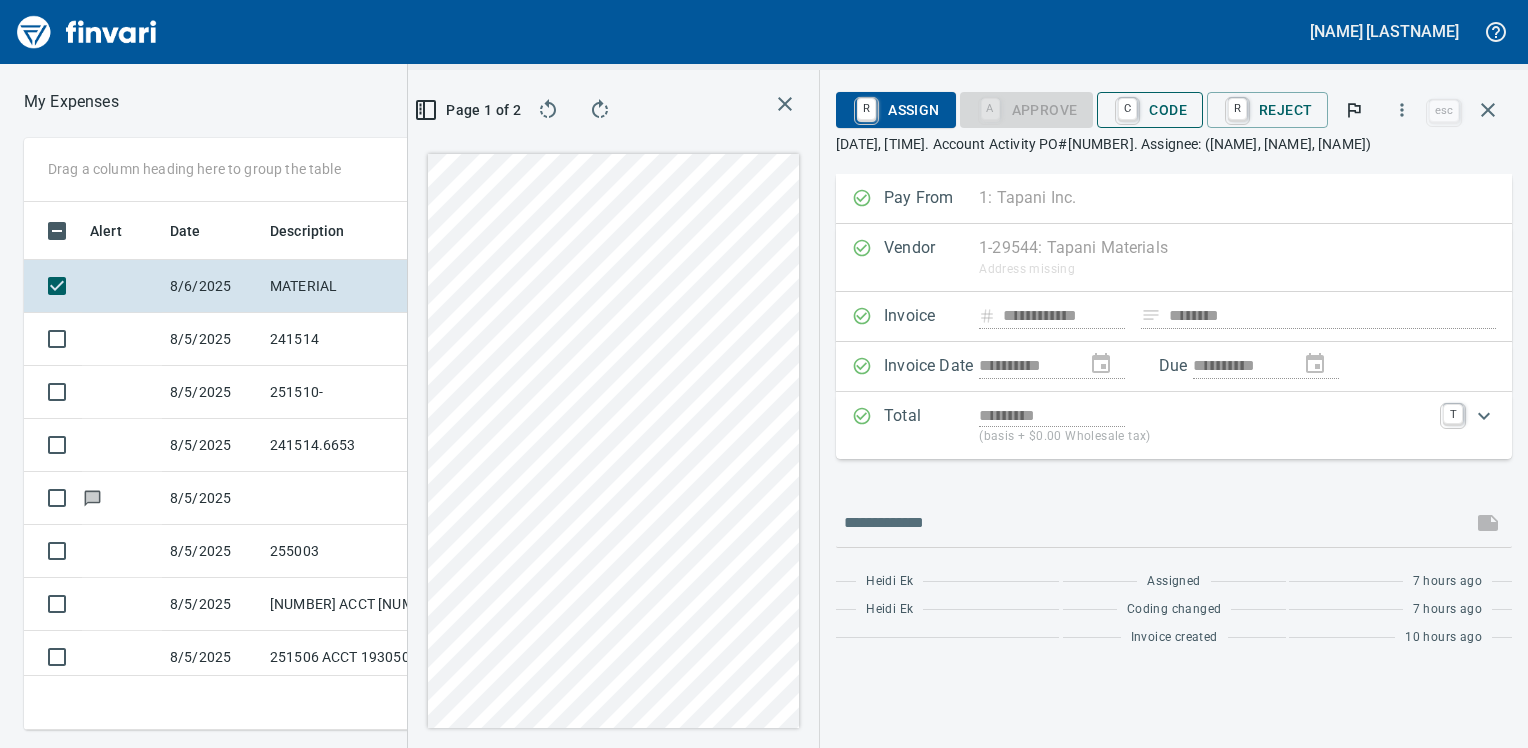click on "C Code" at bounding box center (1150, 110) 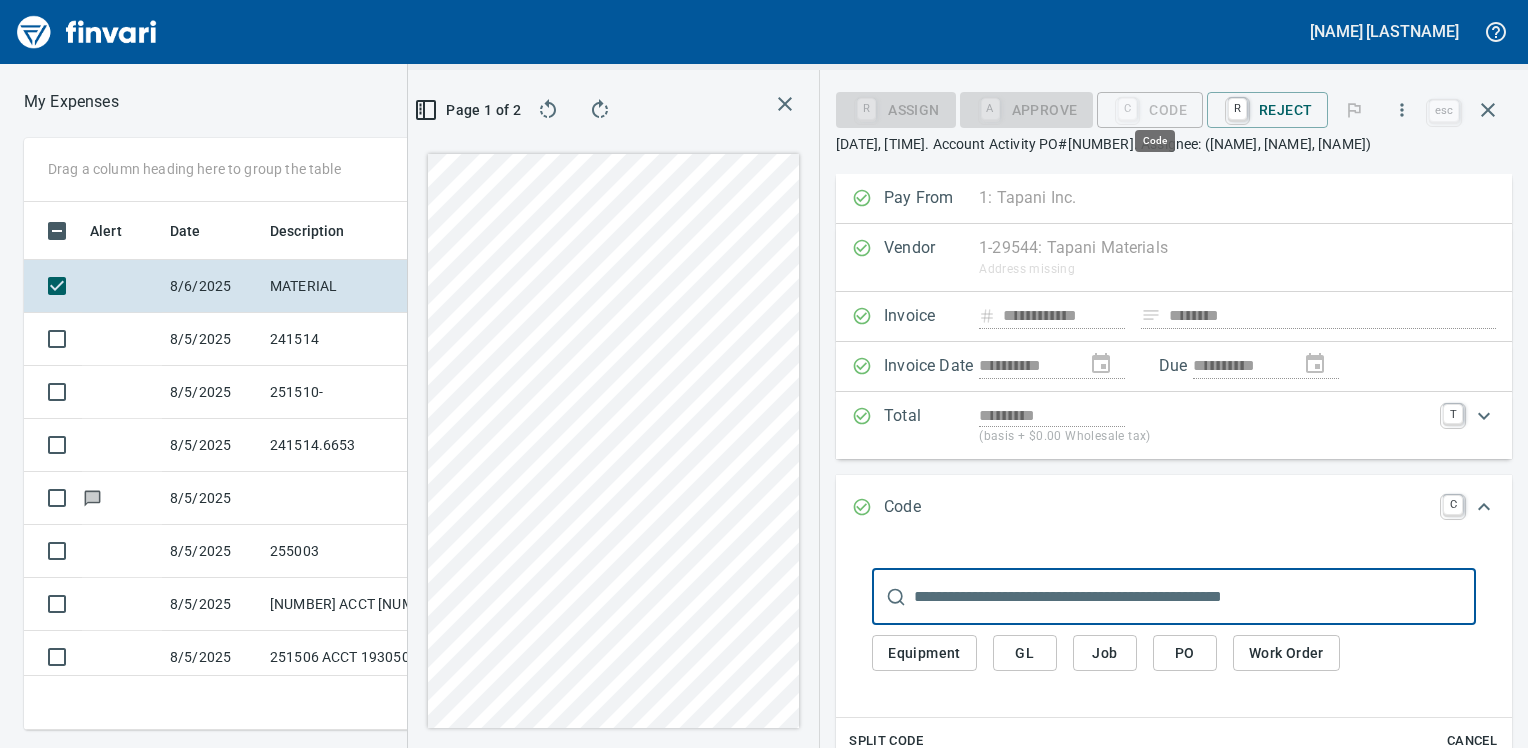 scroll, scrollTop: 497, scrollLeft: 949, axis: both 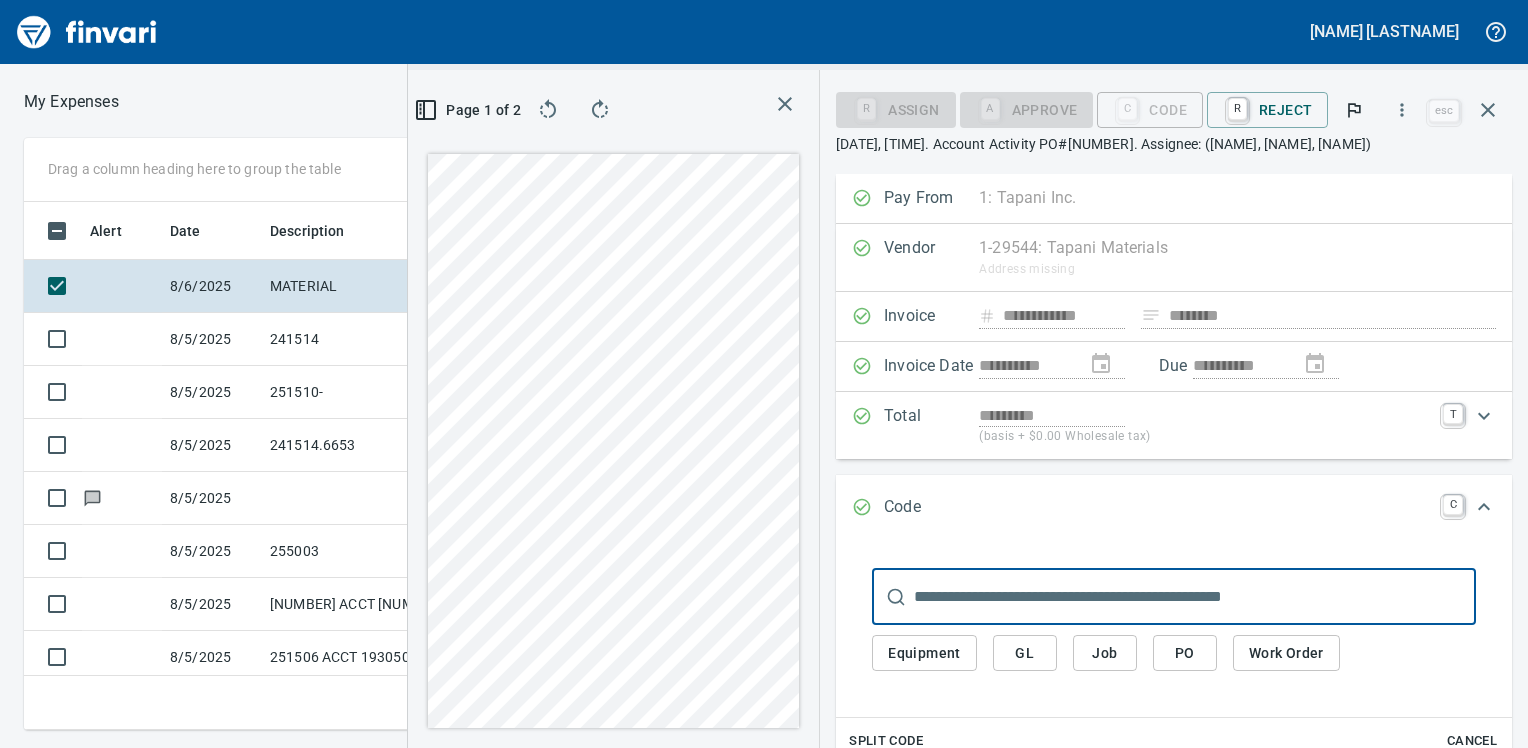 click on "Split Code Cancel" at bounding box center (1174, 741) 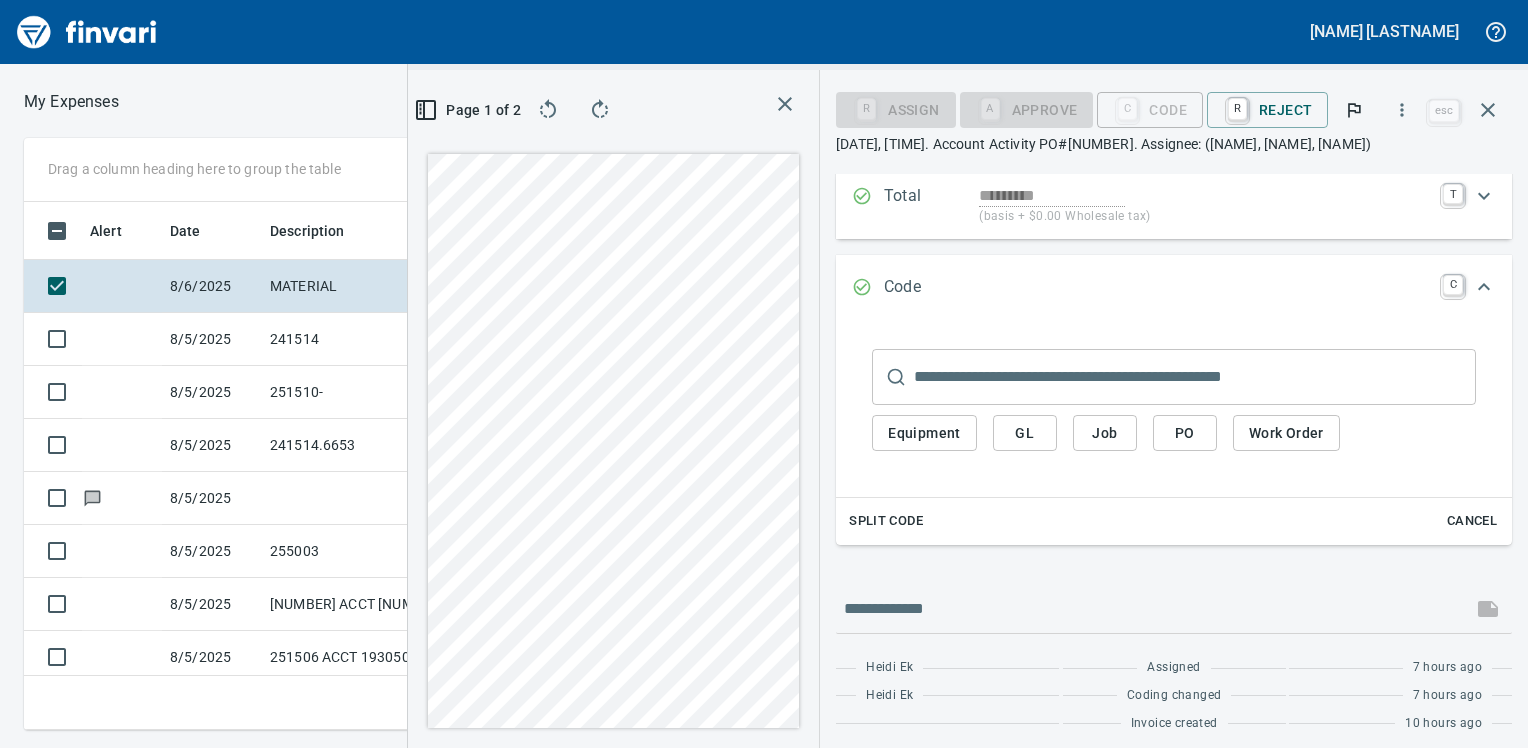scroll, scrollTop: 229, scrollLeft: 0, axis: vertical 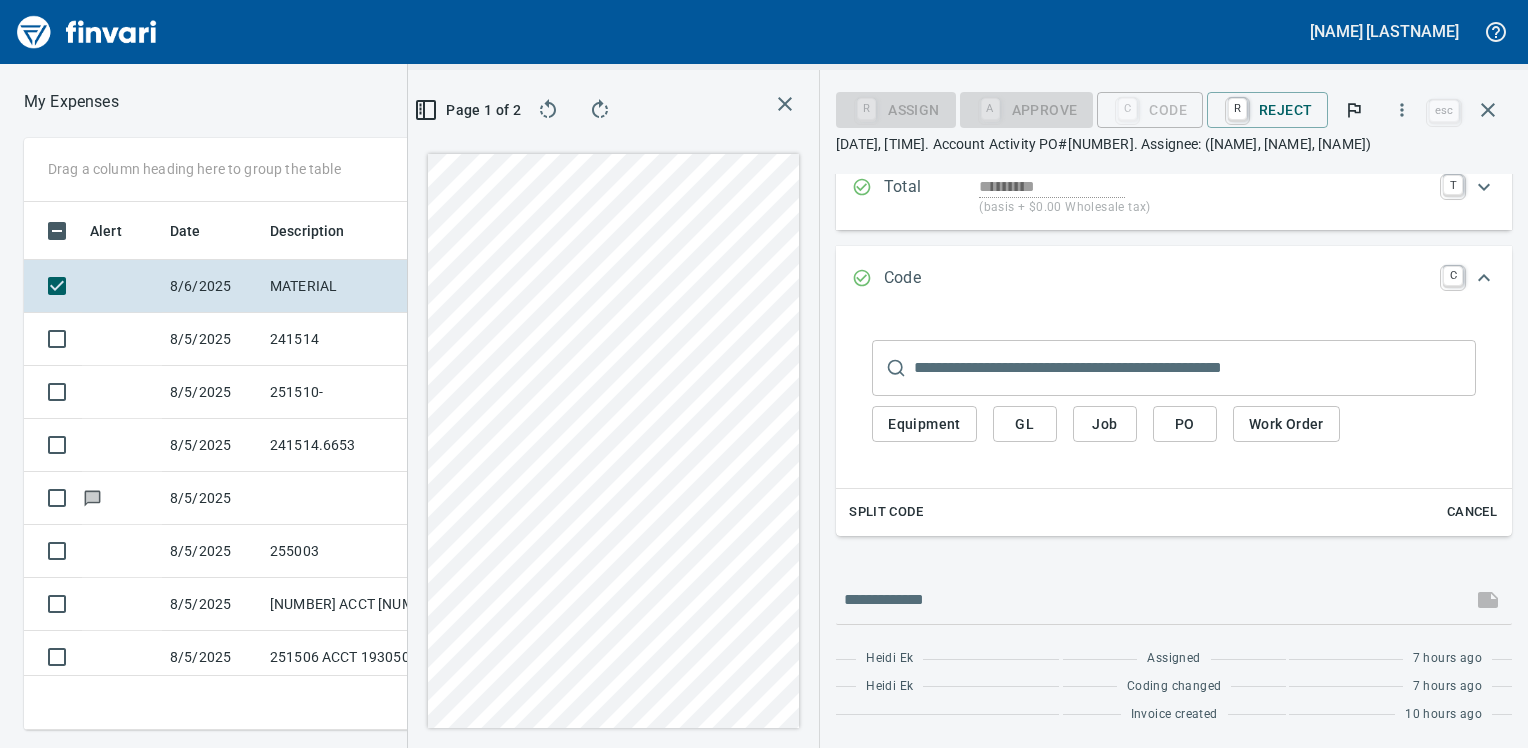click on "Job" at bounding box center [1105, 424] 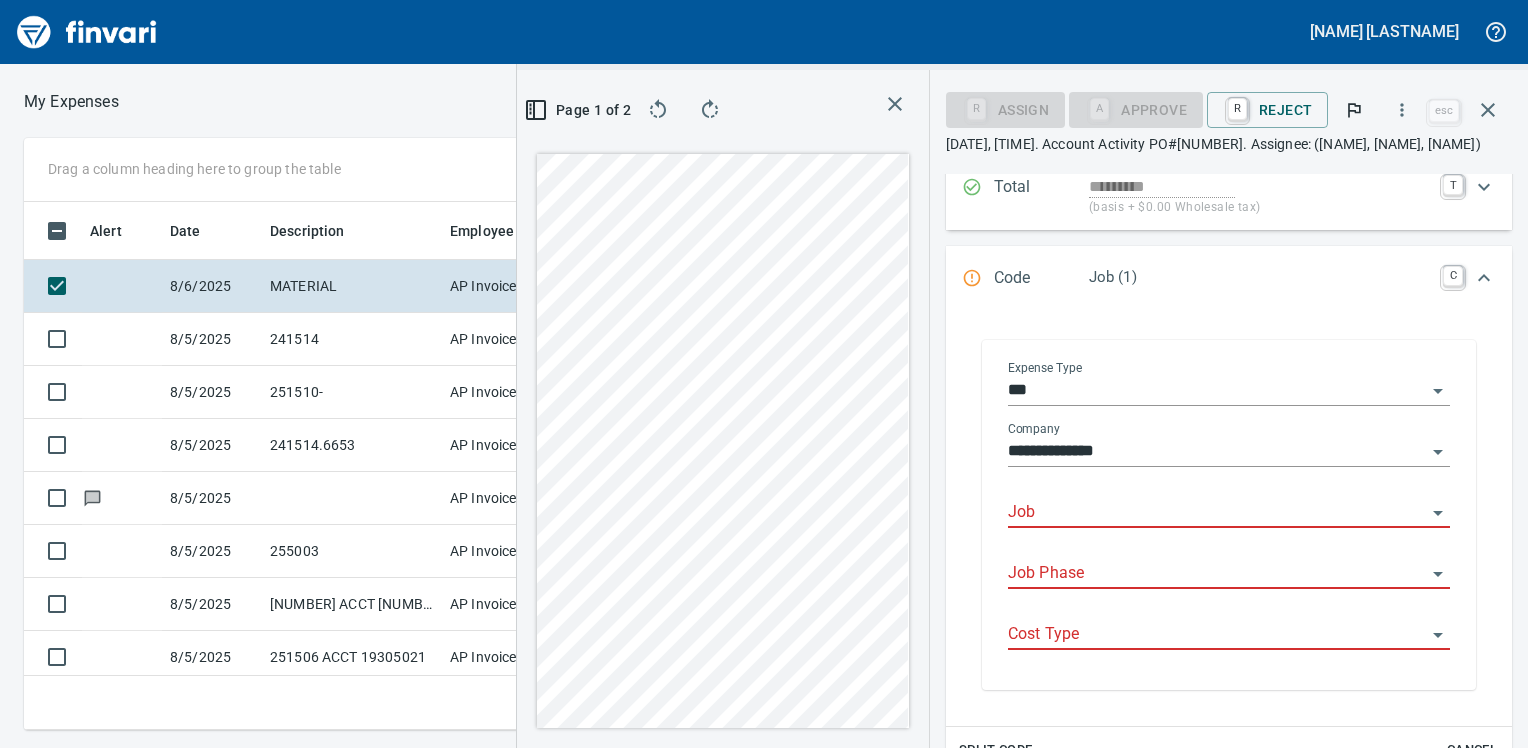 click on "Job" at bounding box center [1217, 513] 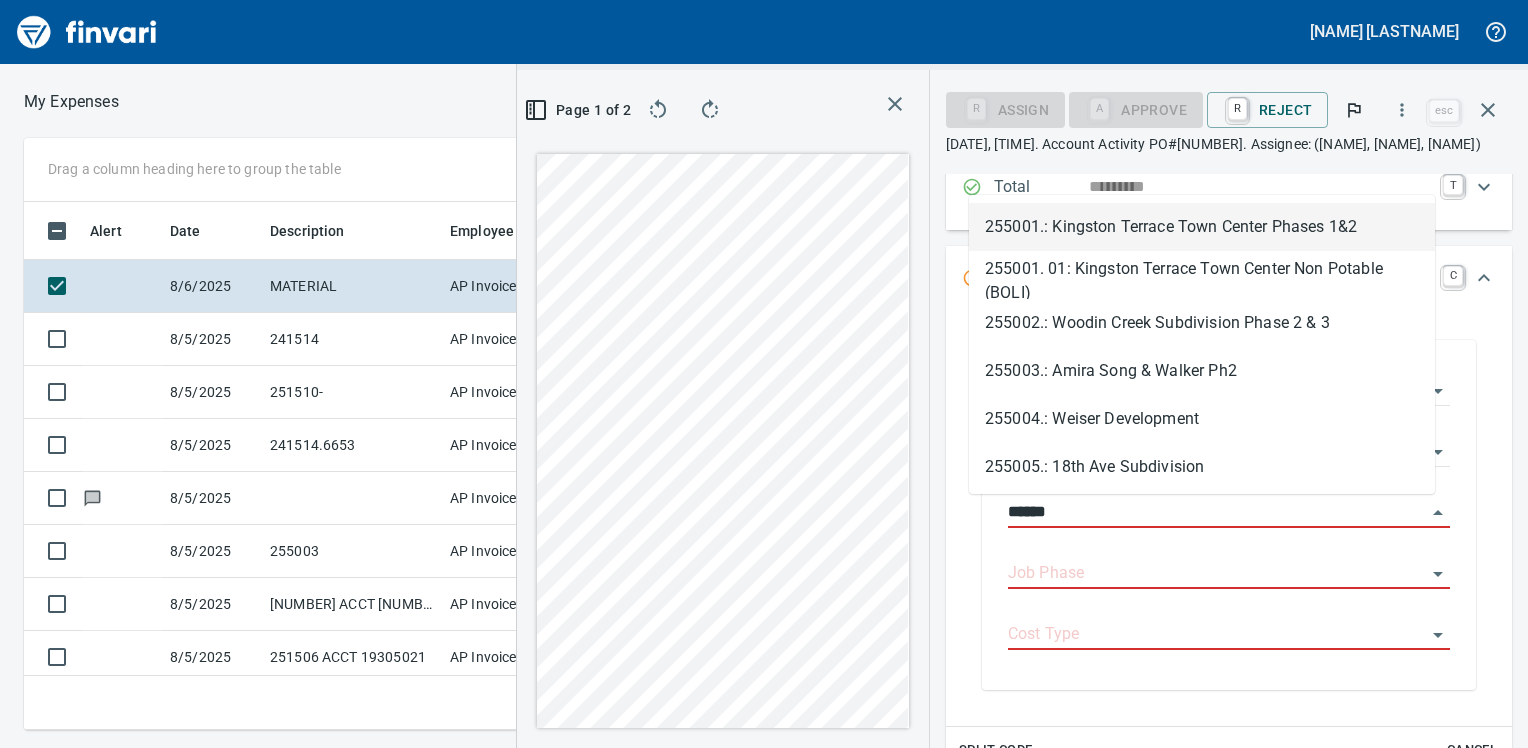 scroll, scrollTop: 497, scrollLeft: 949, axis: both 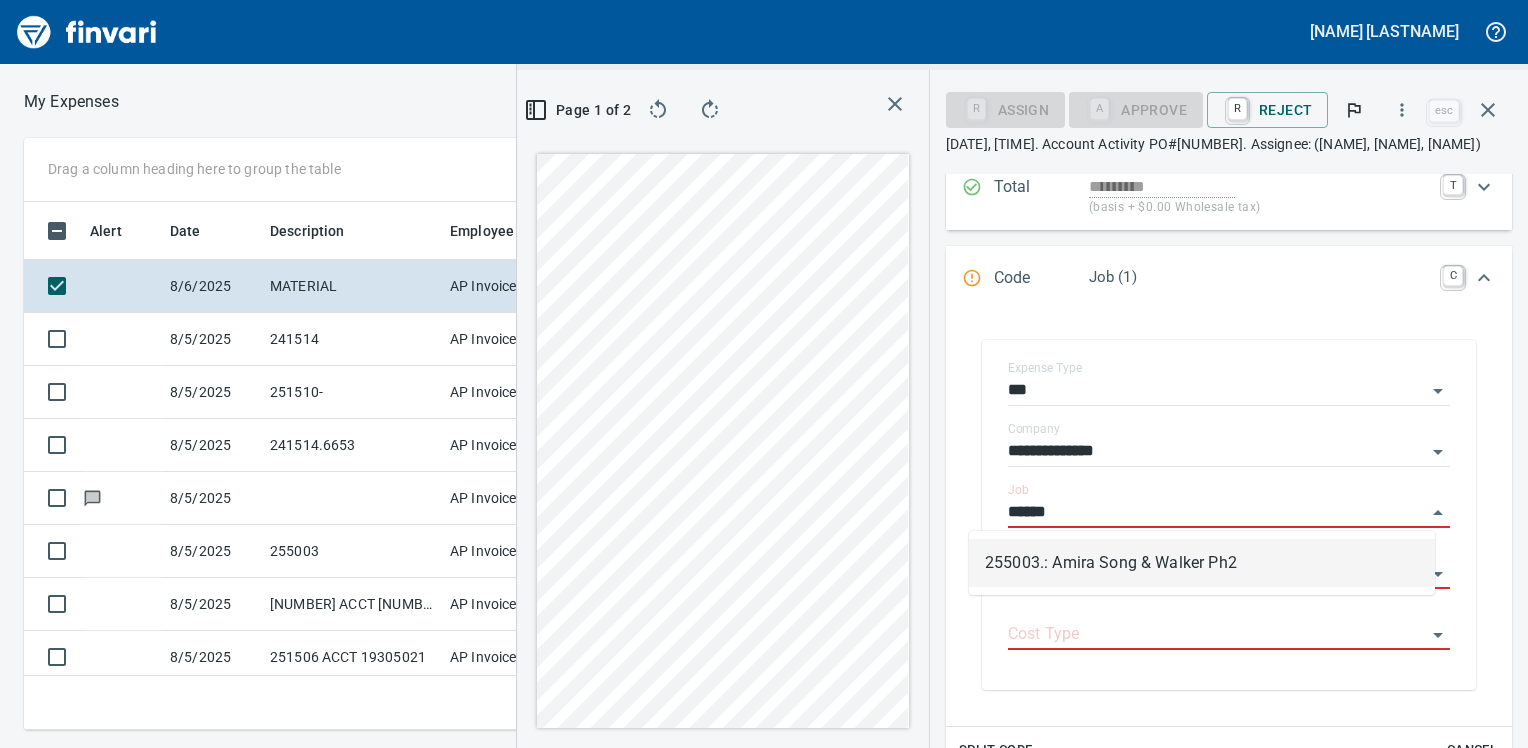 click on "255003.: Amira Song & Walker Ph2" at bounding box center [1202, 563] 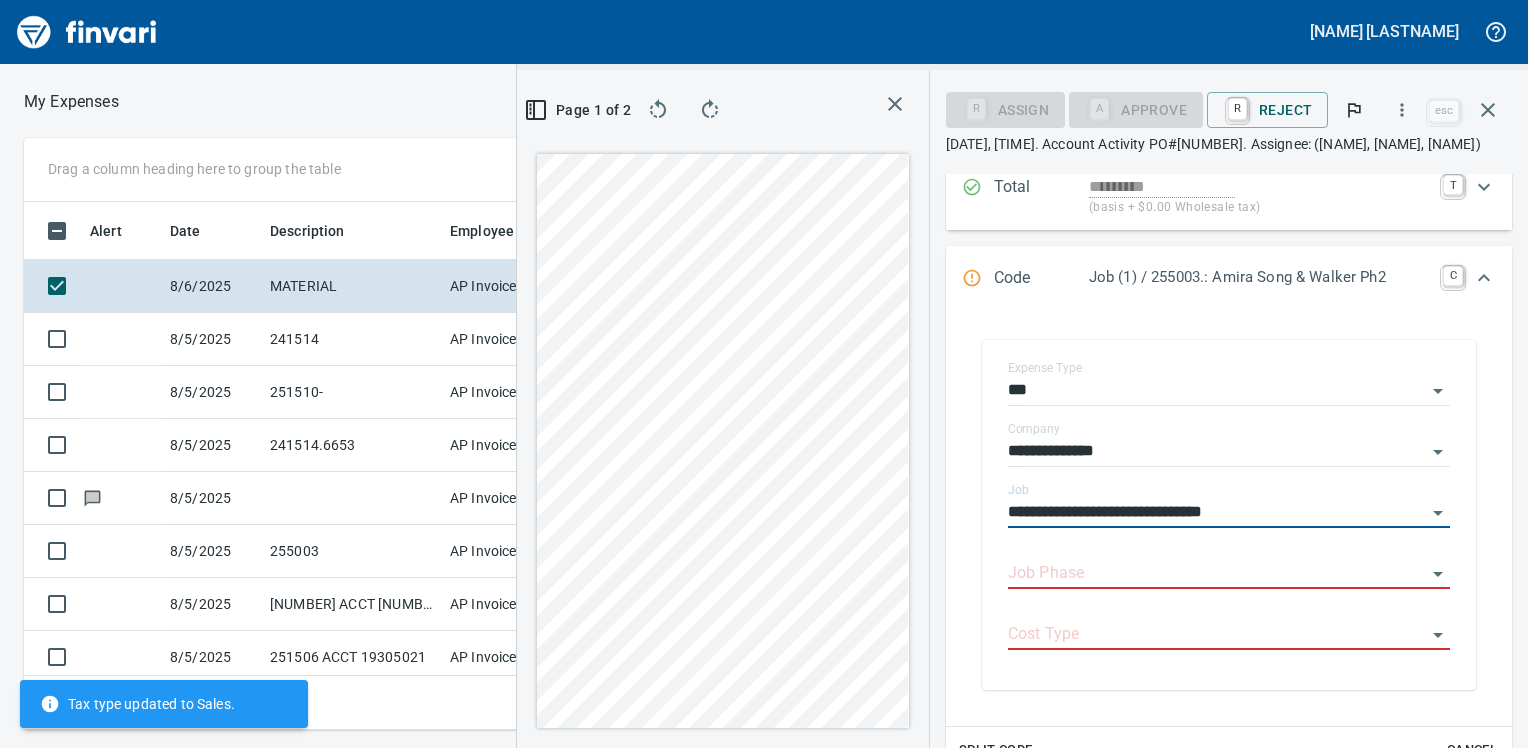 scroll, scrollTop: 0, scrollLeft: 0, axis: both 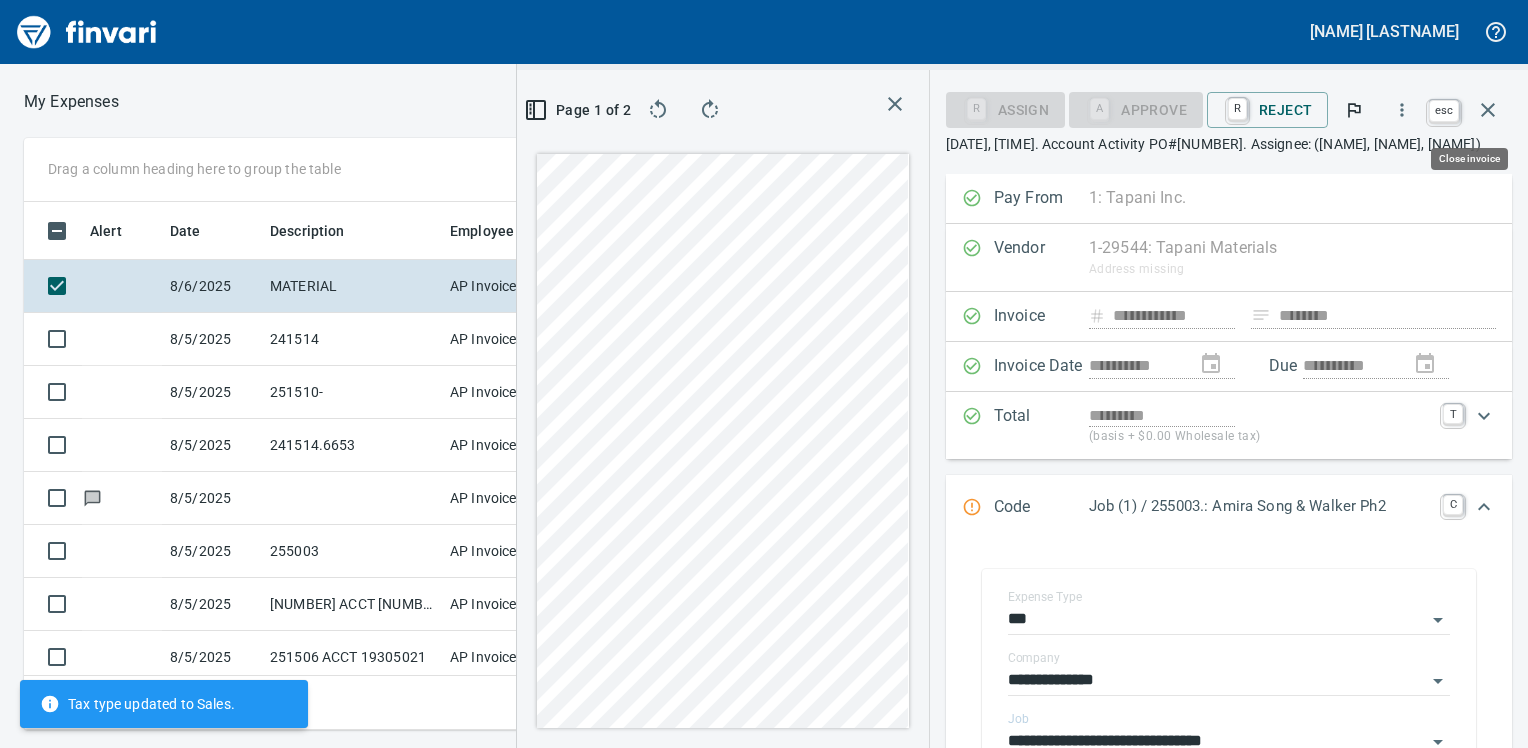 type on "**********" 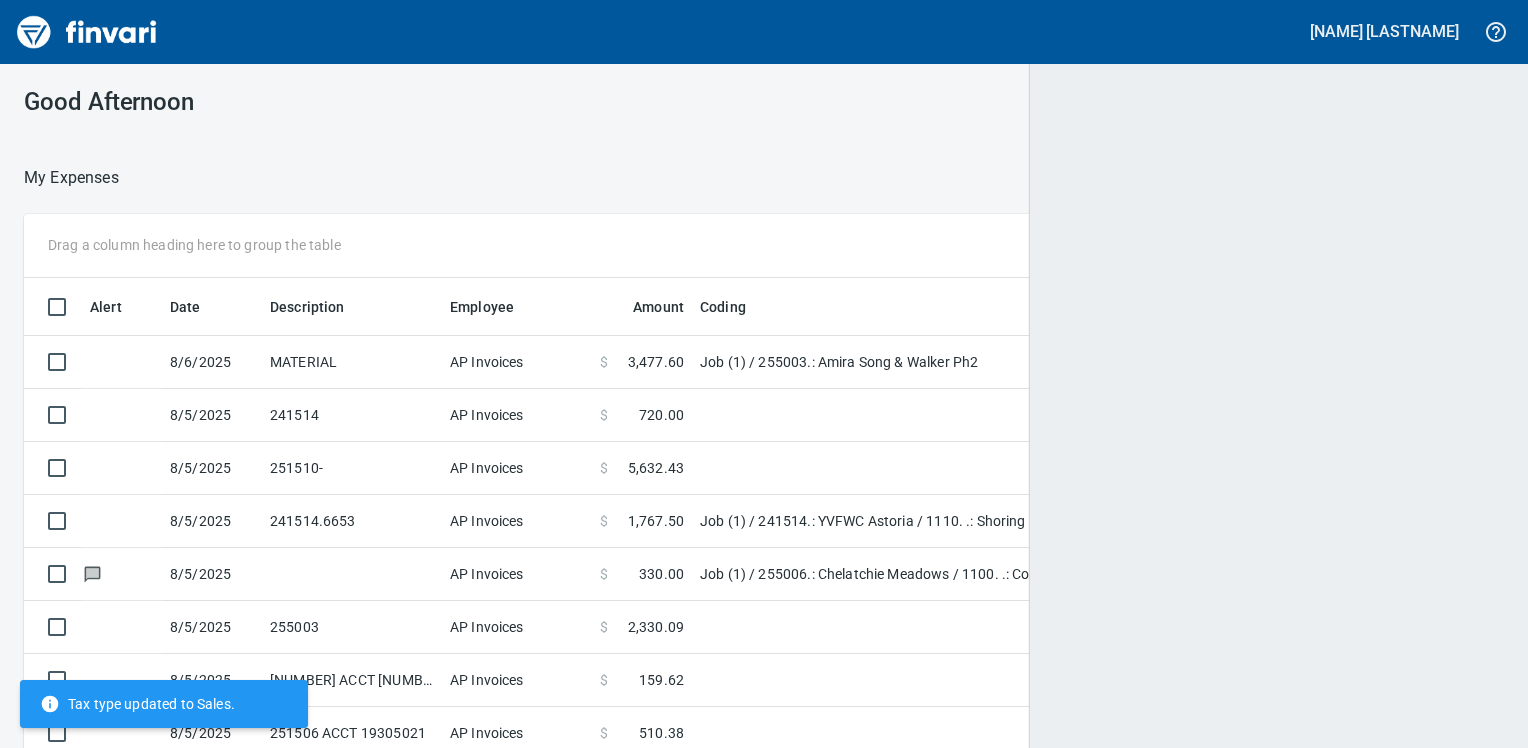 scroll, scrollTop: 512, scrollLeft: 1430, axis: both 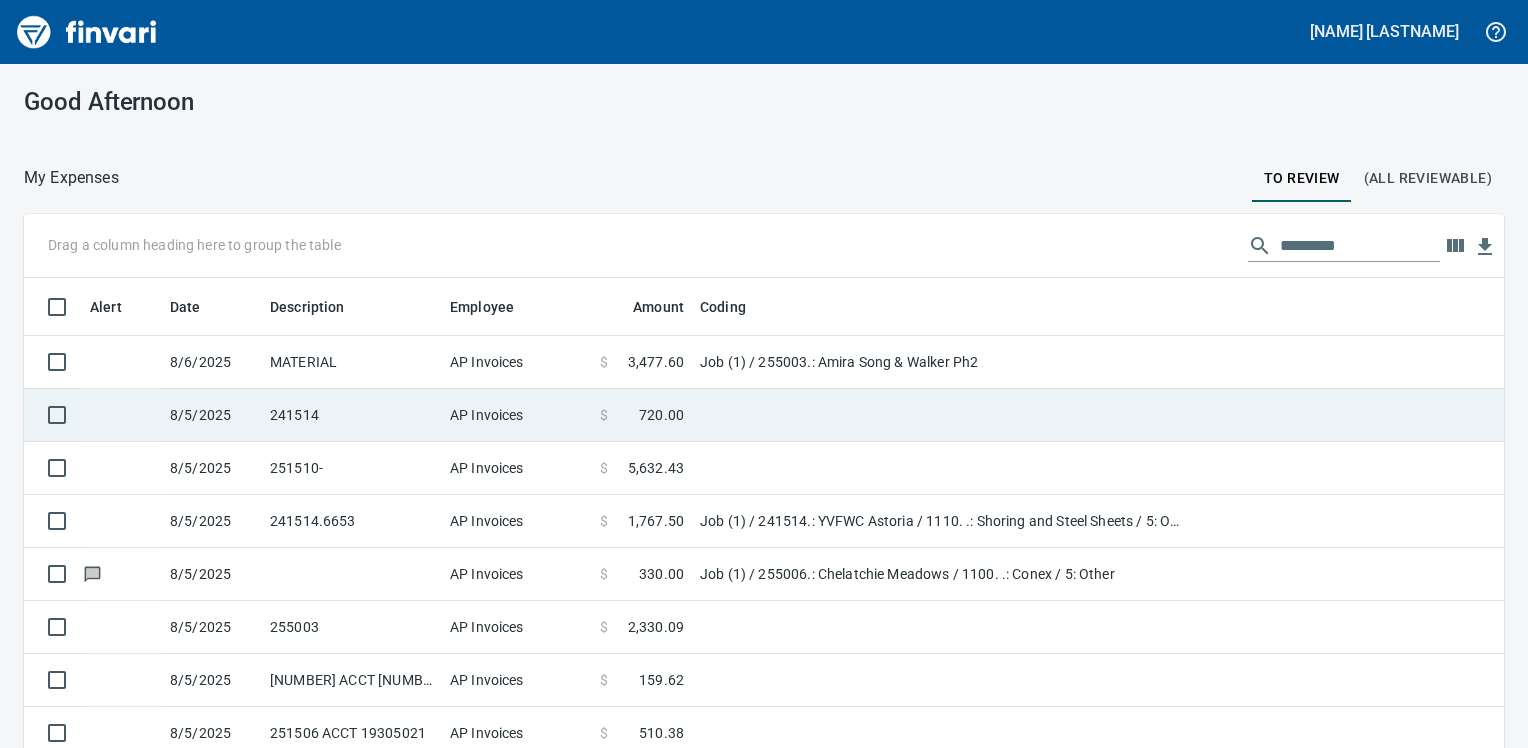 click on "AP Invoices" at bounding box center [517, 415] 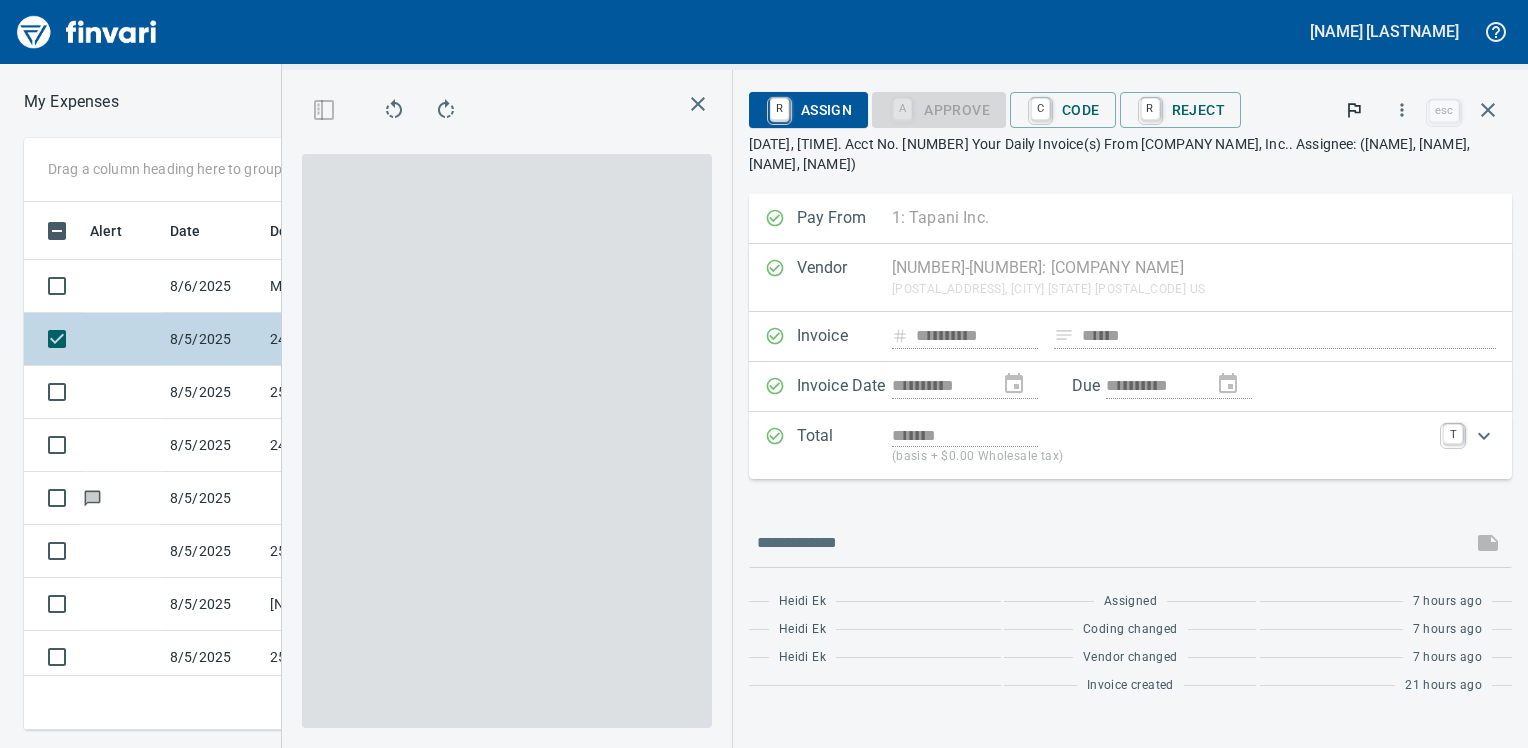 scroll, scrollTop: 2, scrollLeft: 2, axis: both 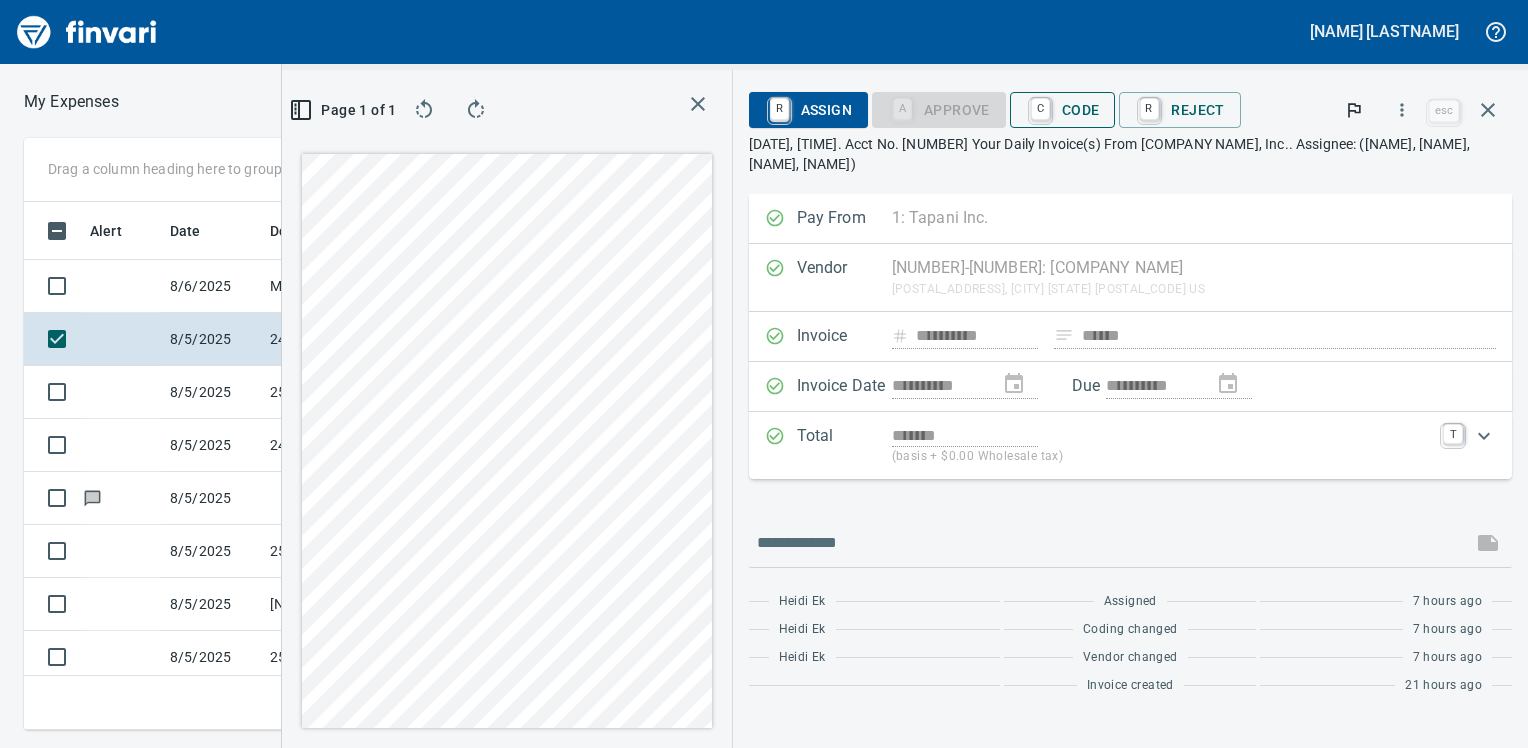click on "C Code" at bounding box center (1063, 110) 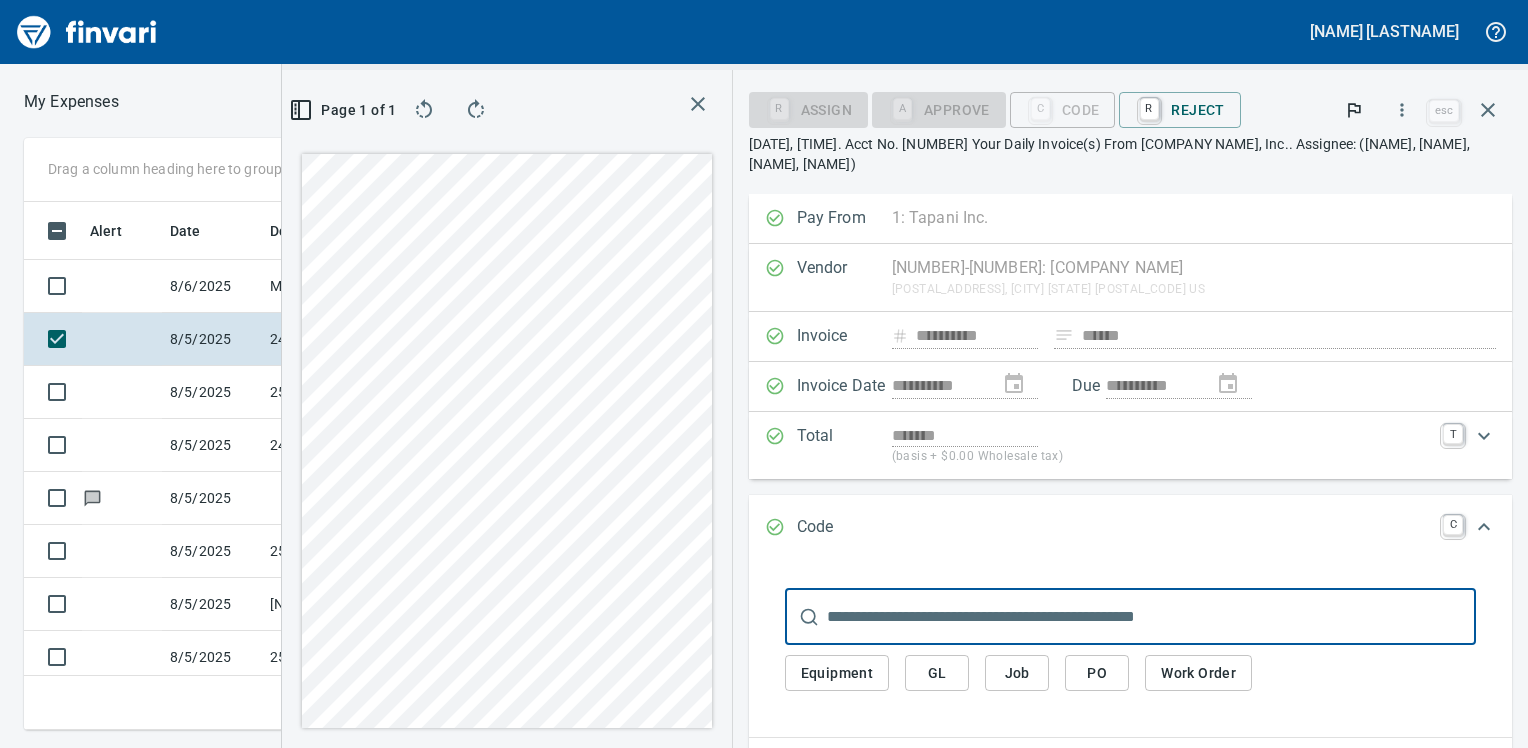 scroll, scrollTop: 497, scrollLeft: 949, axis: both 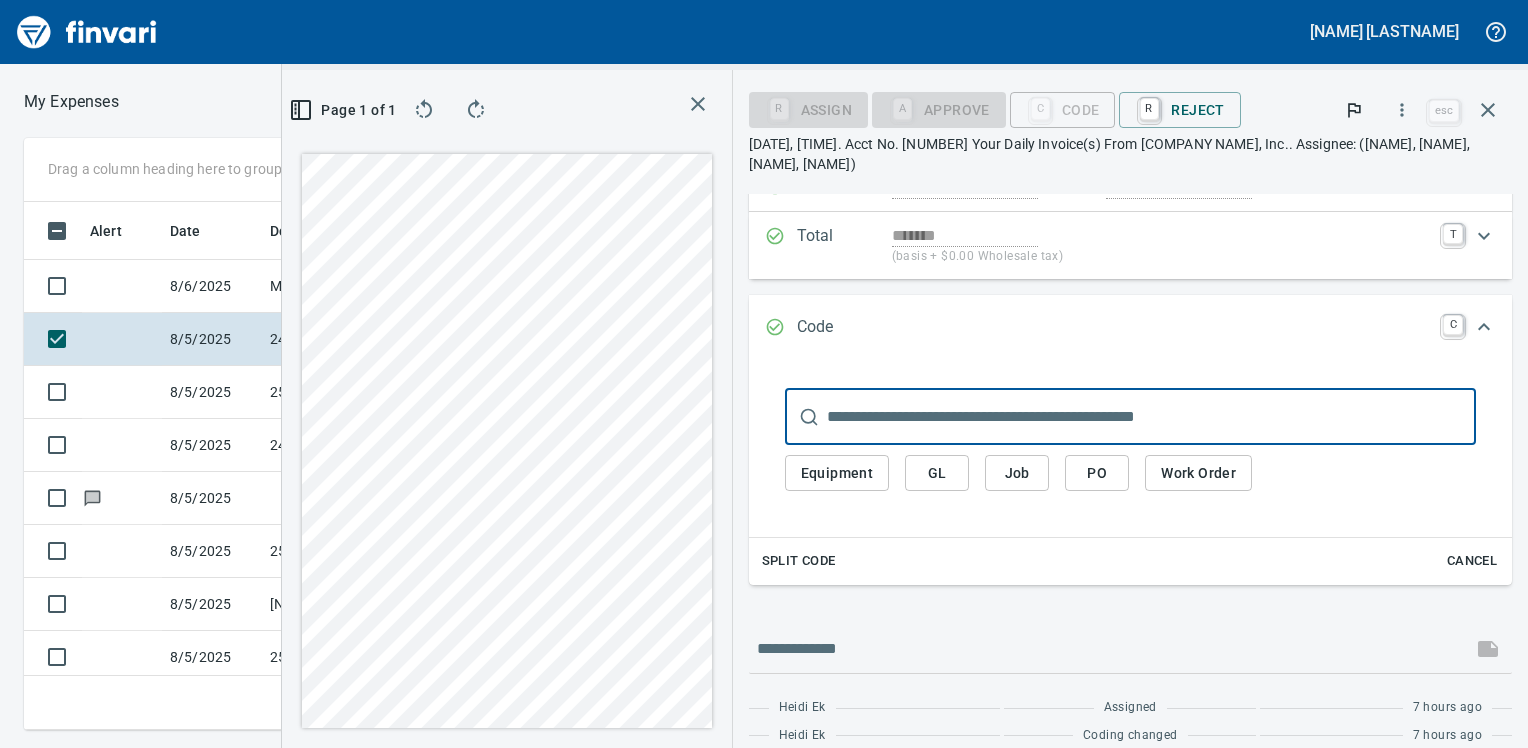 click on "Job" at bounding box center (1017, 473) 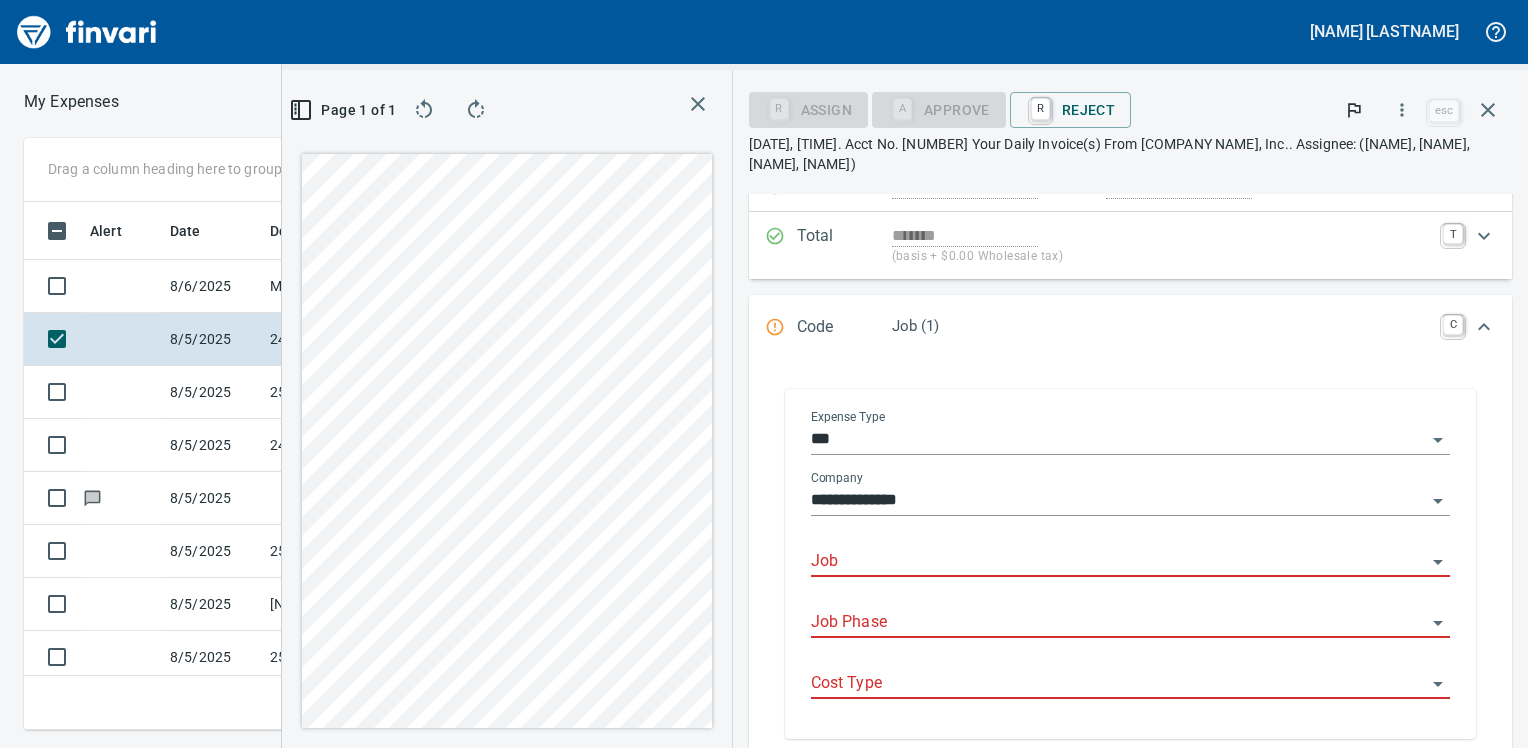 click on "Job" at bounding box center [1130, 562] 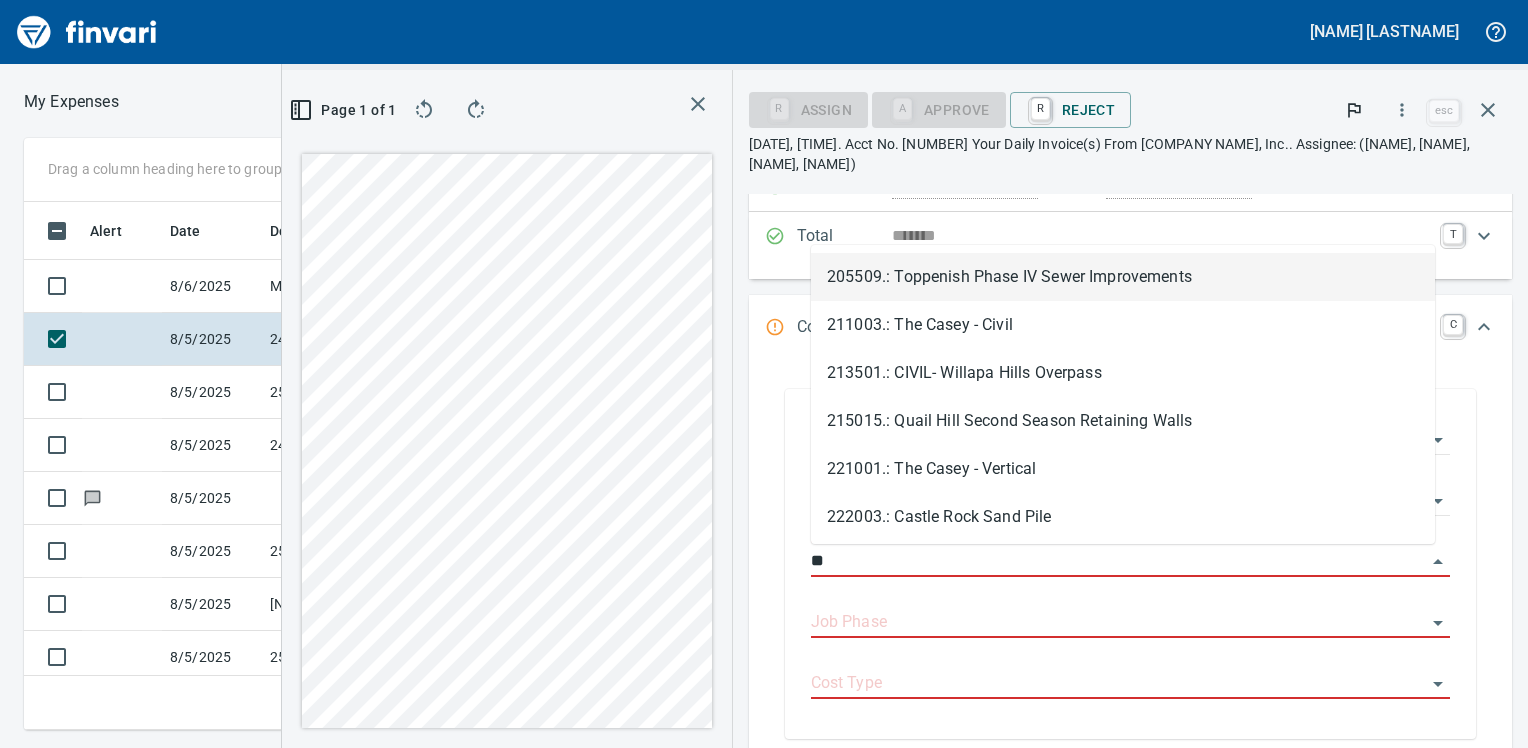 scroll, scrollTop: 497, scrollLeft: 949, axis: both 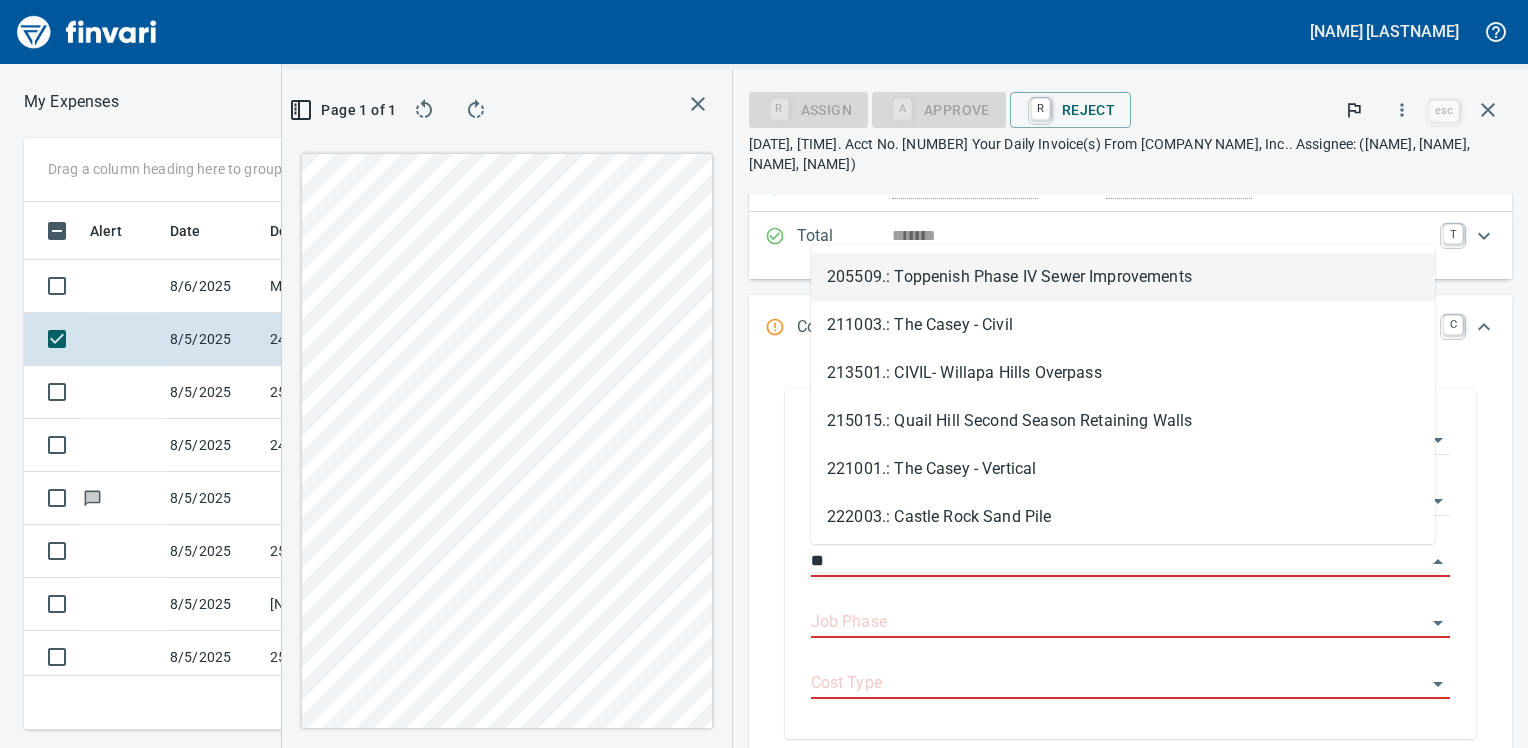 type on "*" 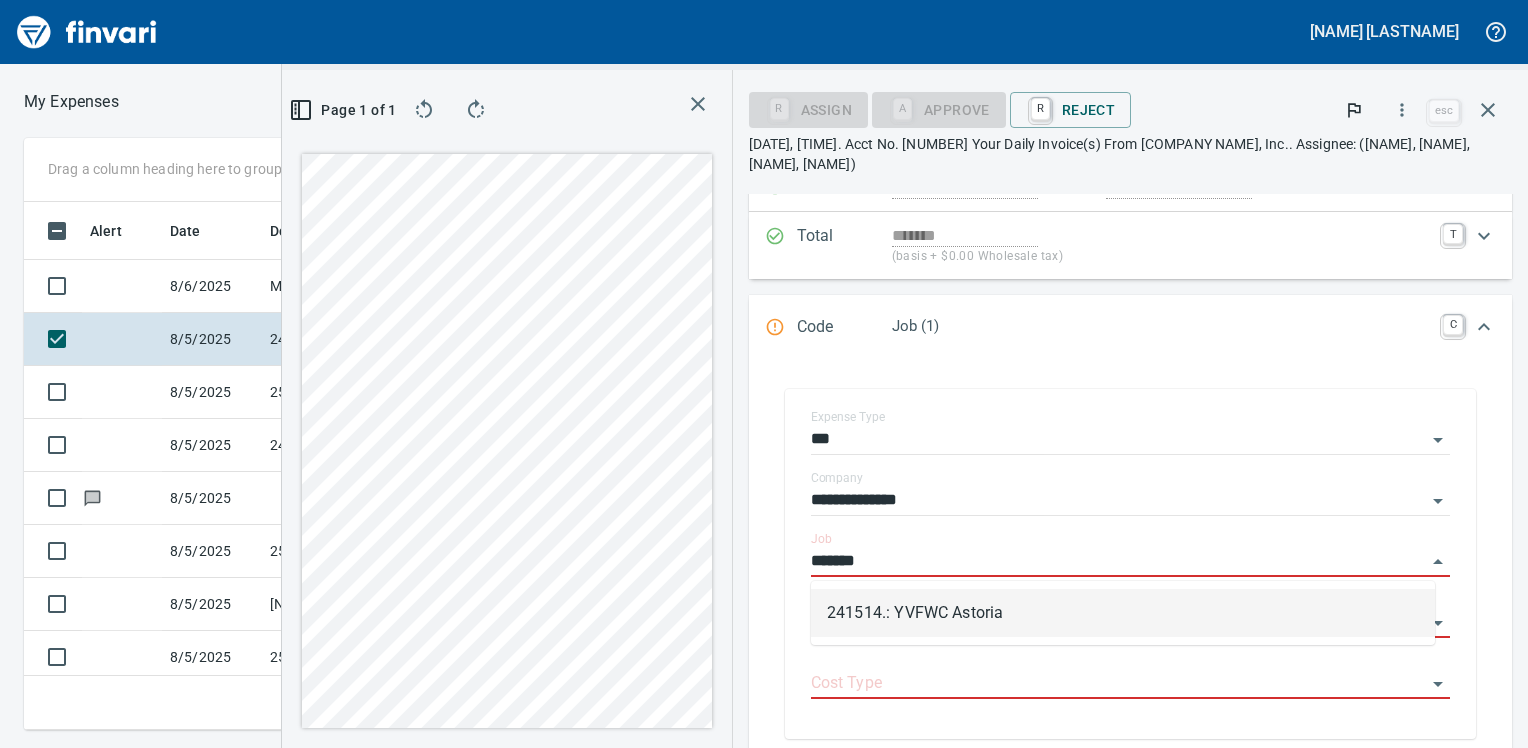 scroll, scrollTop: 497, scrollLeft: 949, axis: both 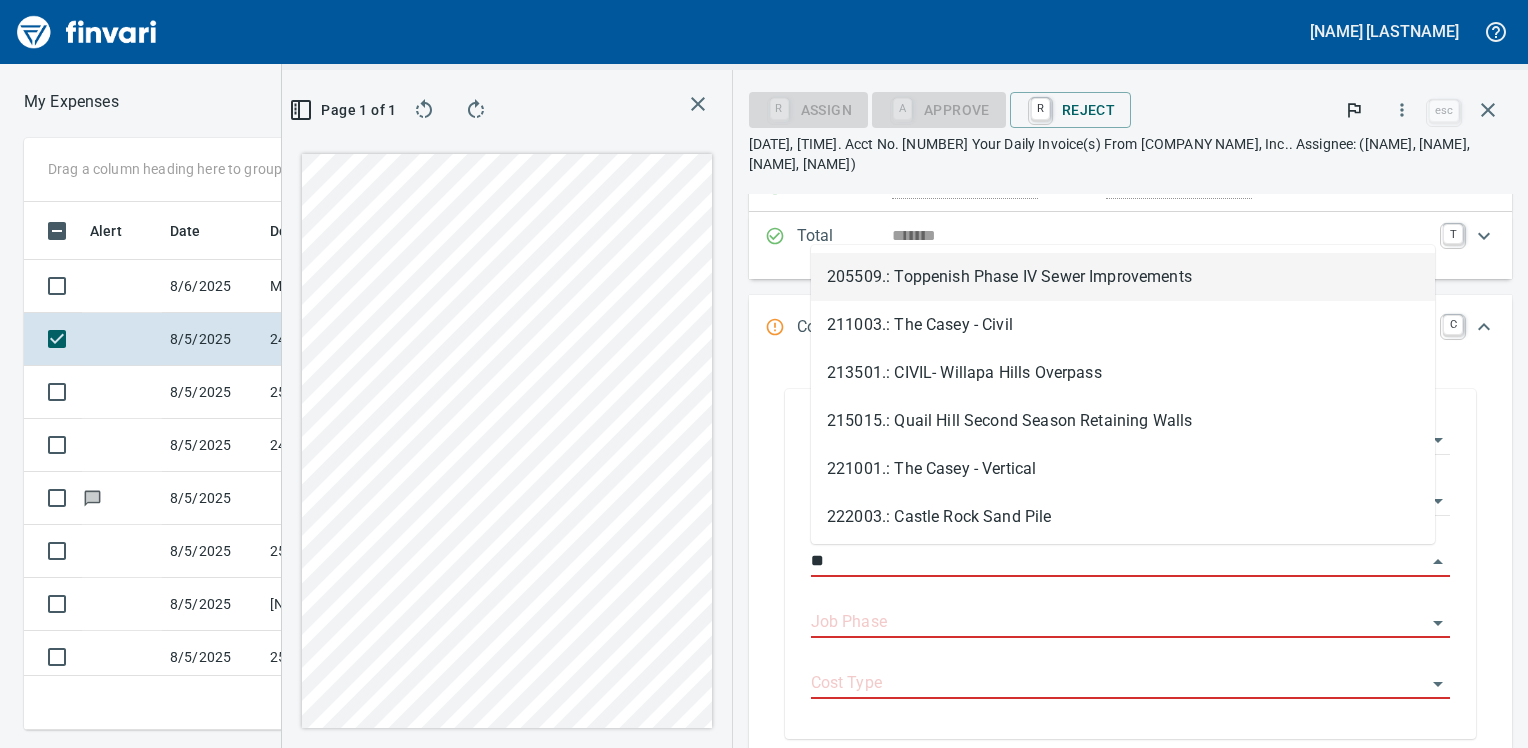 type on "*" 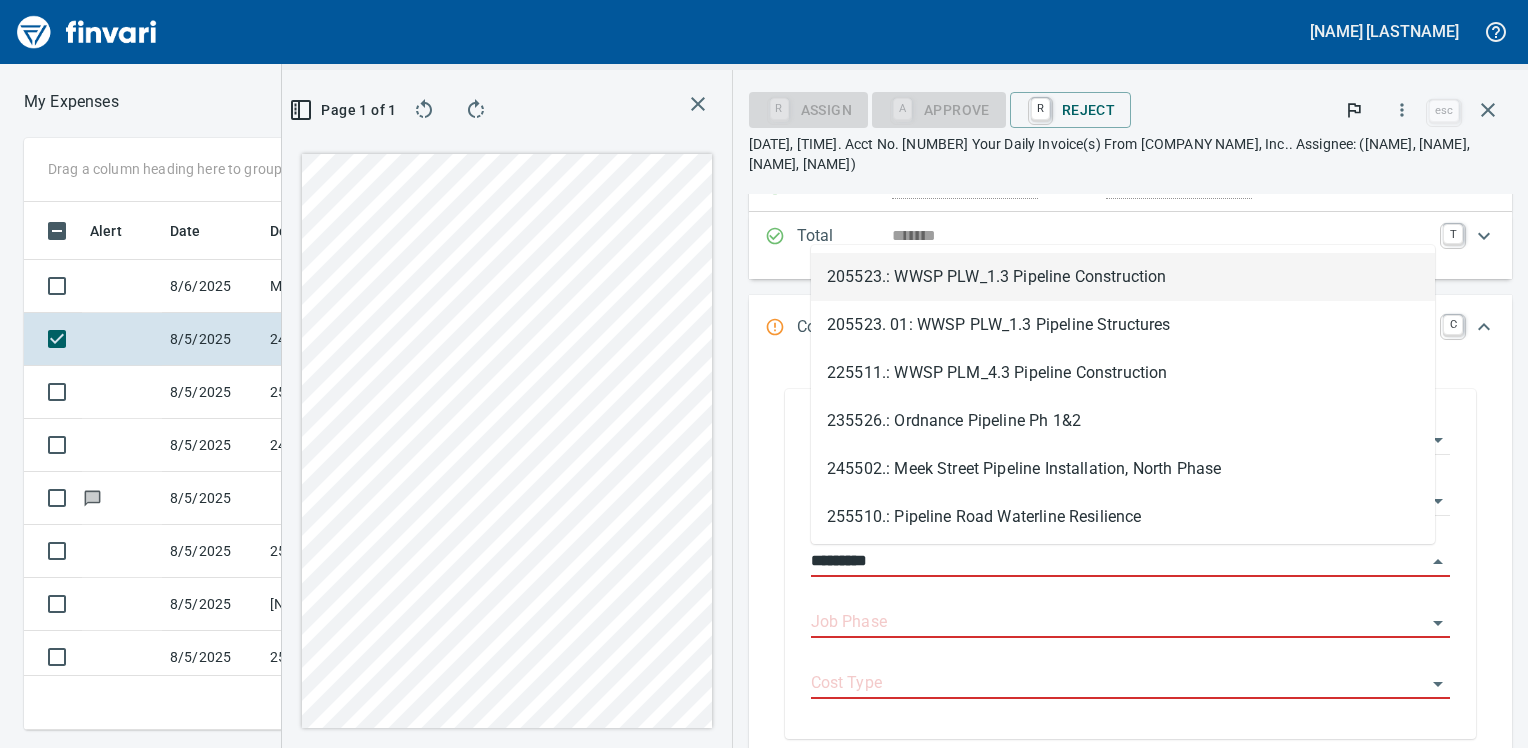 scroll, scrollTop: 497, scrollLeft: 949, axis: both 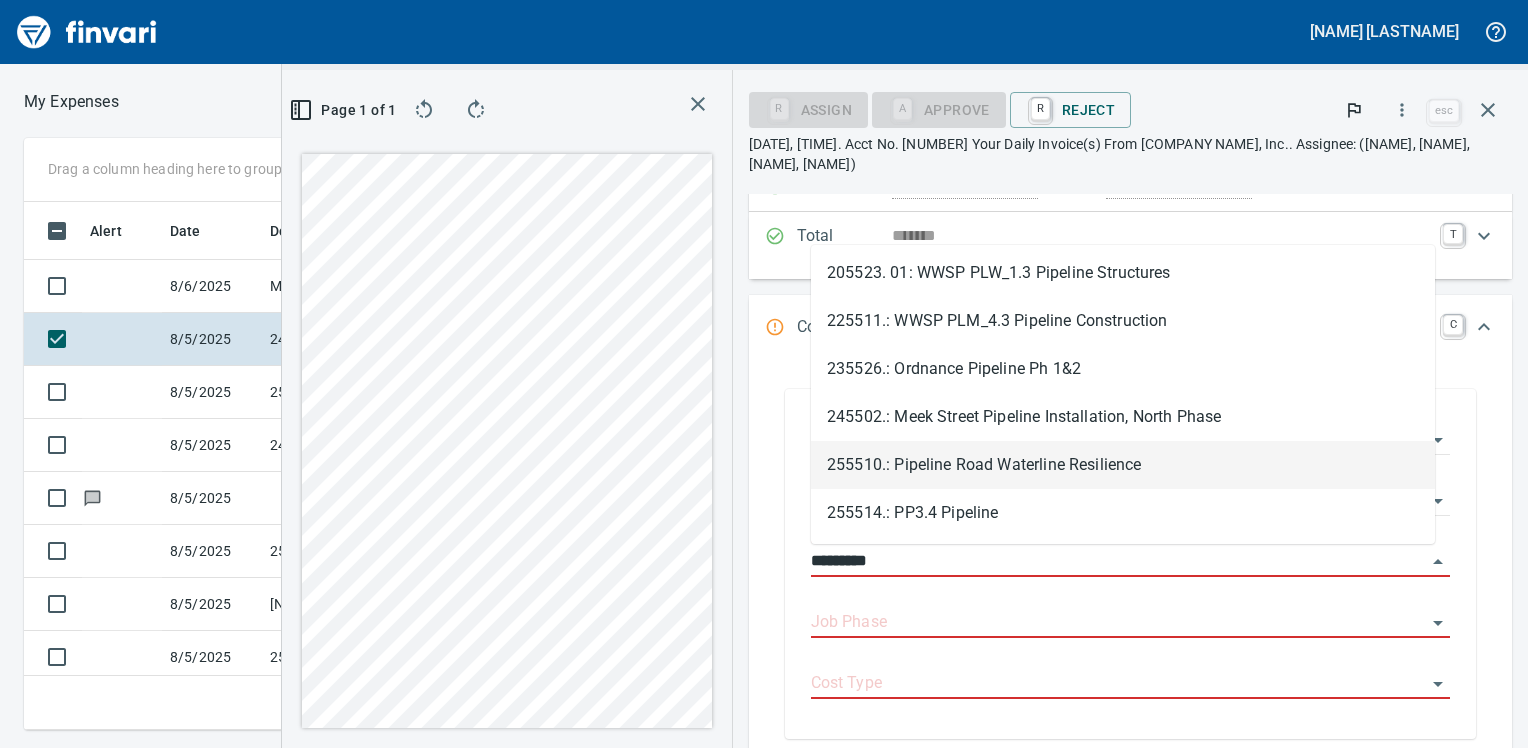 type on "********" 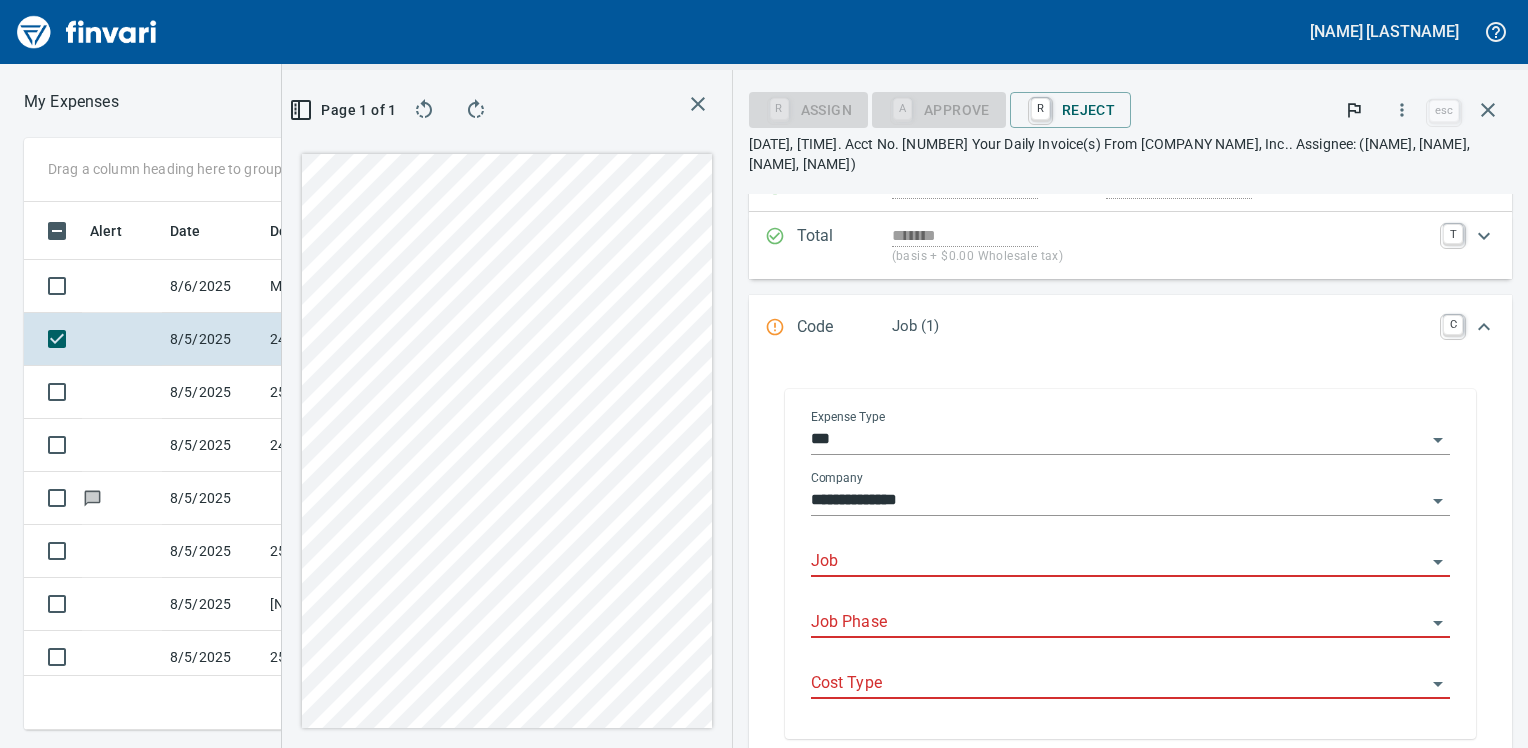 click on "Job" at bounding box center (1118, 562) 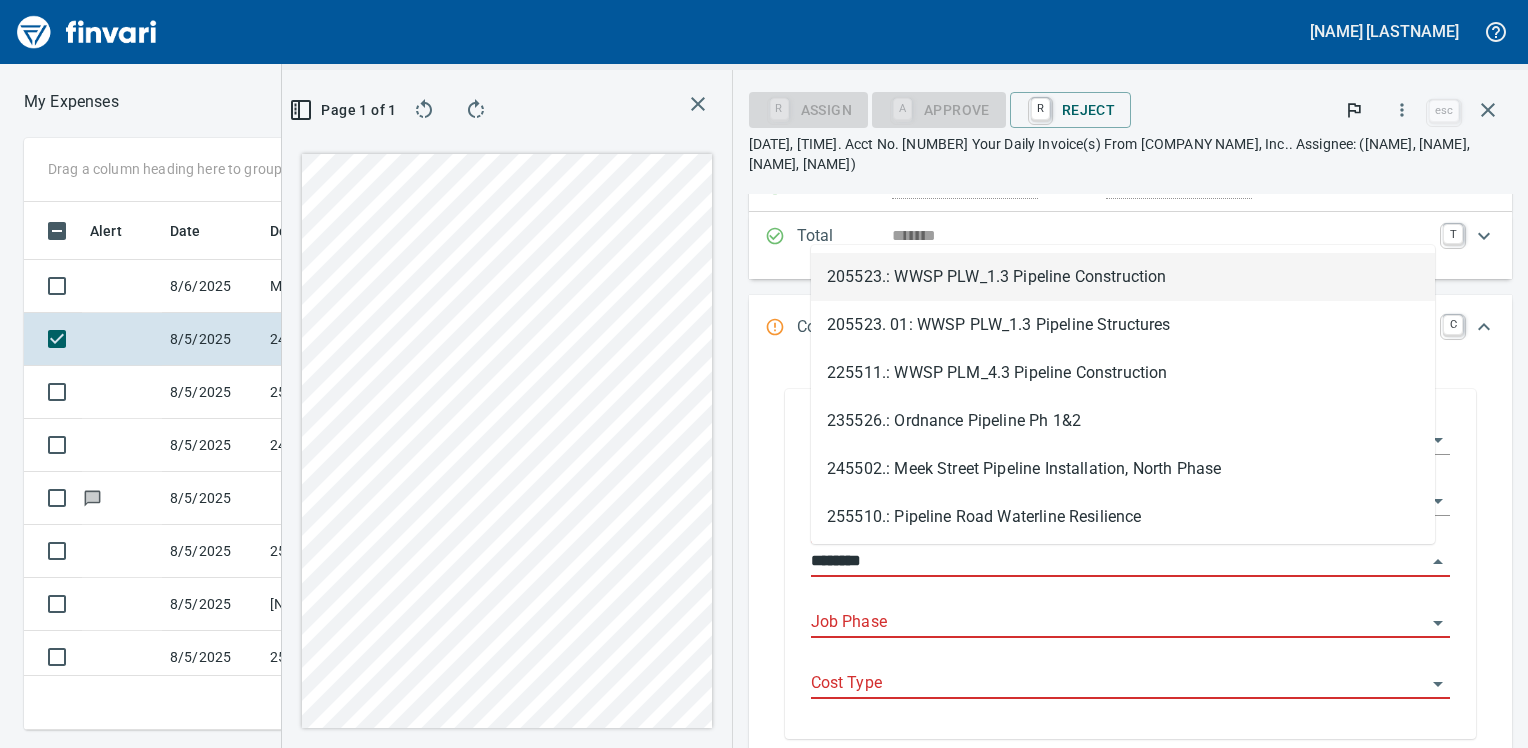 scroll, scrollTop: 497, scrollLeft: 949, axis: both 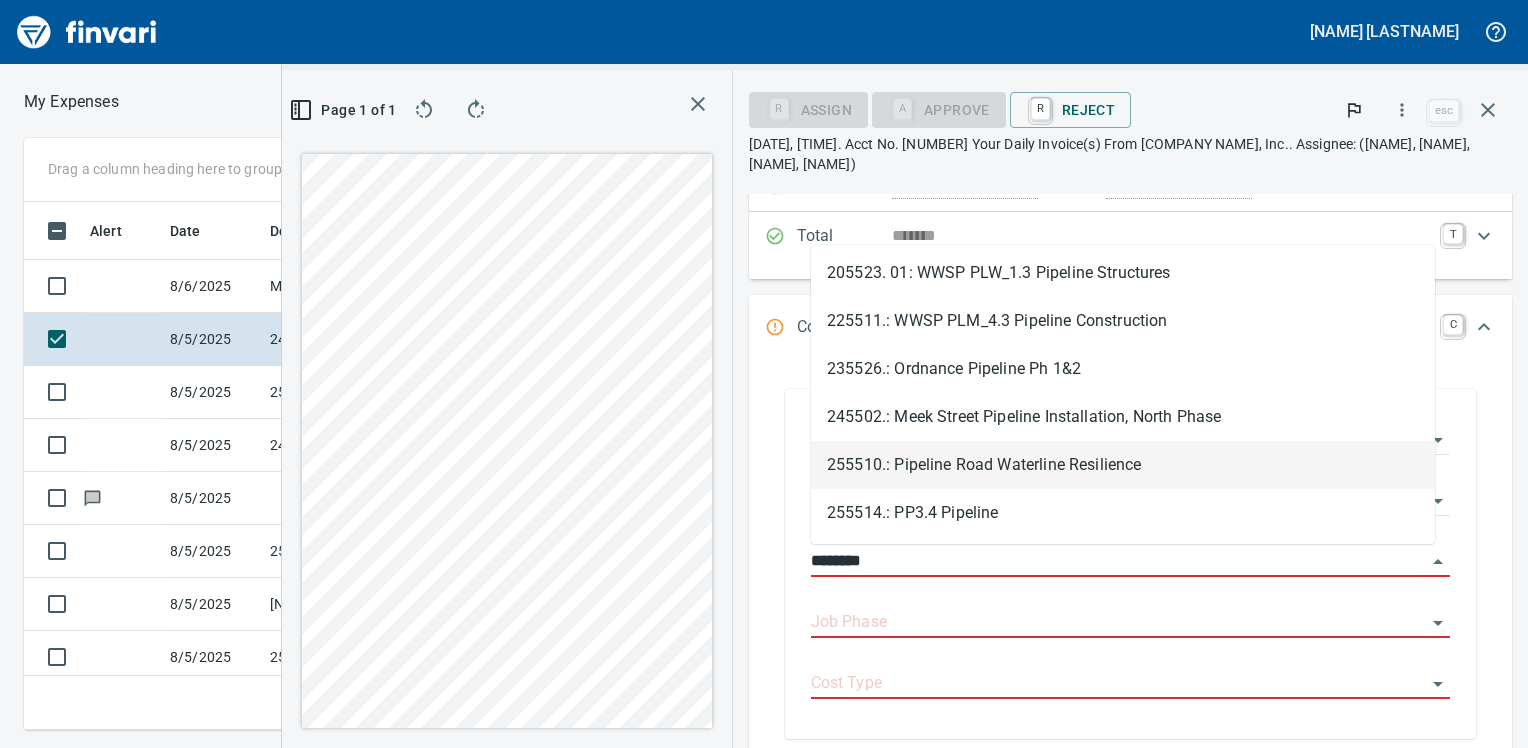 click on "255510.: Pipeline Road Waterline Resilience" at bounding box center (1123, 465) 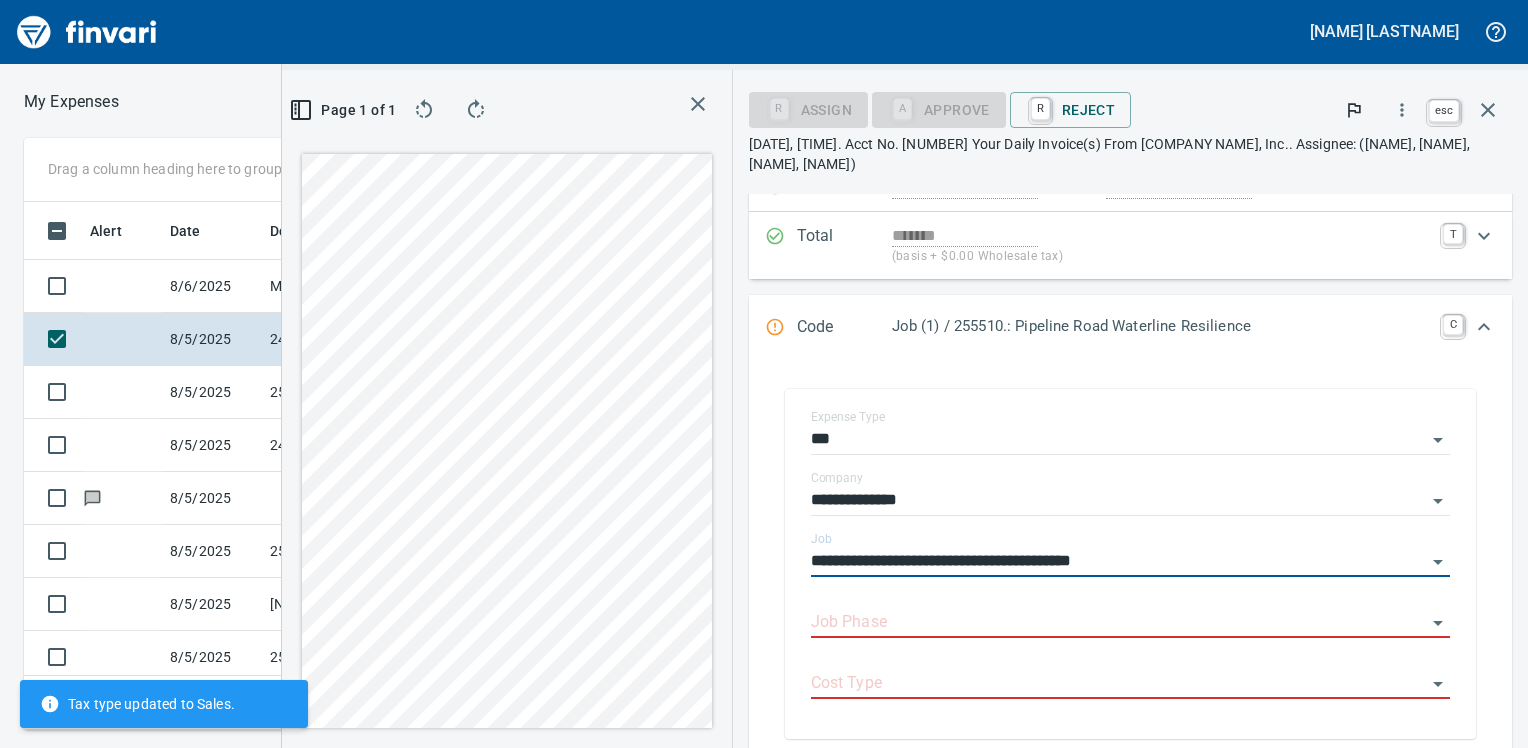 type on "**********" 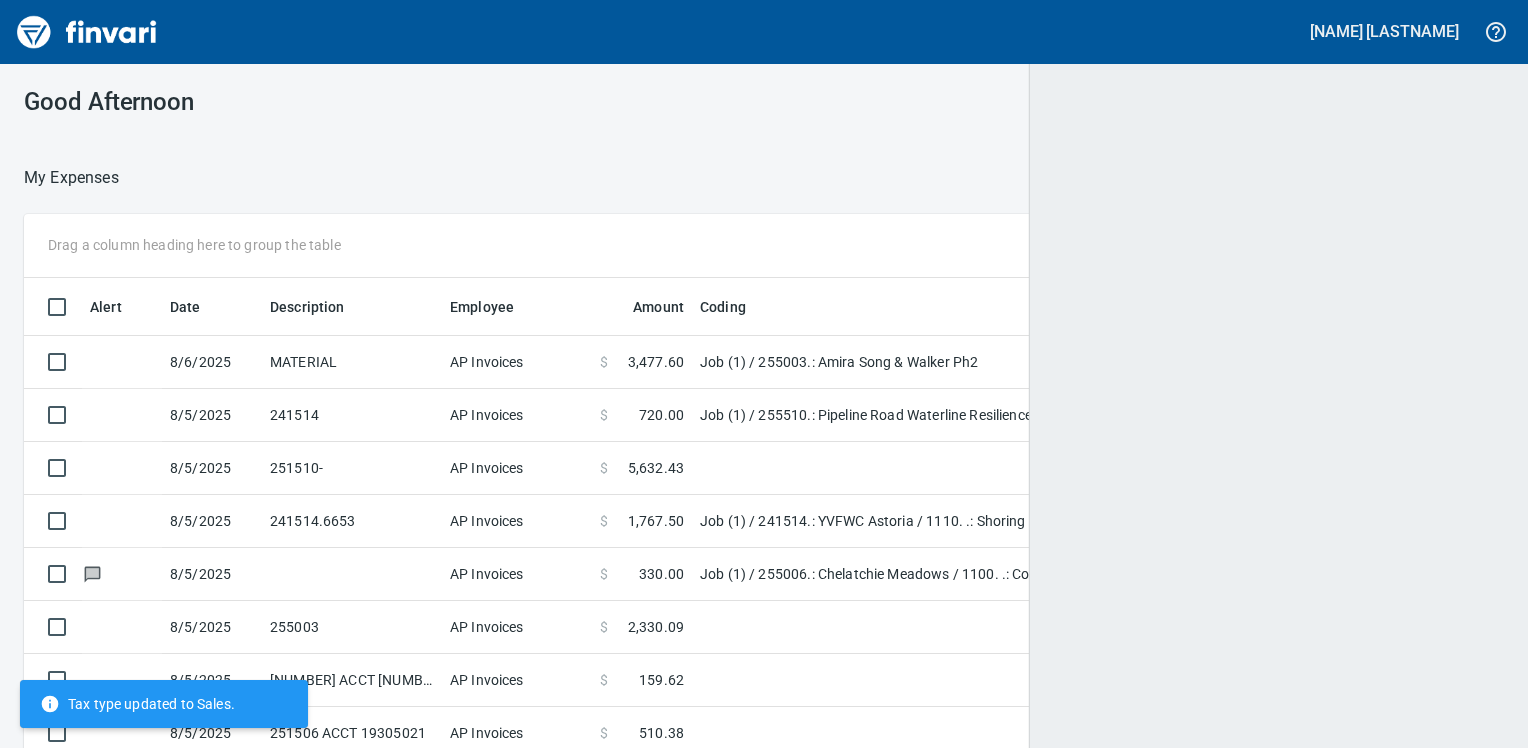 scroll, scrollTop: 512, scrollLeft: 1430, axis: both 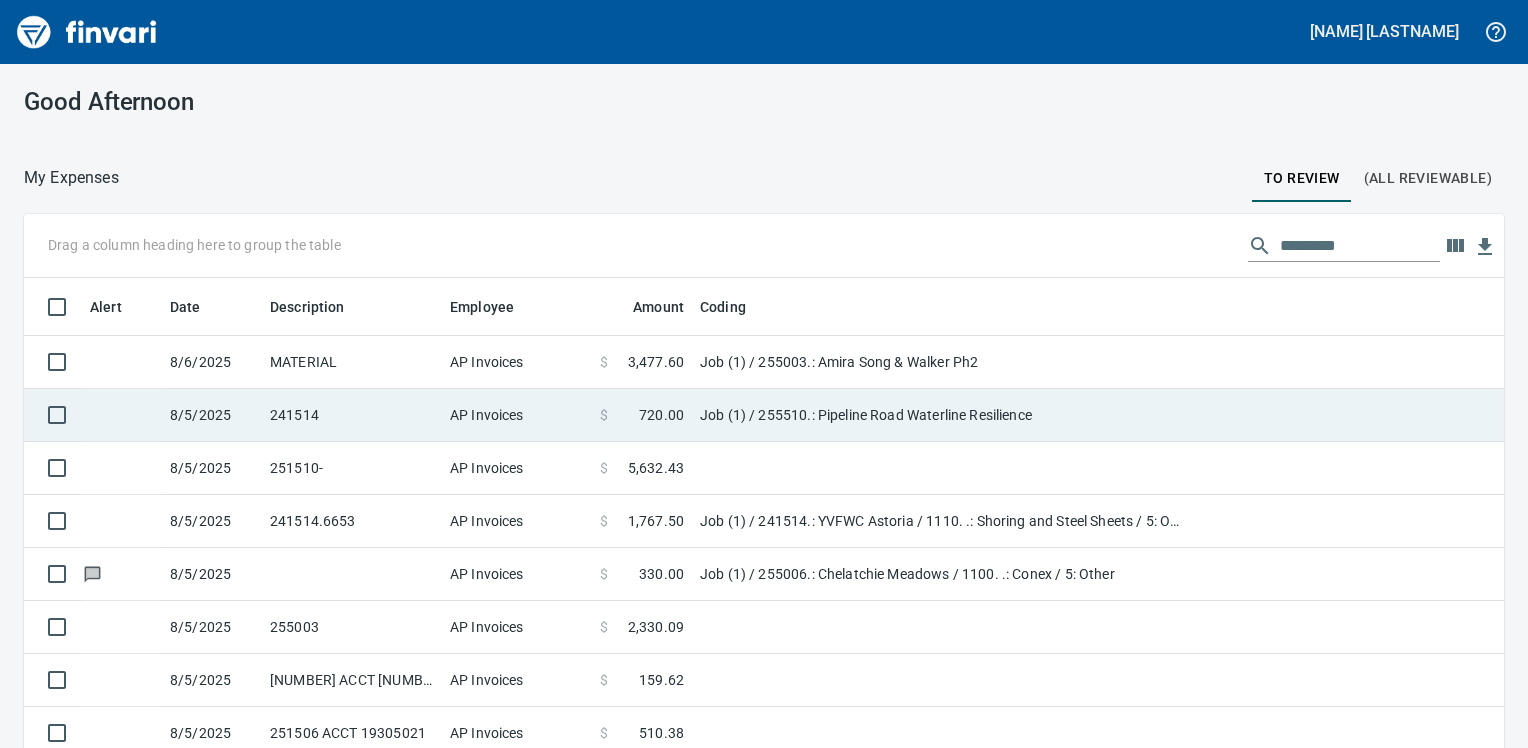 click on "AP Invoices" at bounding box center (517, 415) 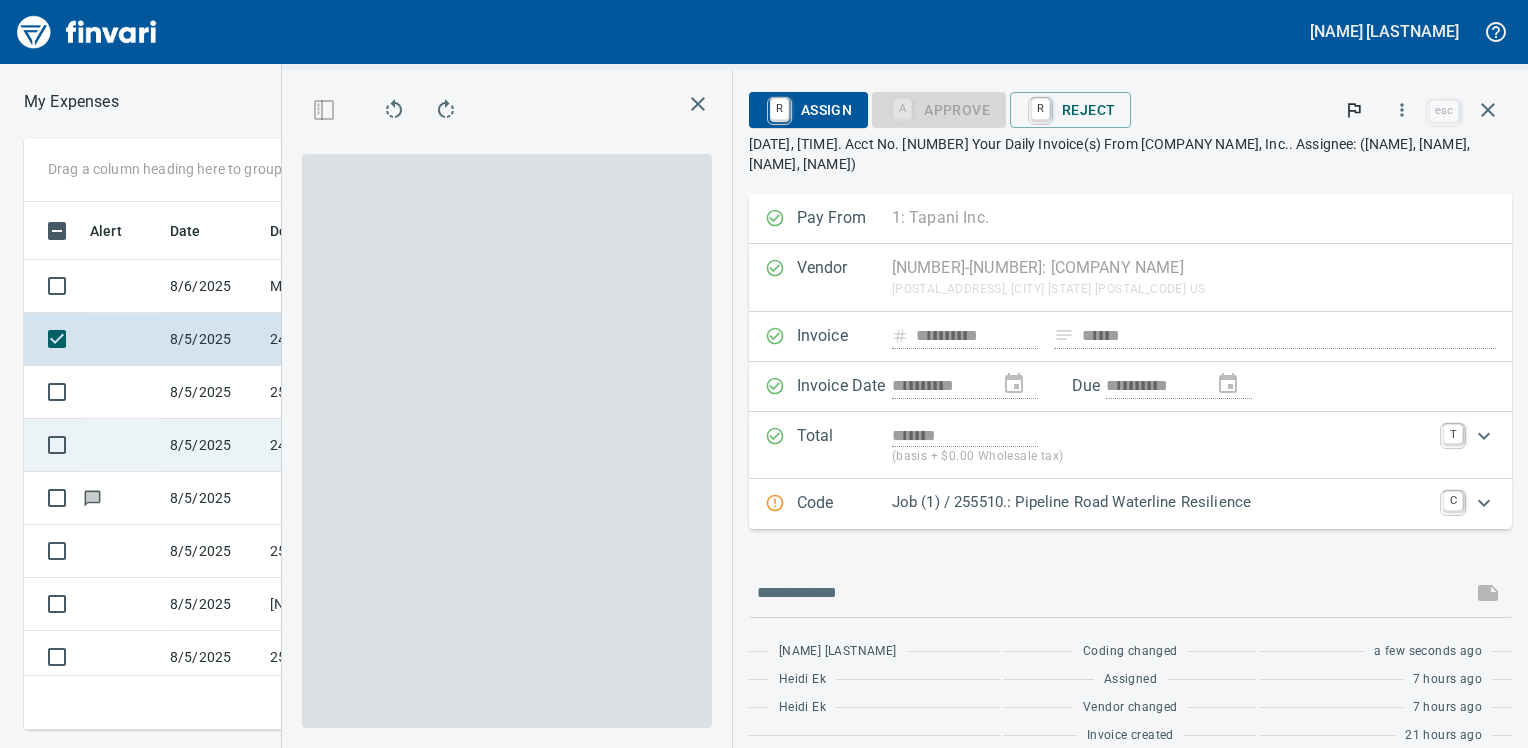 scroll, scrollTop: 2, scrollLeft: 2, axis: both 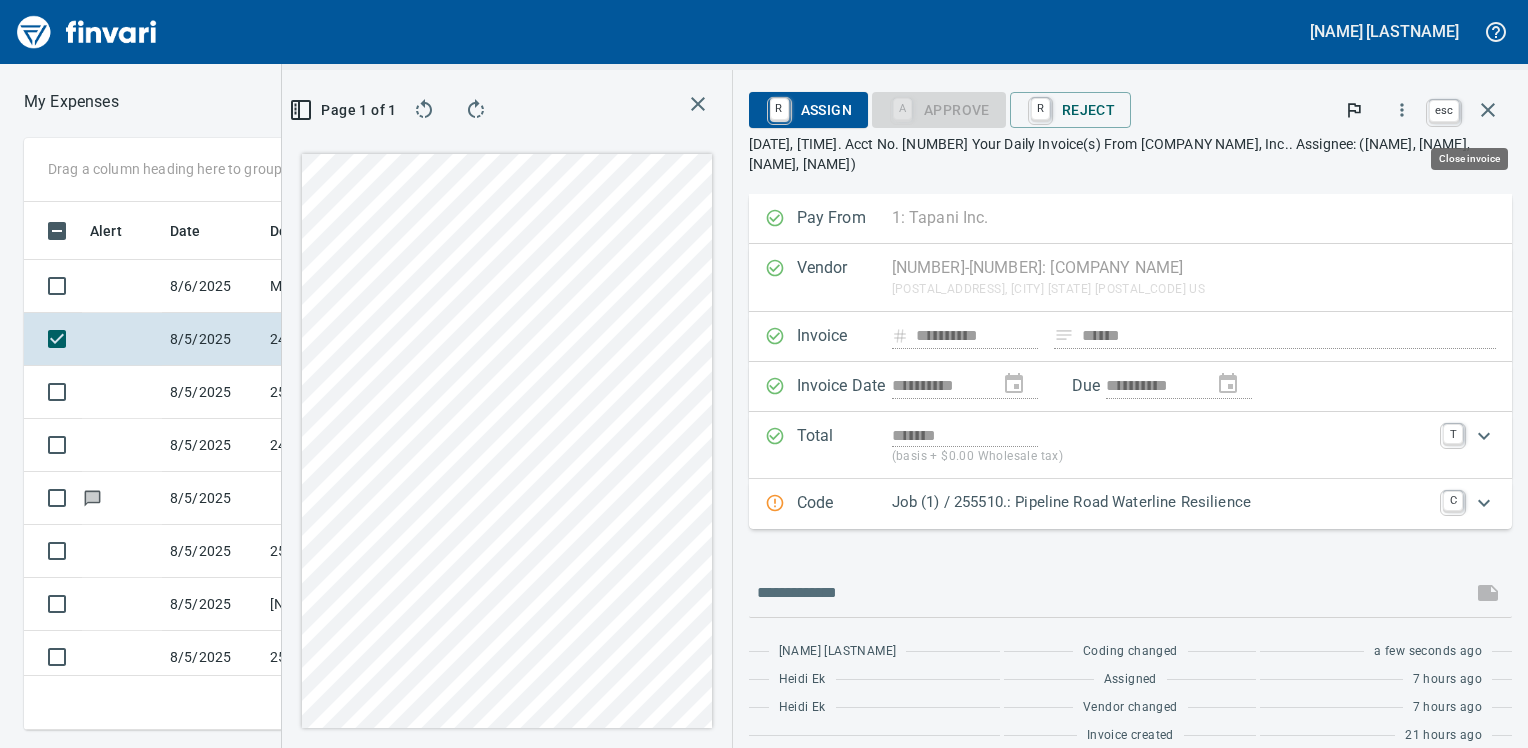 click at bounding box center [1488, 110] 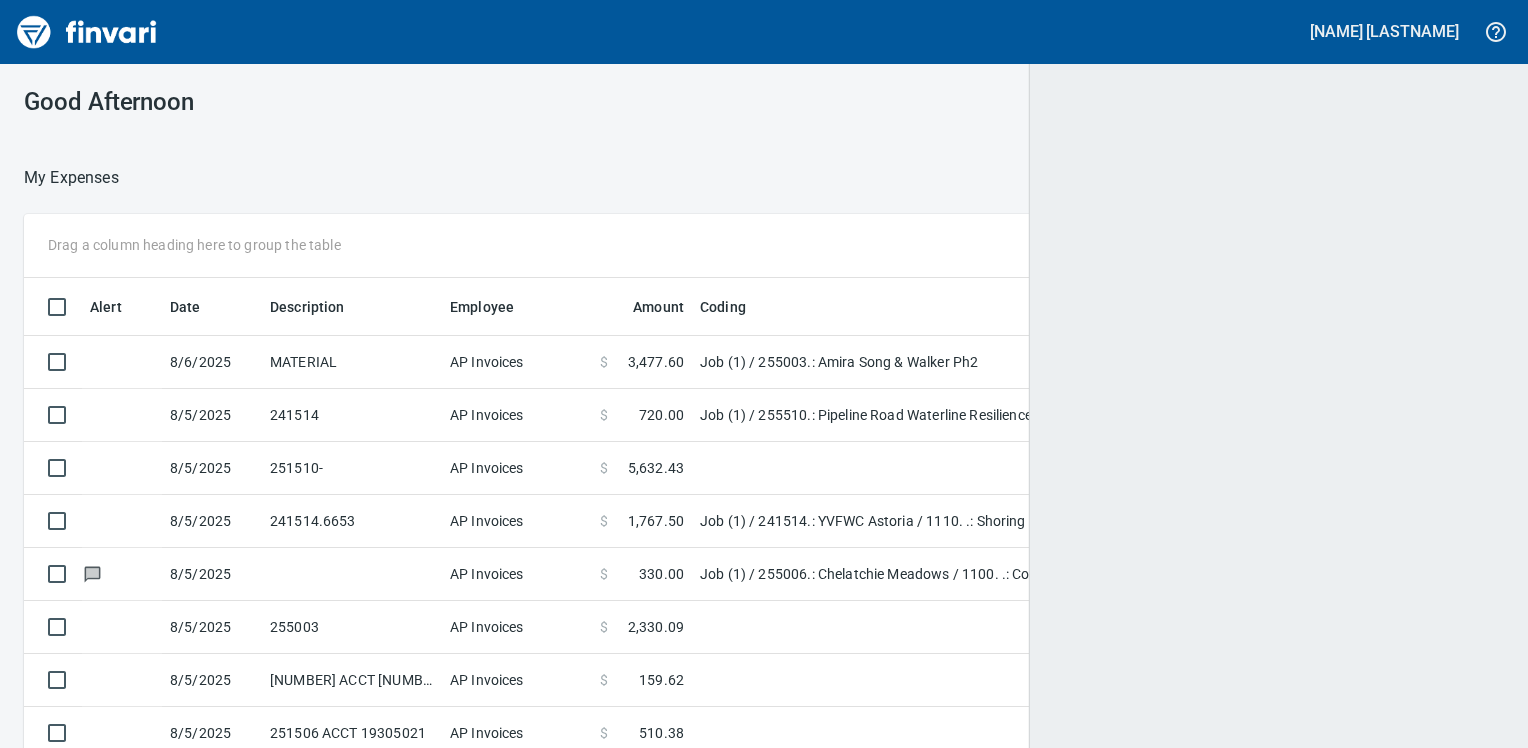 scroll, scrollTop: 512, scrollLeft: 1193, axis: both 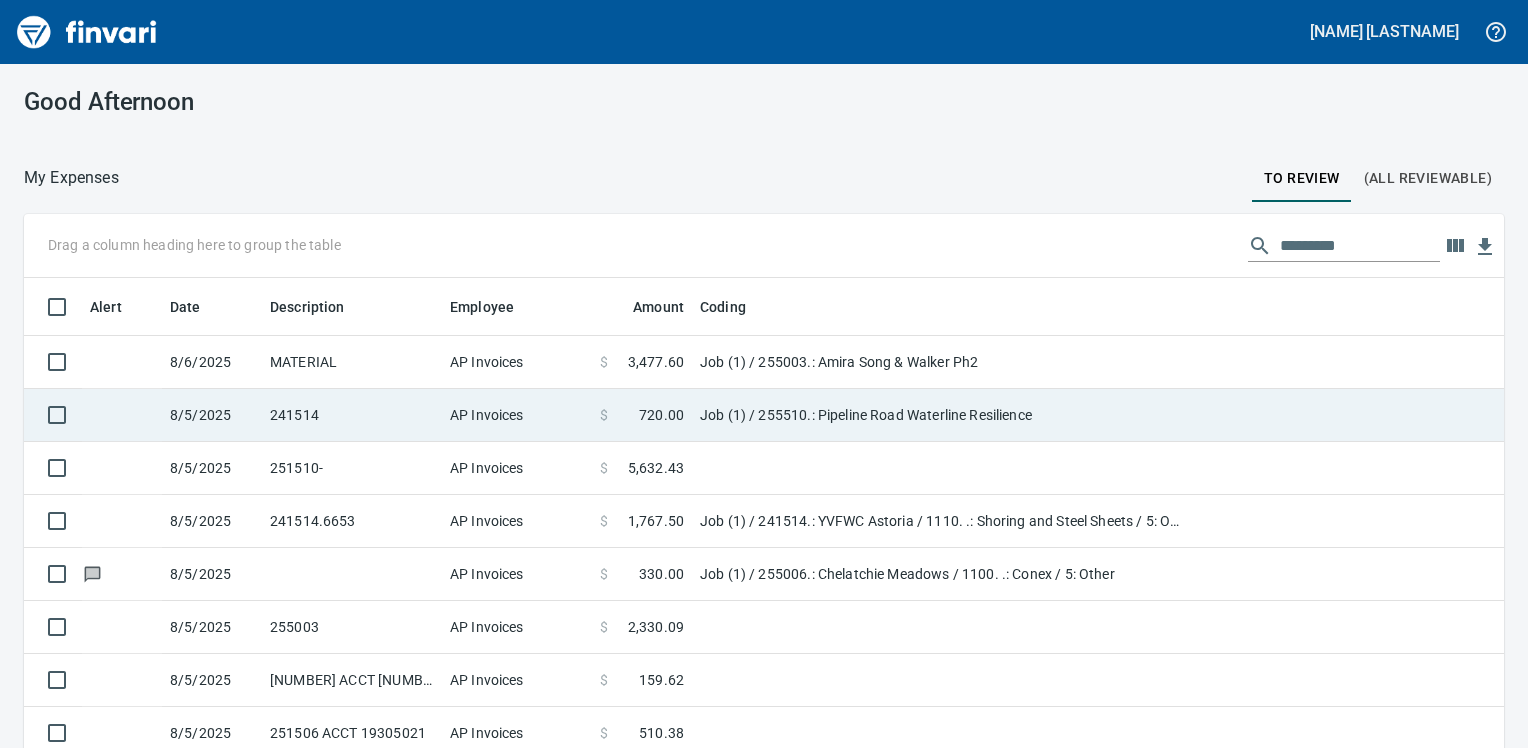 click at bounding box center [122, 415] 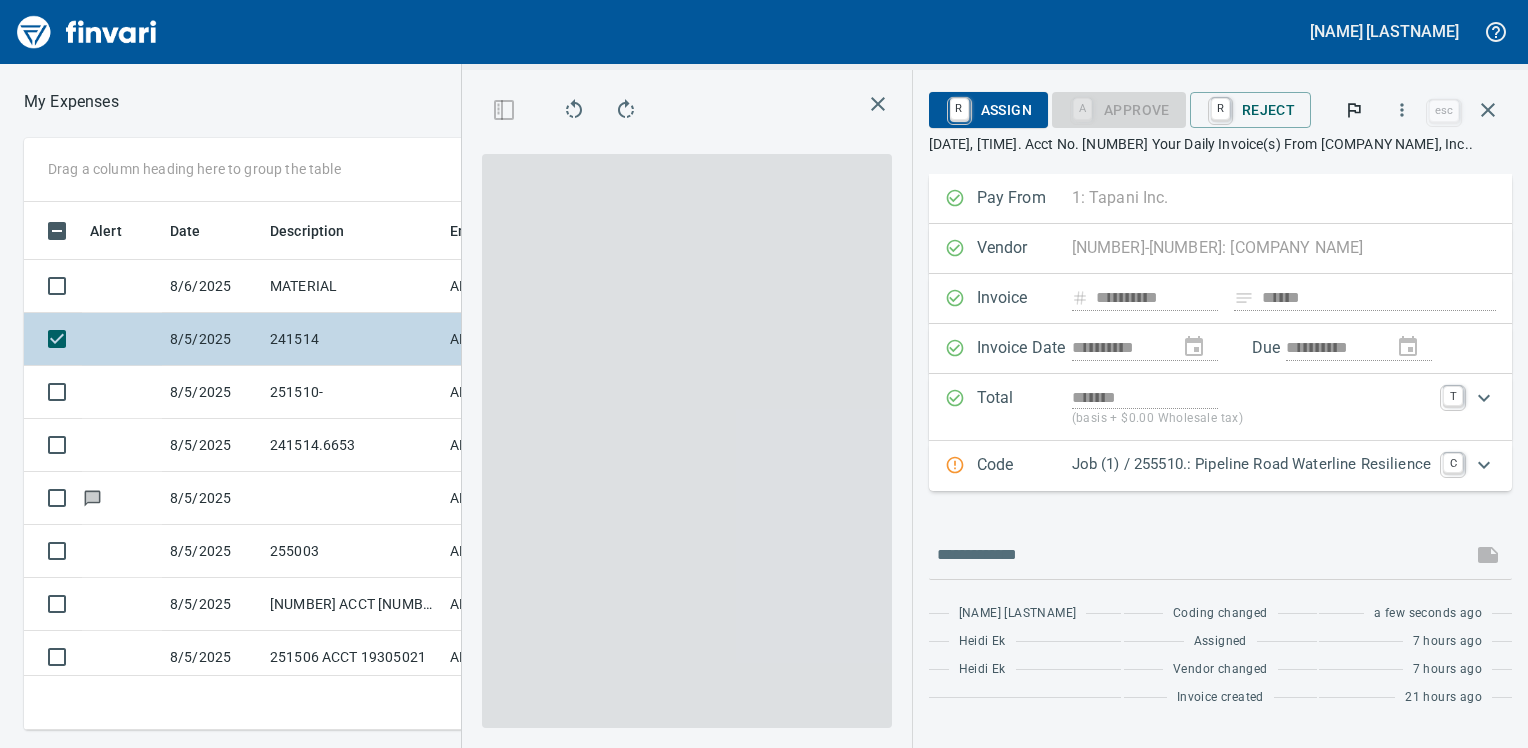 scroll, scrollTop: 2, scrollLeft: 2, axis: both 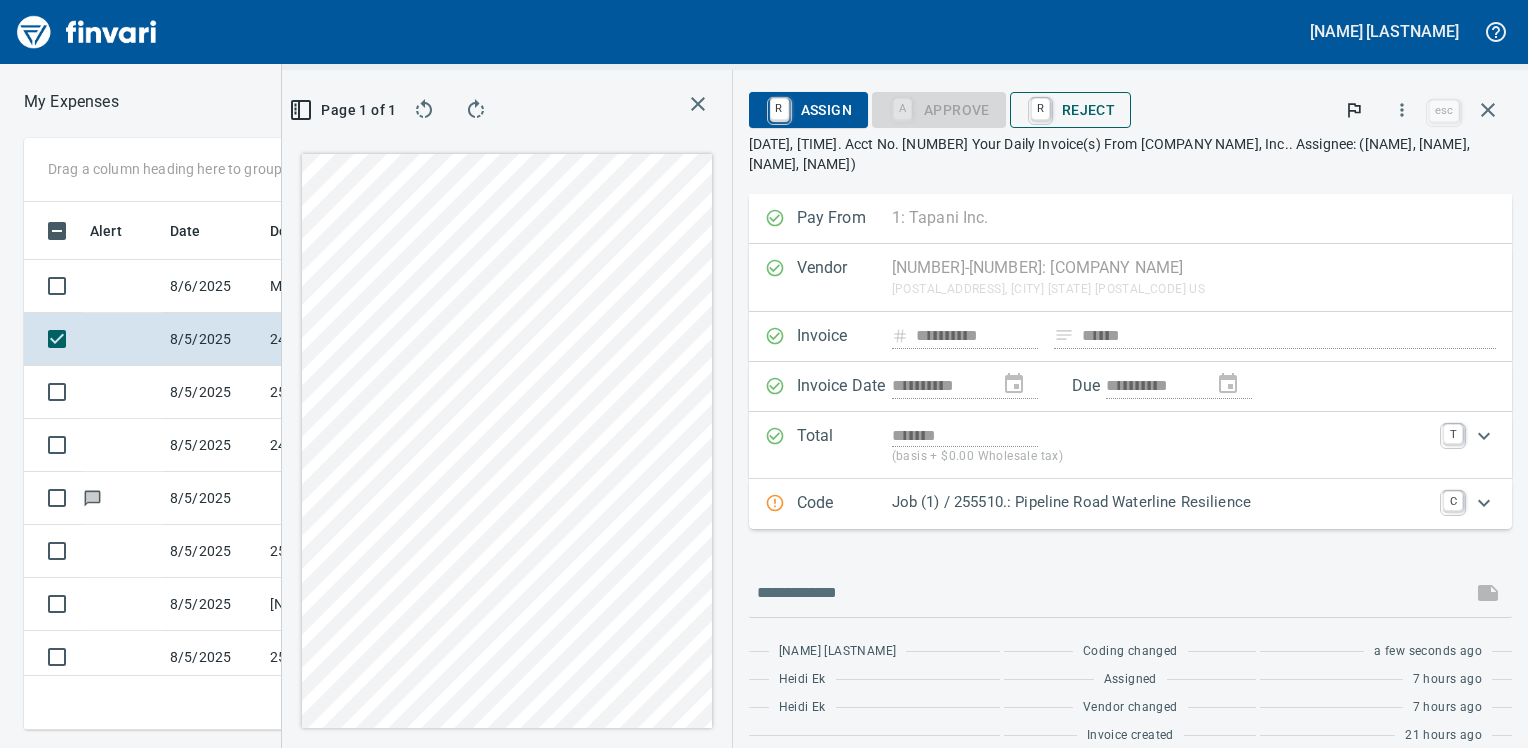 click on "R Reject" at bounding box center (1070, 110) 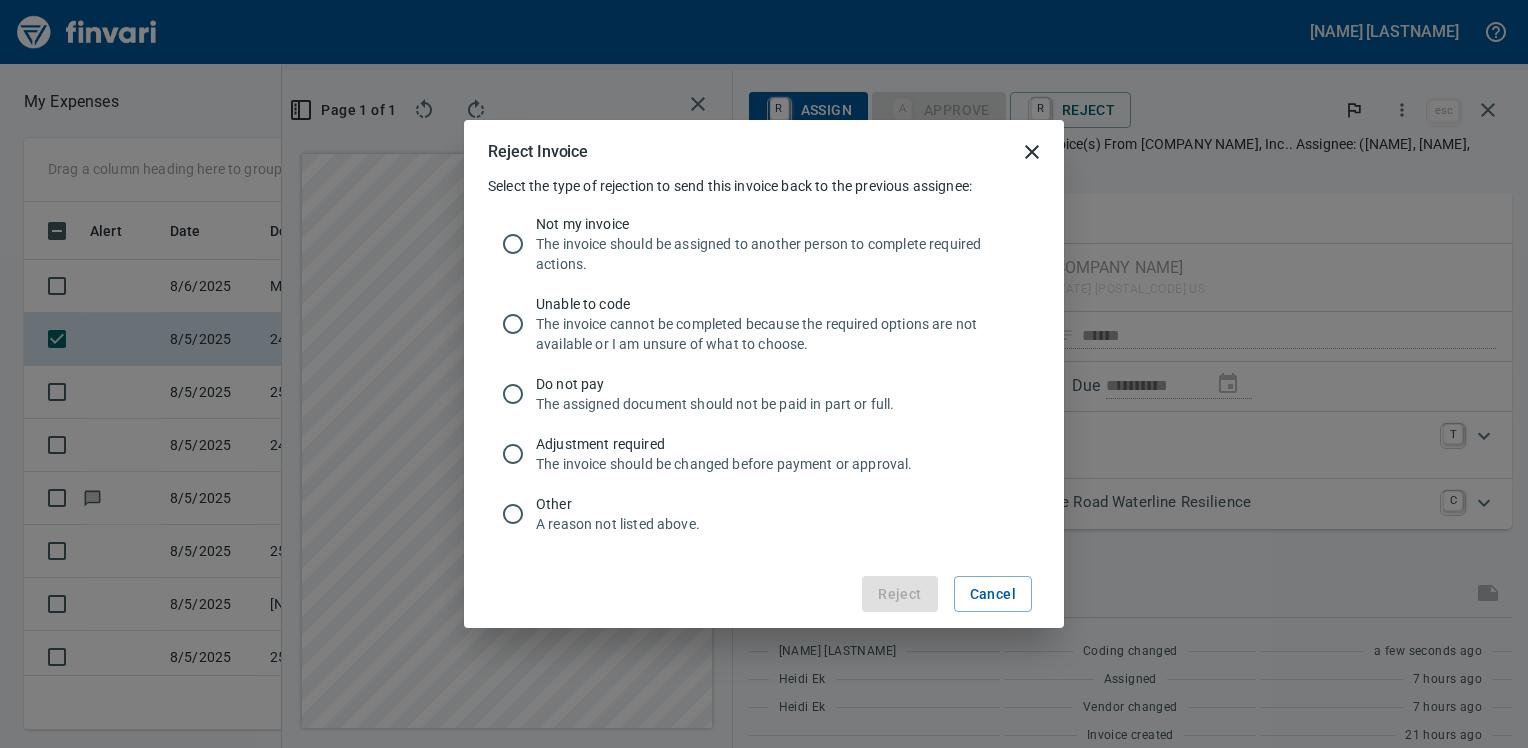 drag, startPoint x: 592, startPoint y: 235, endPoint x: 607, endPoint y: 257, distance: 26.627054 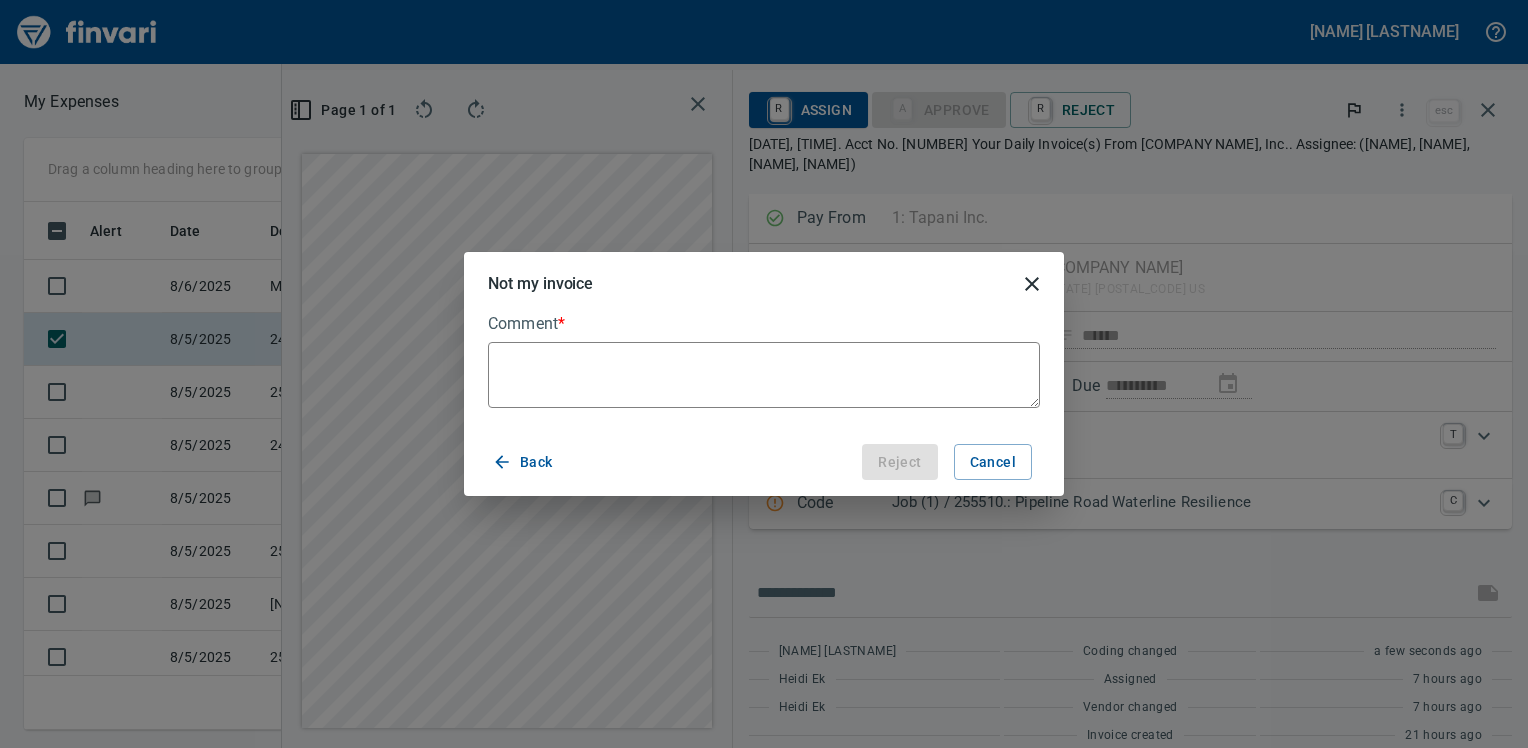 type on "*" 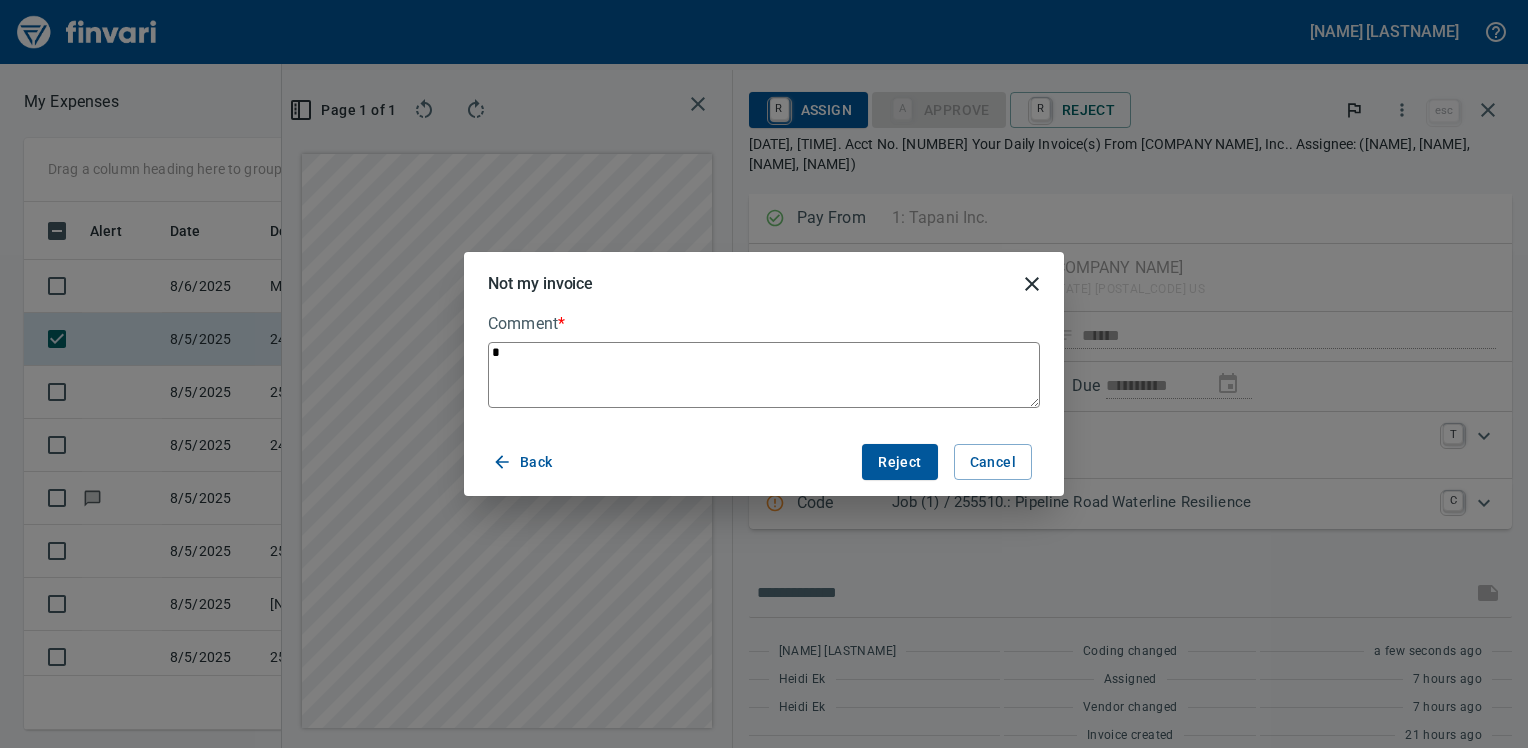 type on "**" 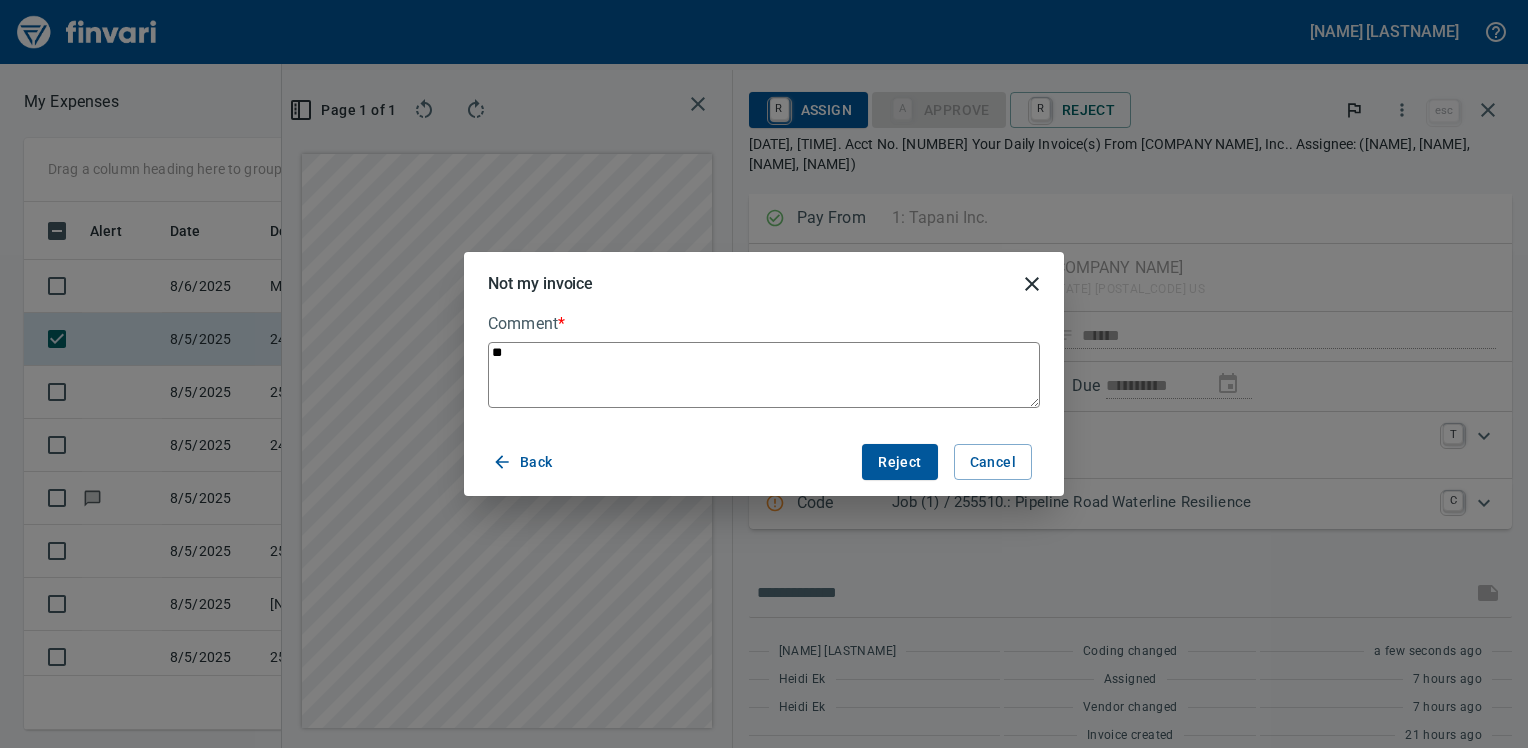 type on "***" 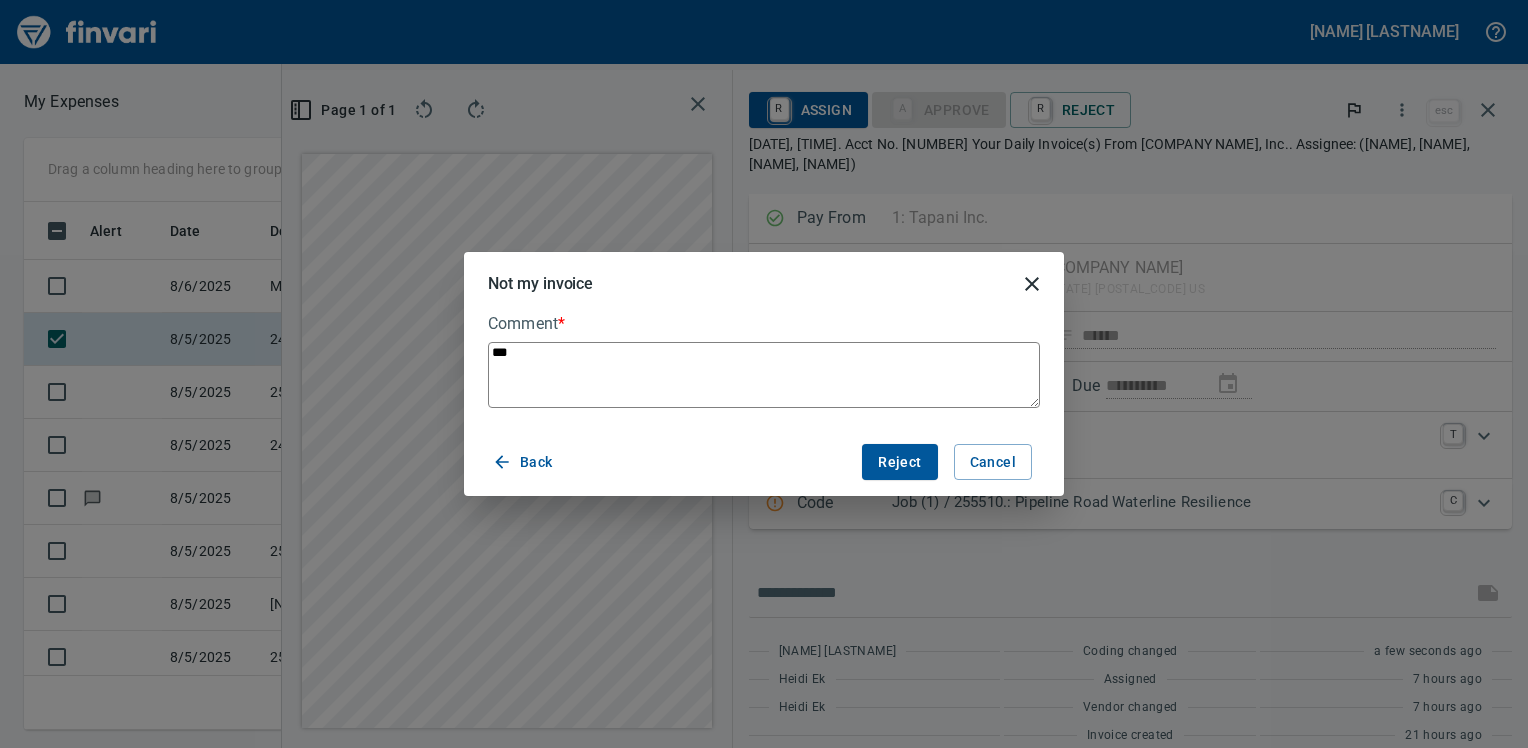 type on "***" 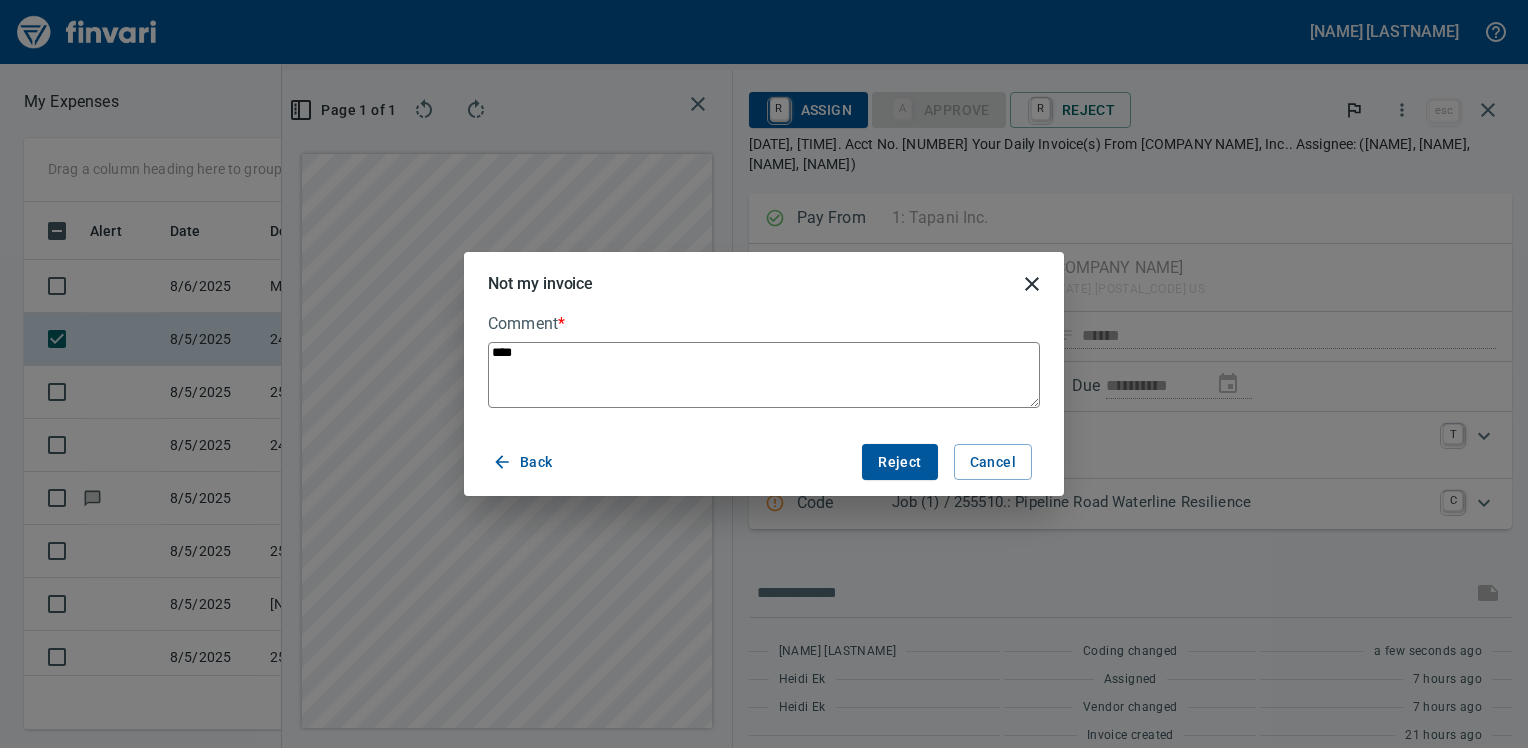 type on "***" 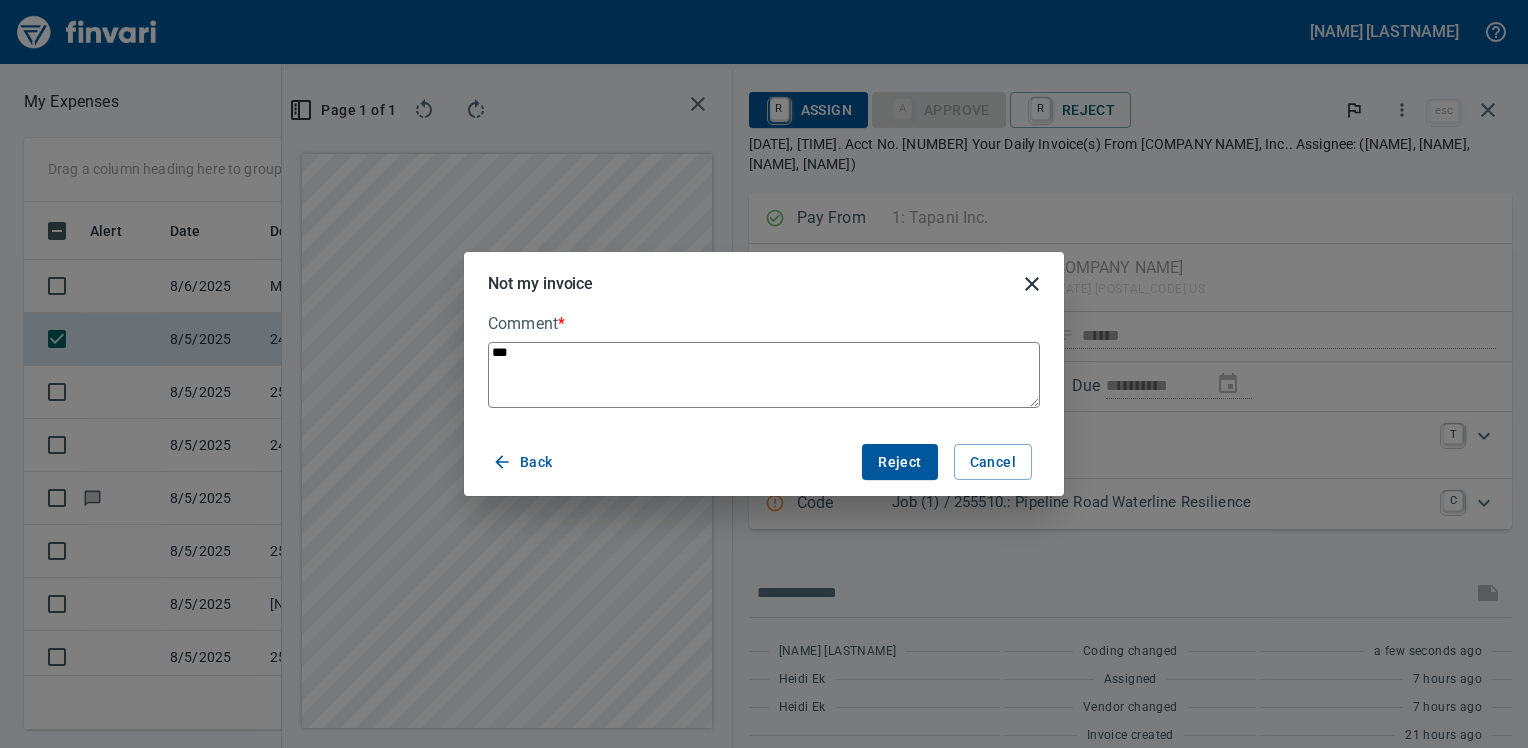 type on "**" 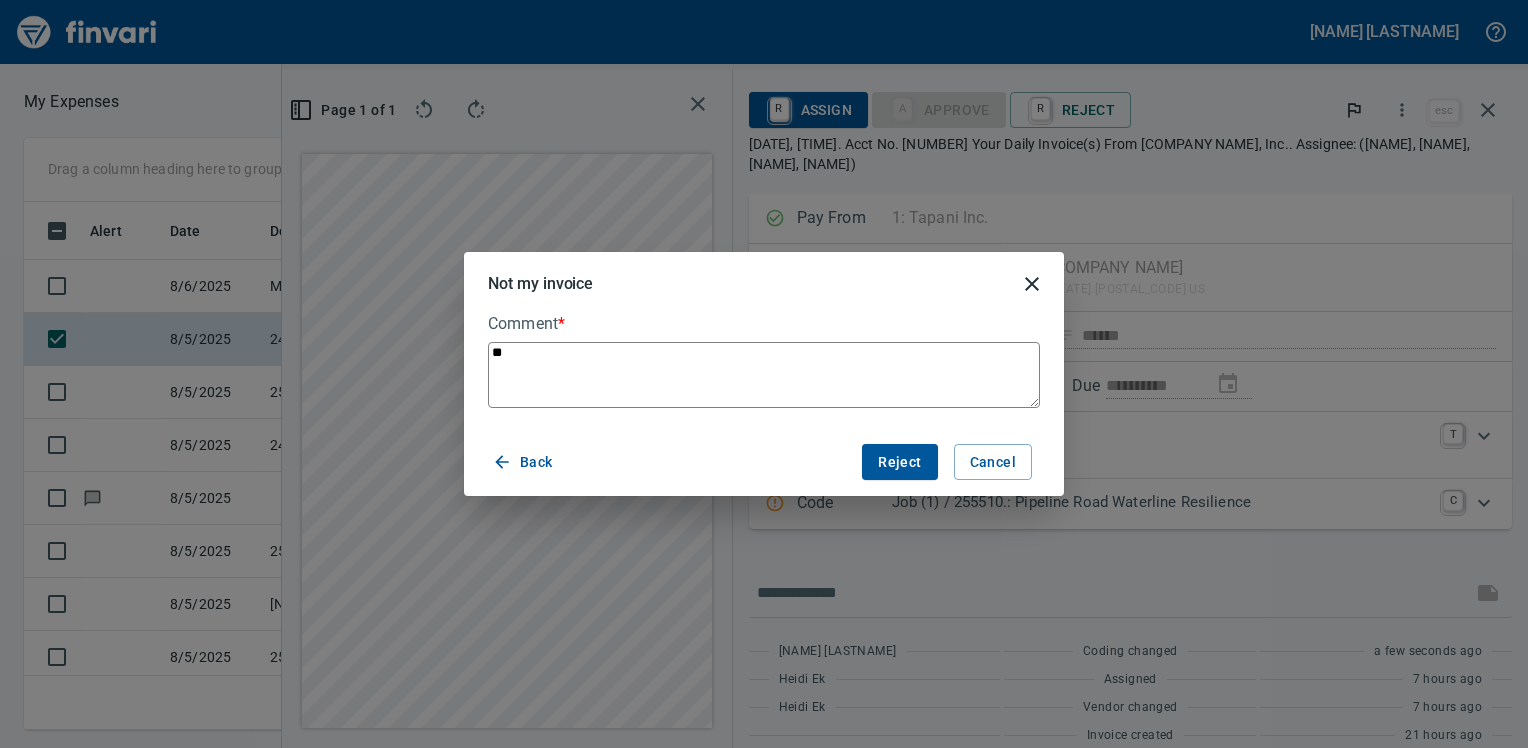 type on "*" 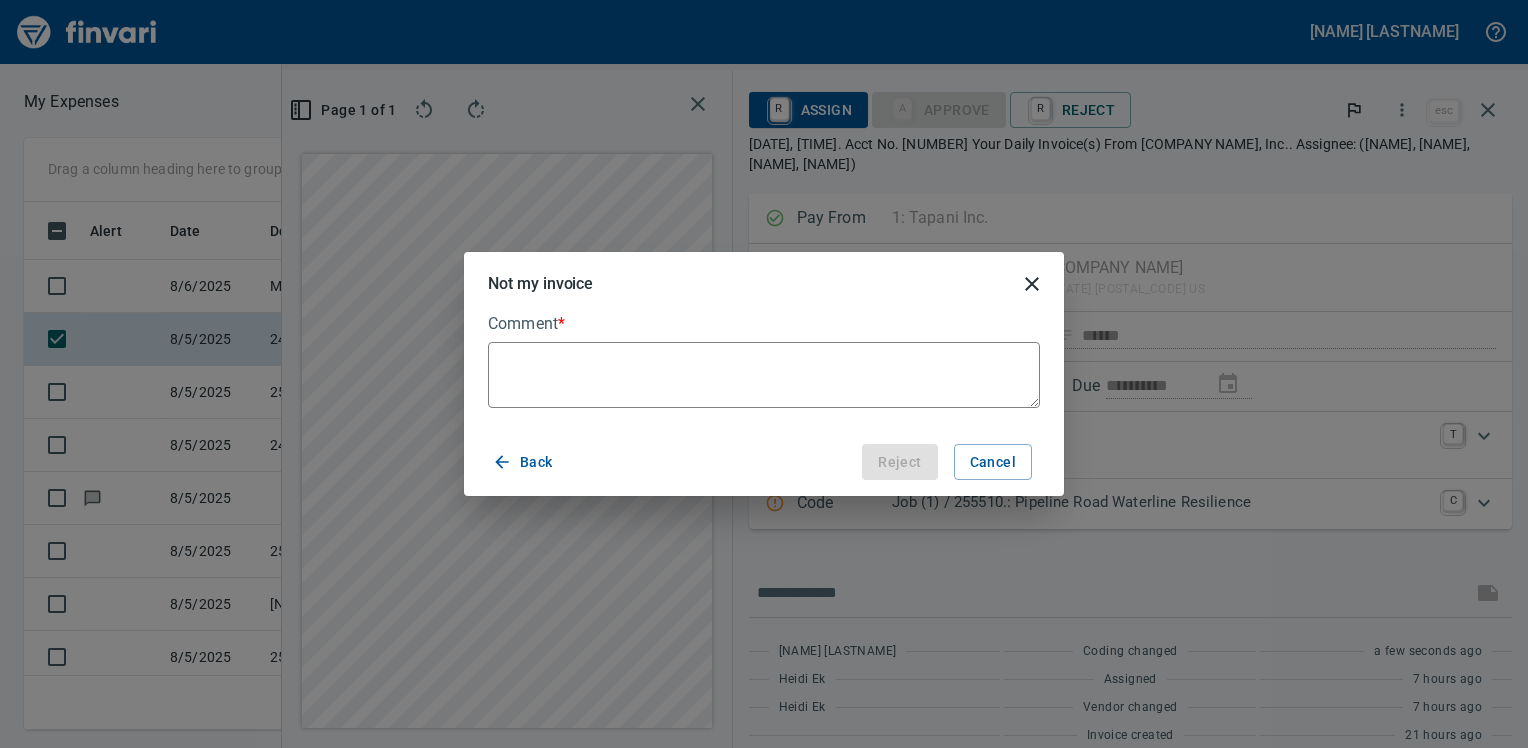 type on "*" 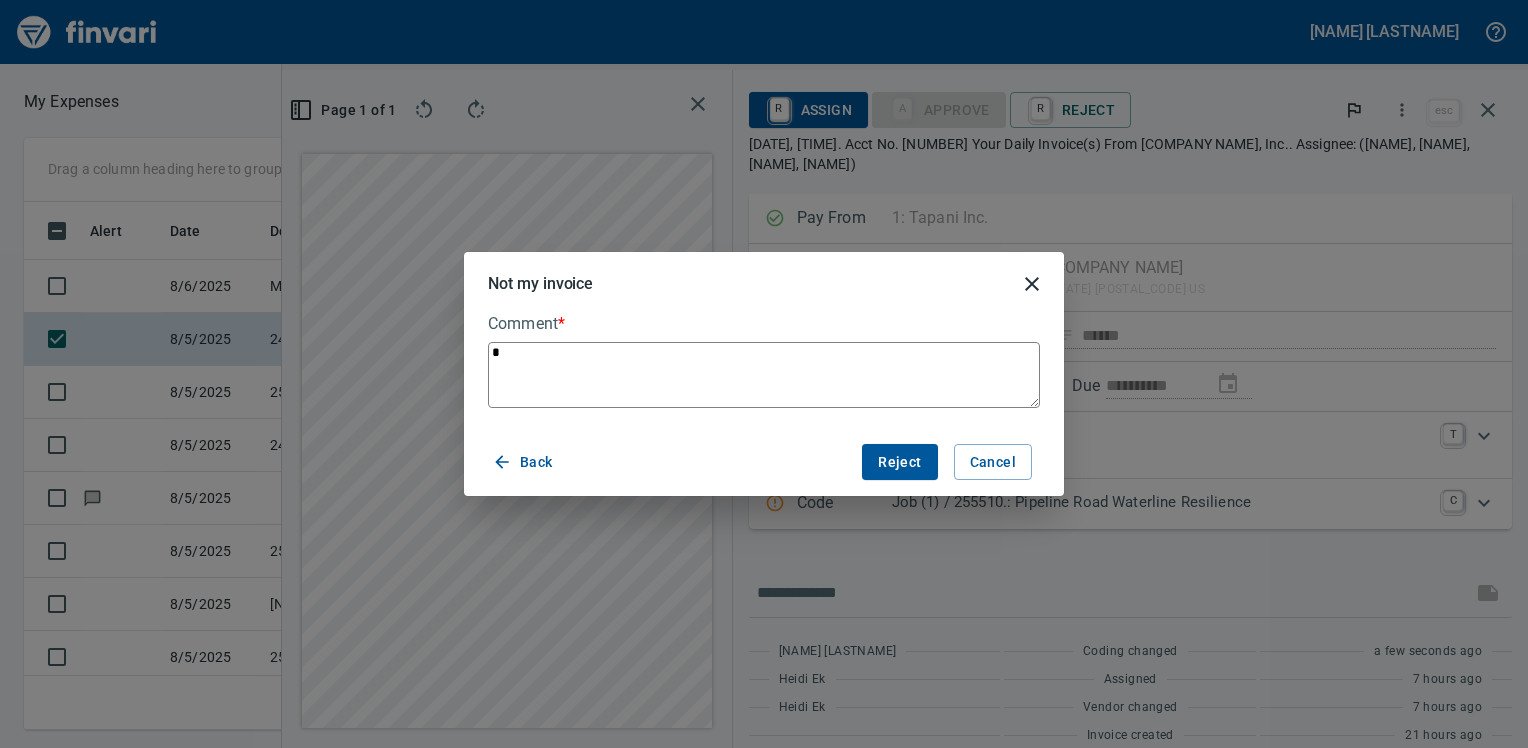 type on "**" 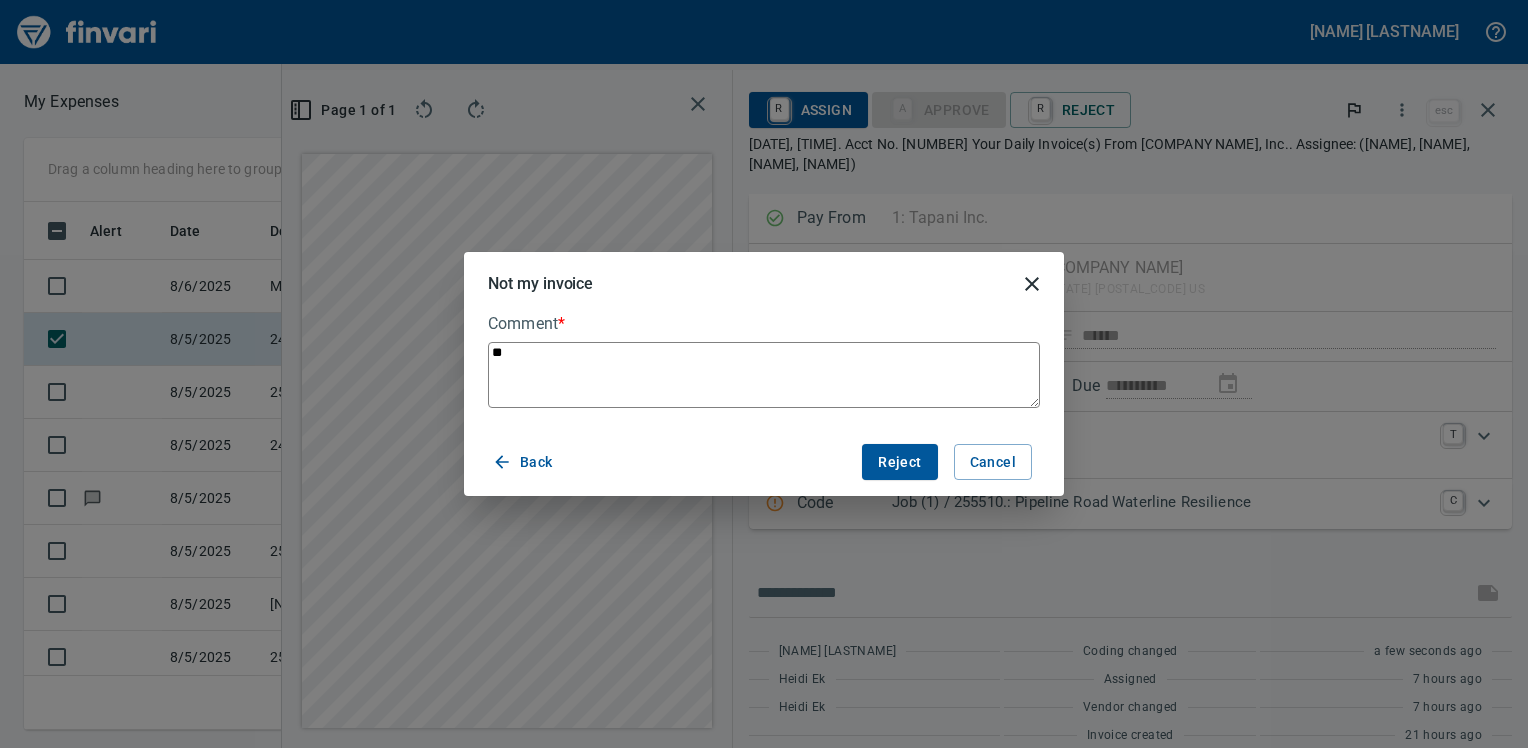 type on "***" 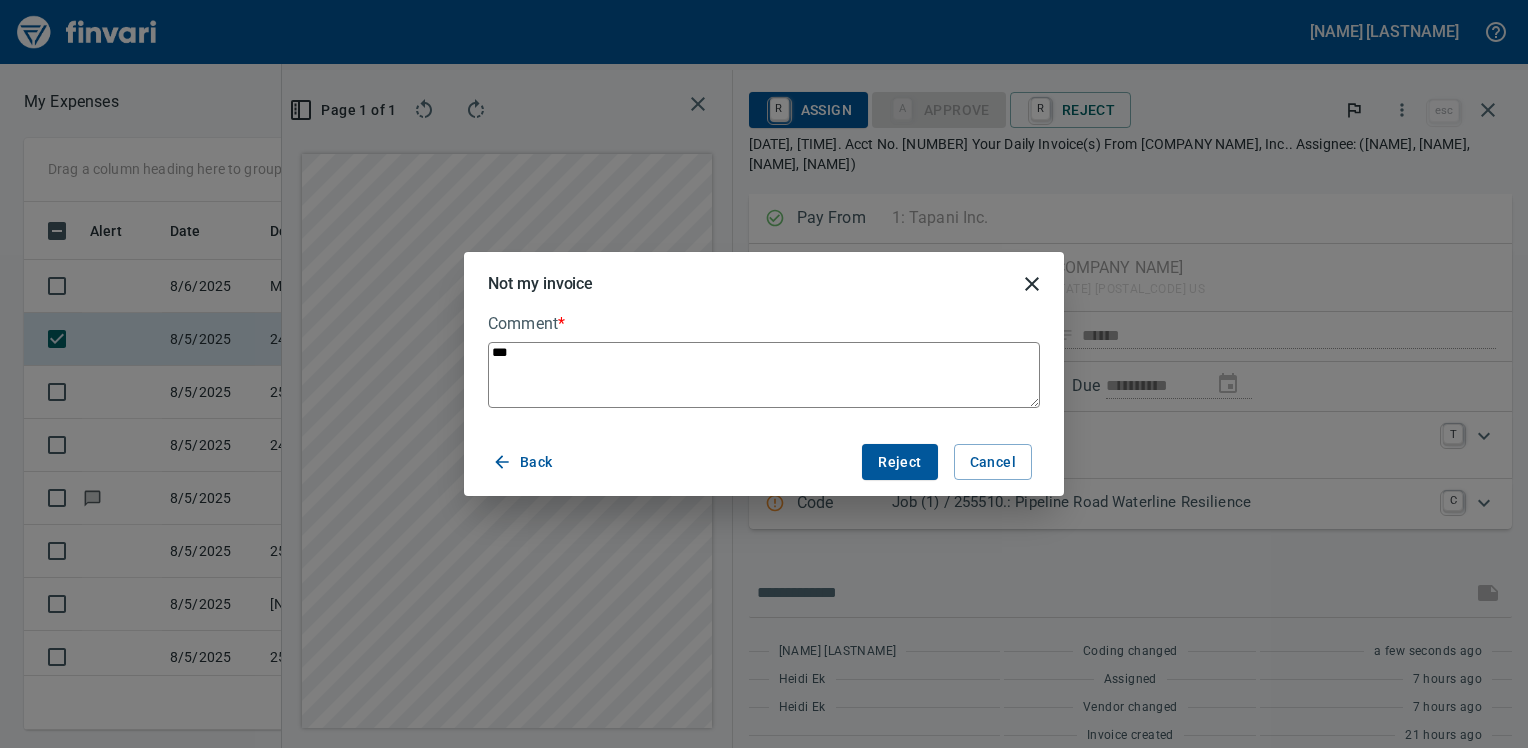 type on "****" 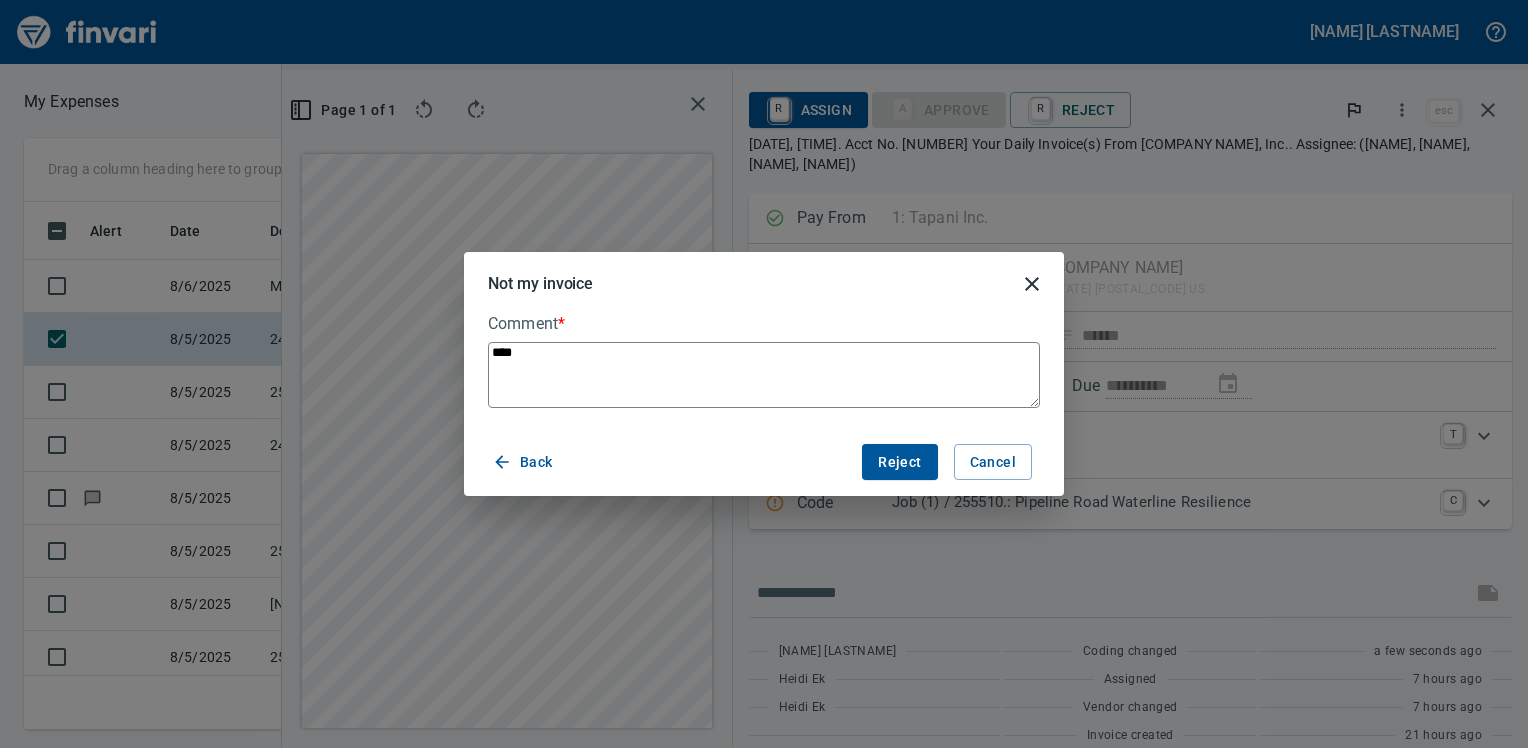 type on "*****" 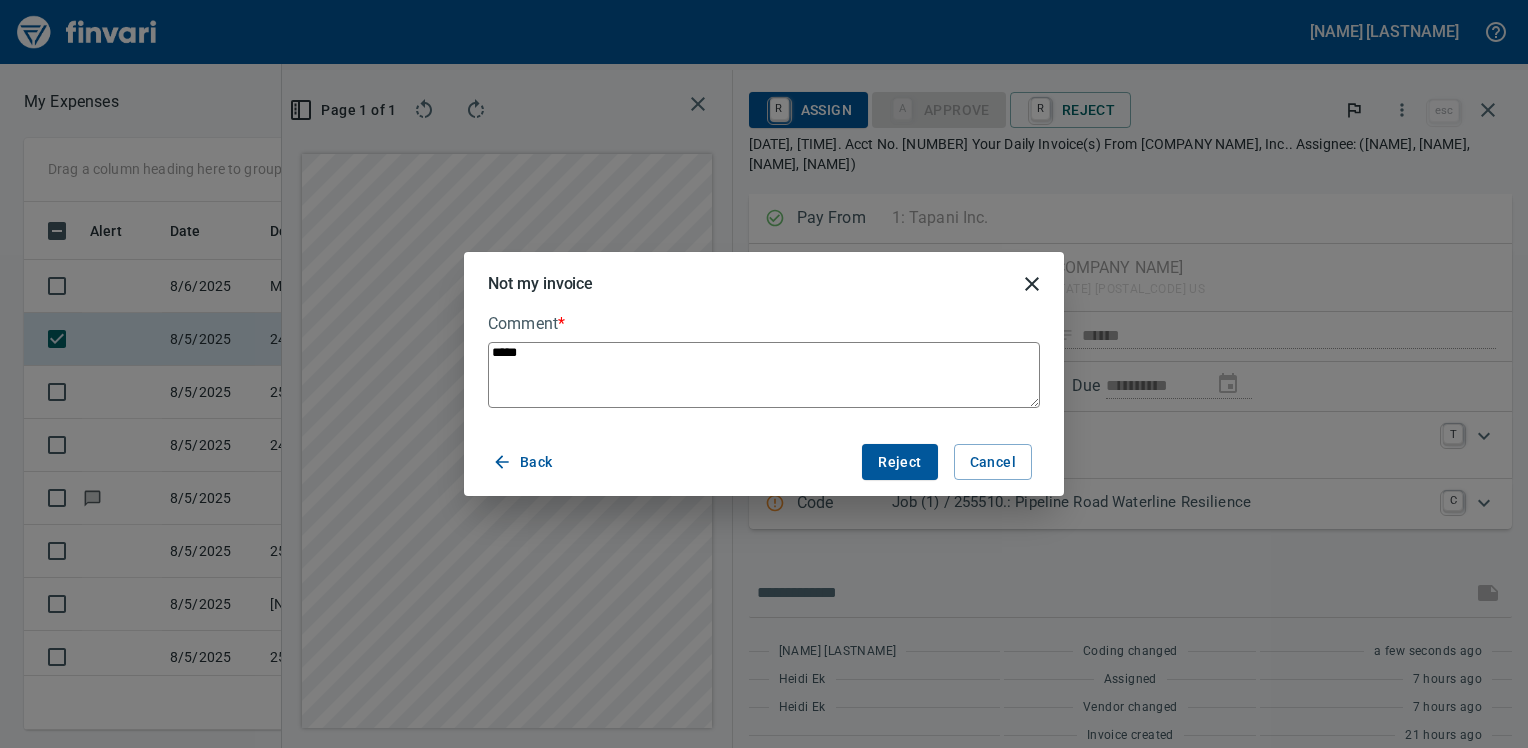 type on "******" 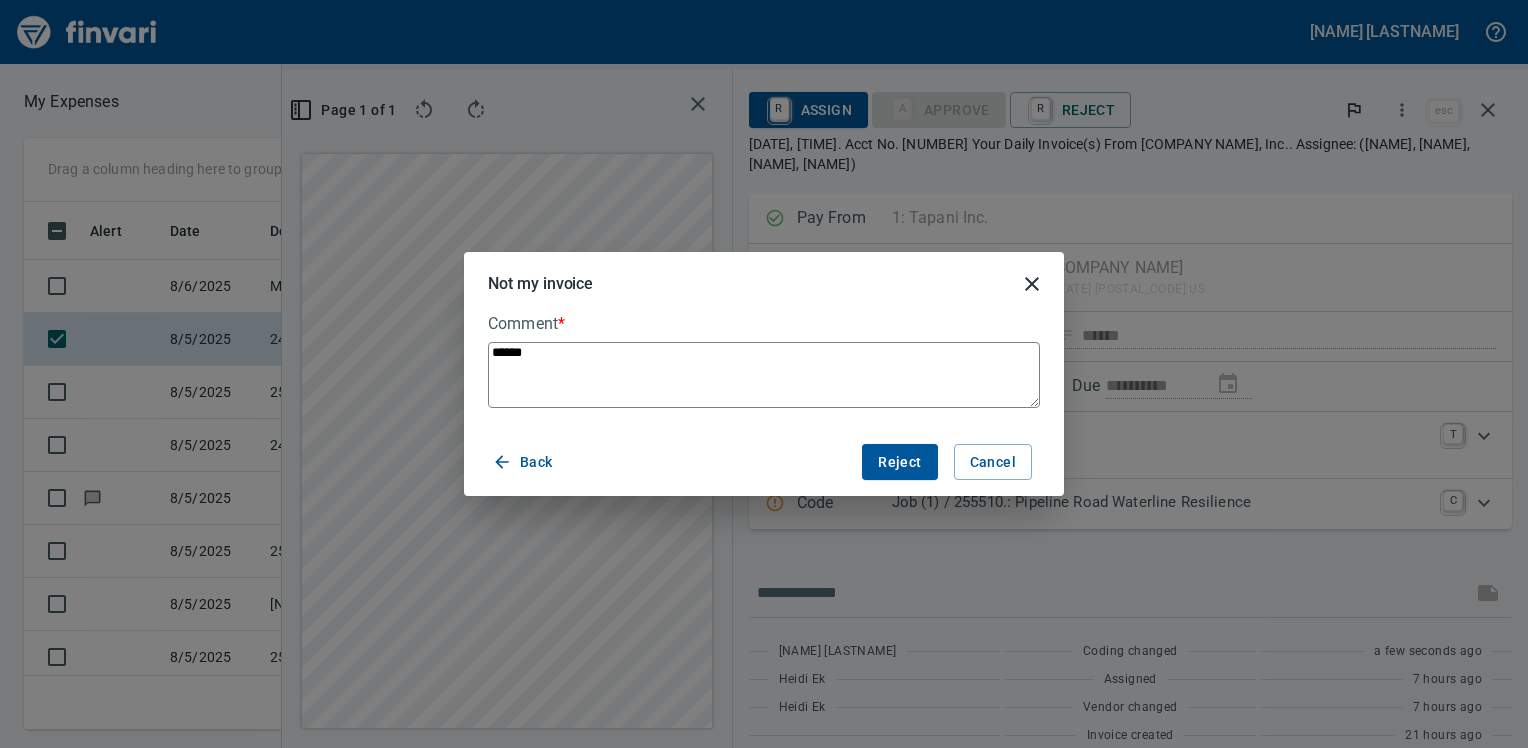 type on "******" 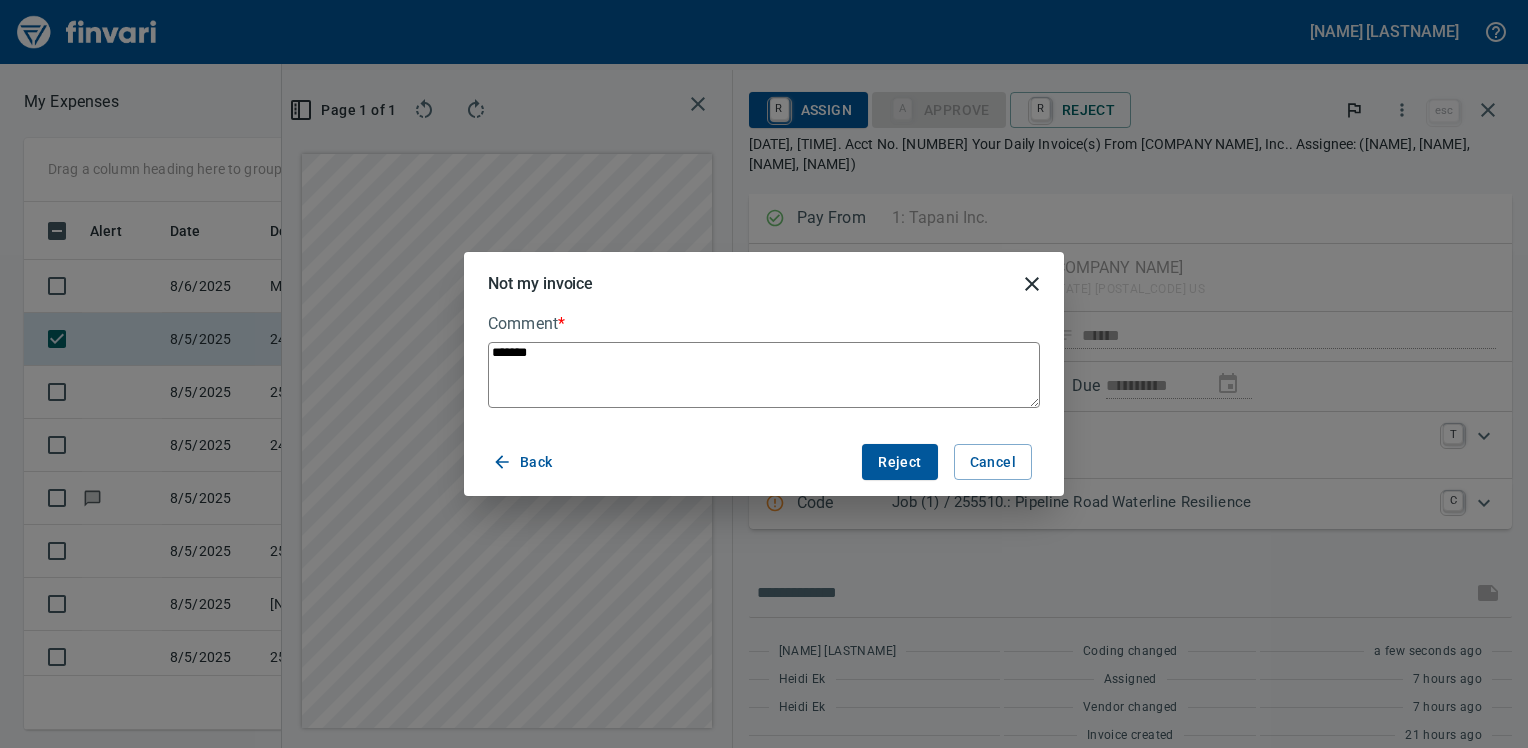 type on "********" 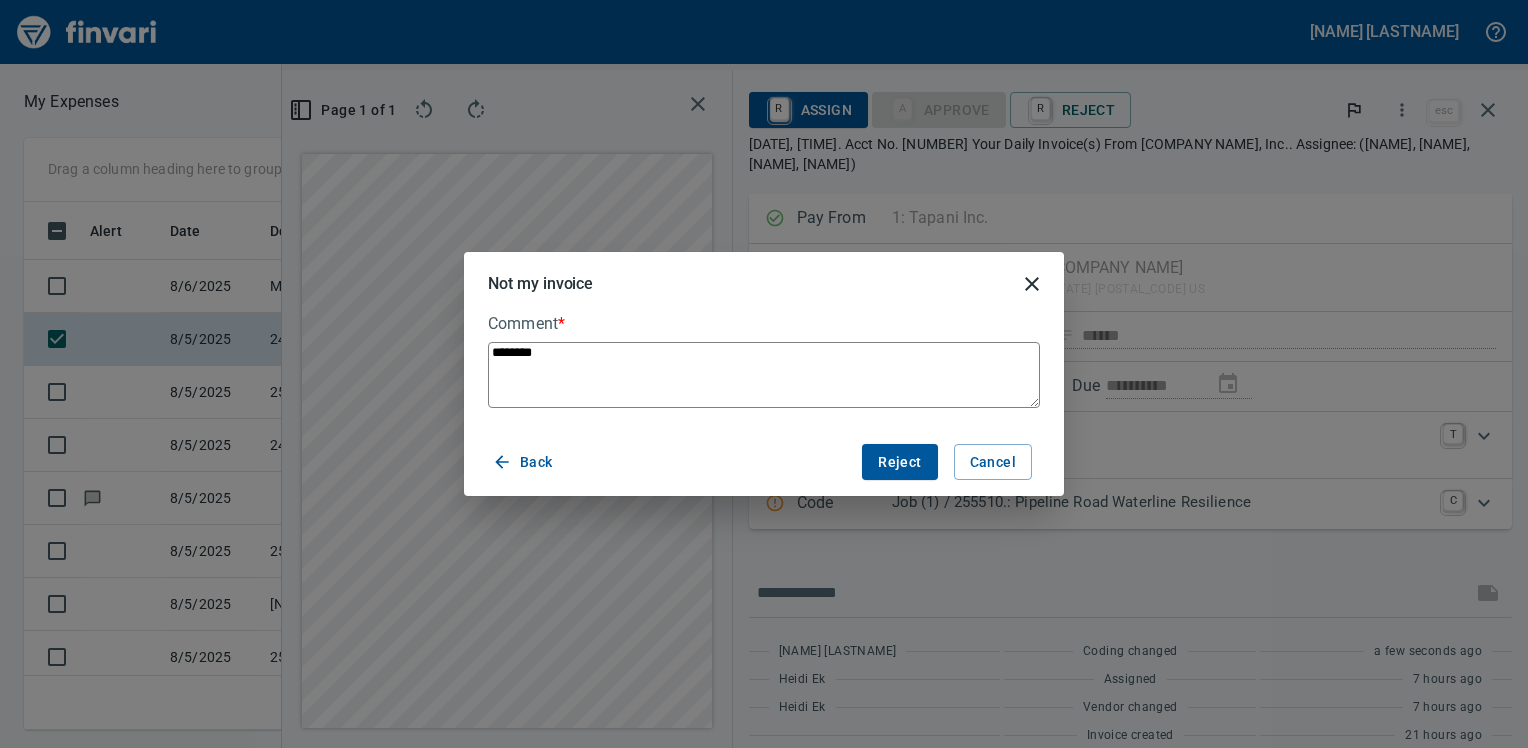 type on "*********" 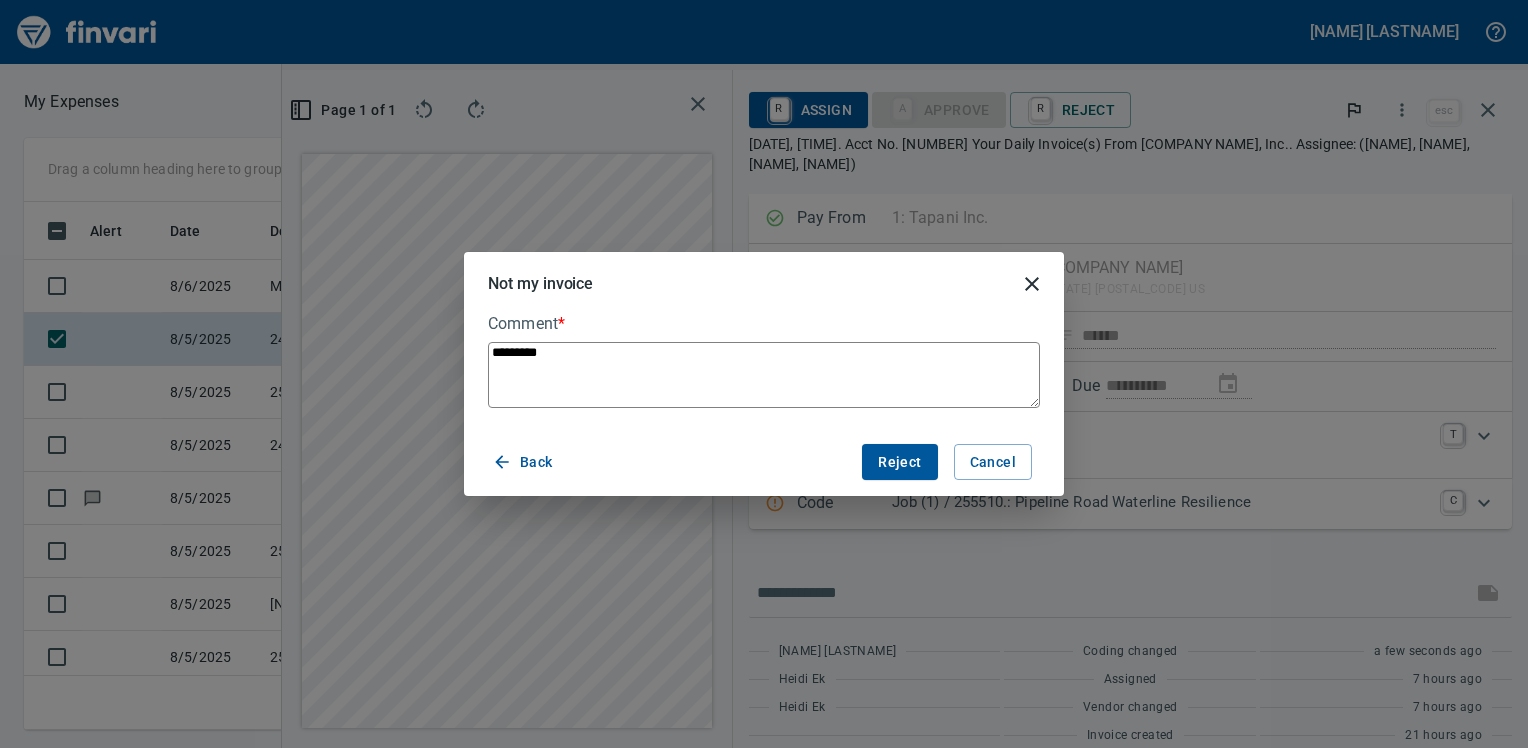 type on "**********" 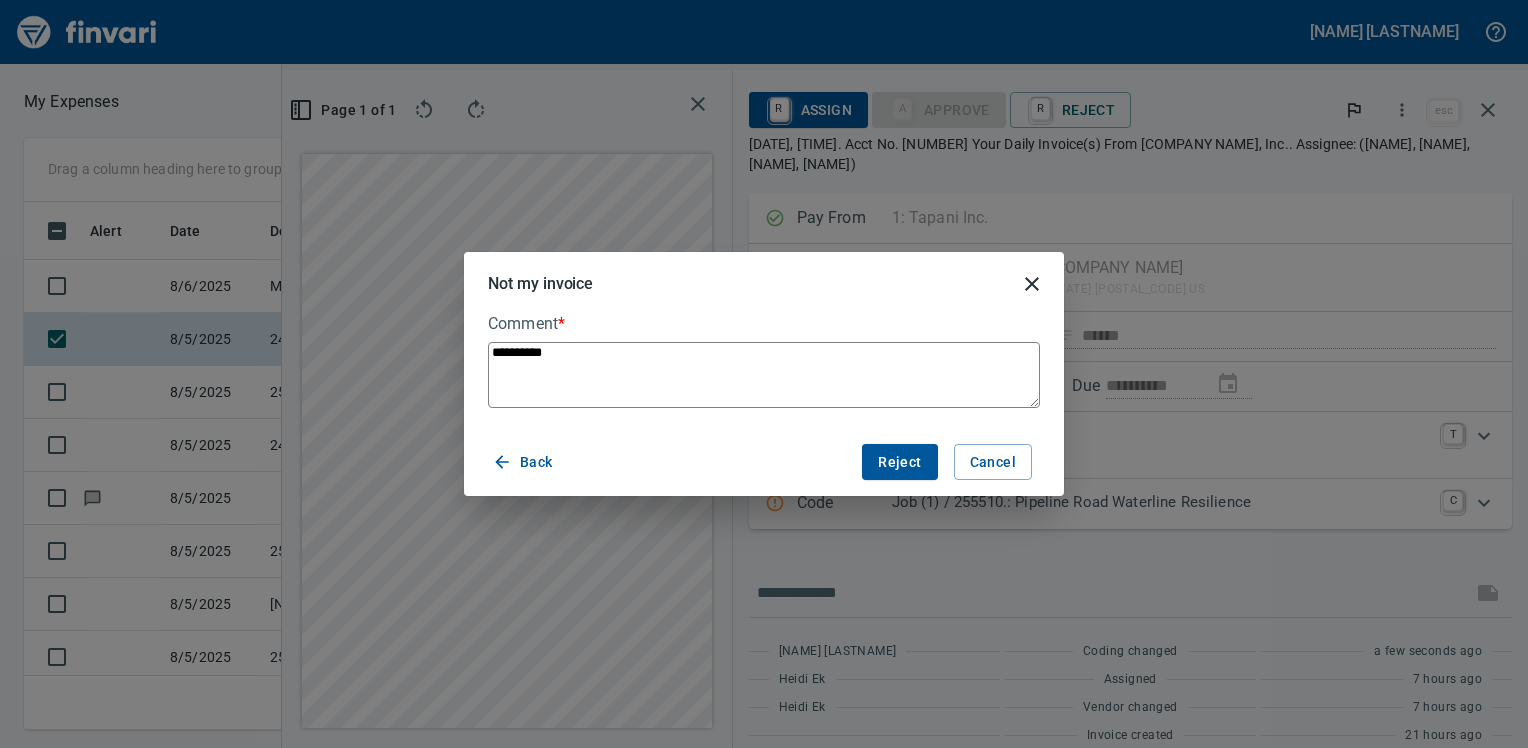 type on "**********" 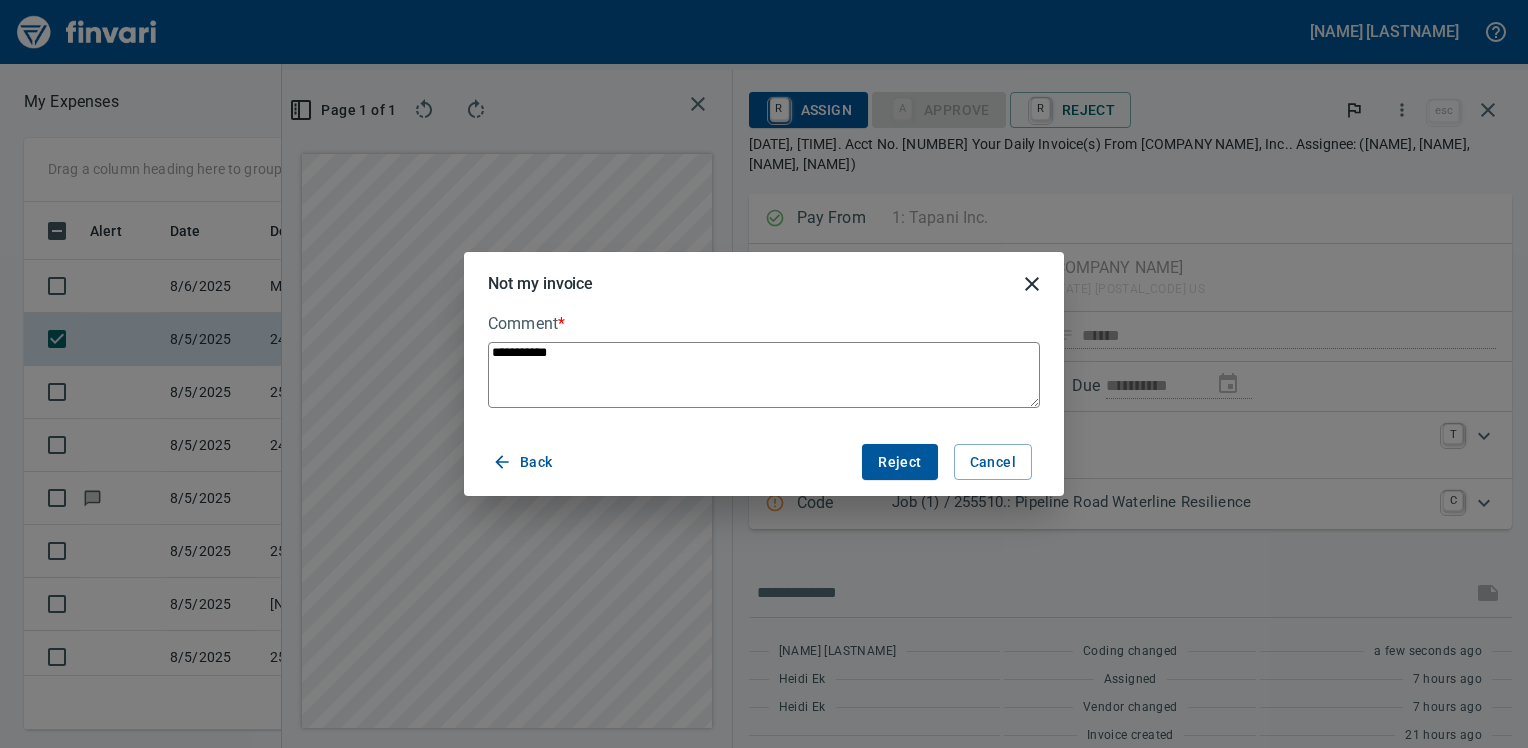 type on "**********" 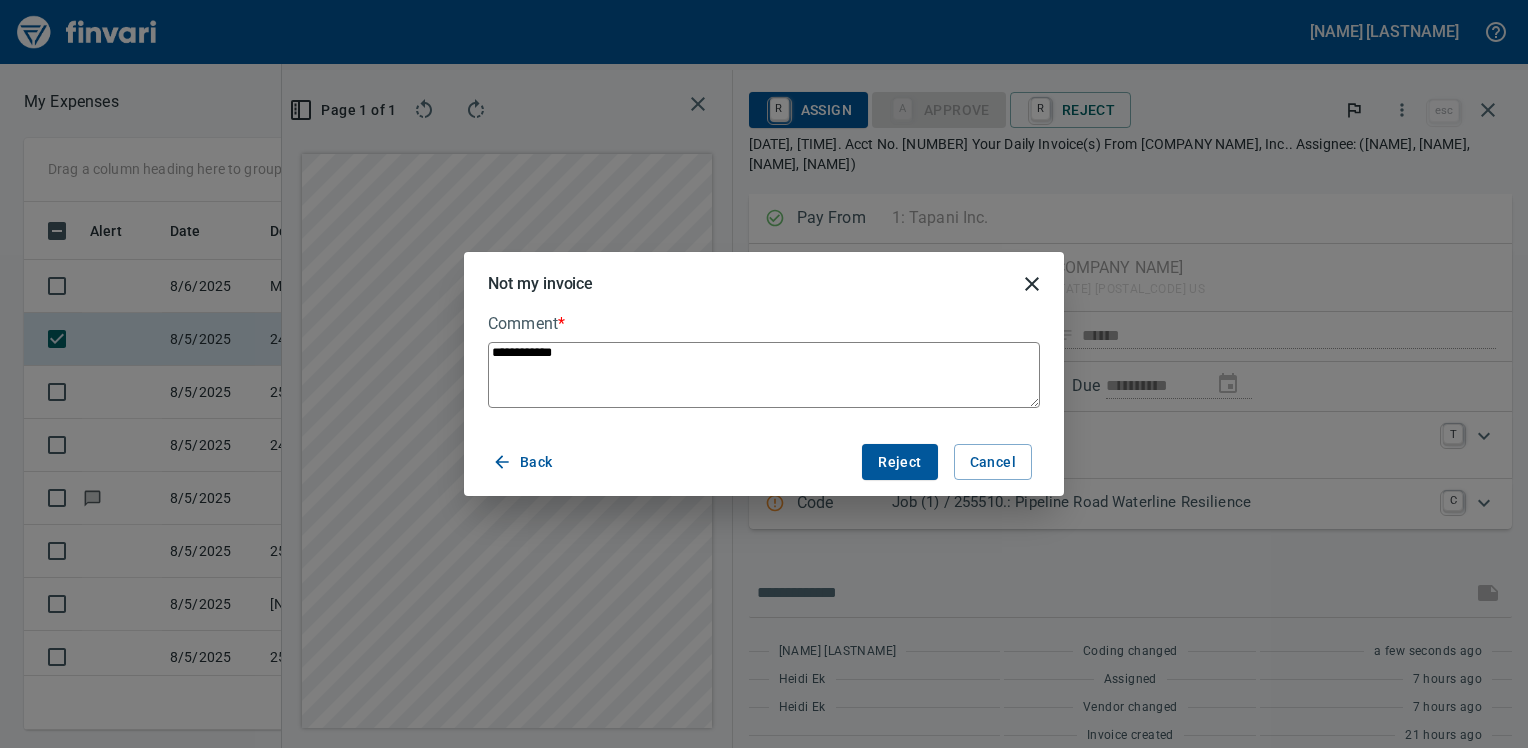 type on "**********" 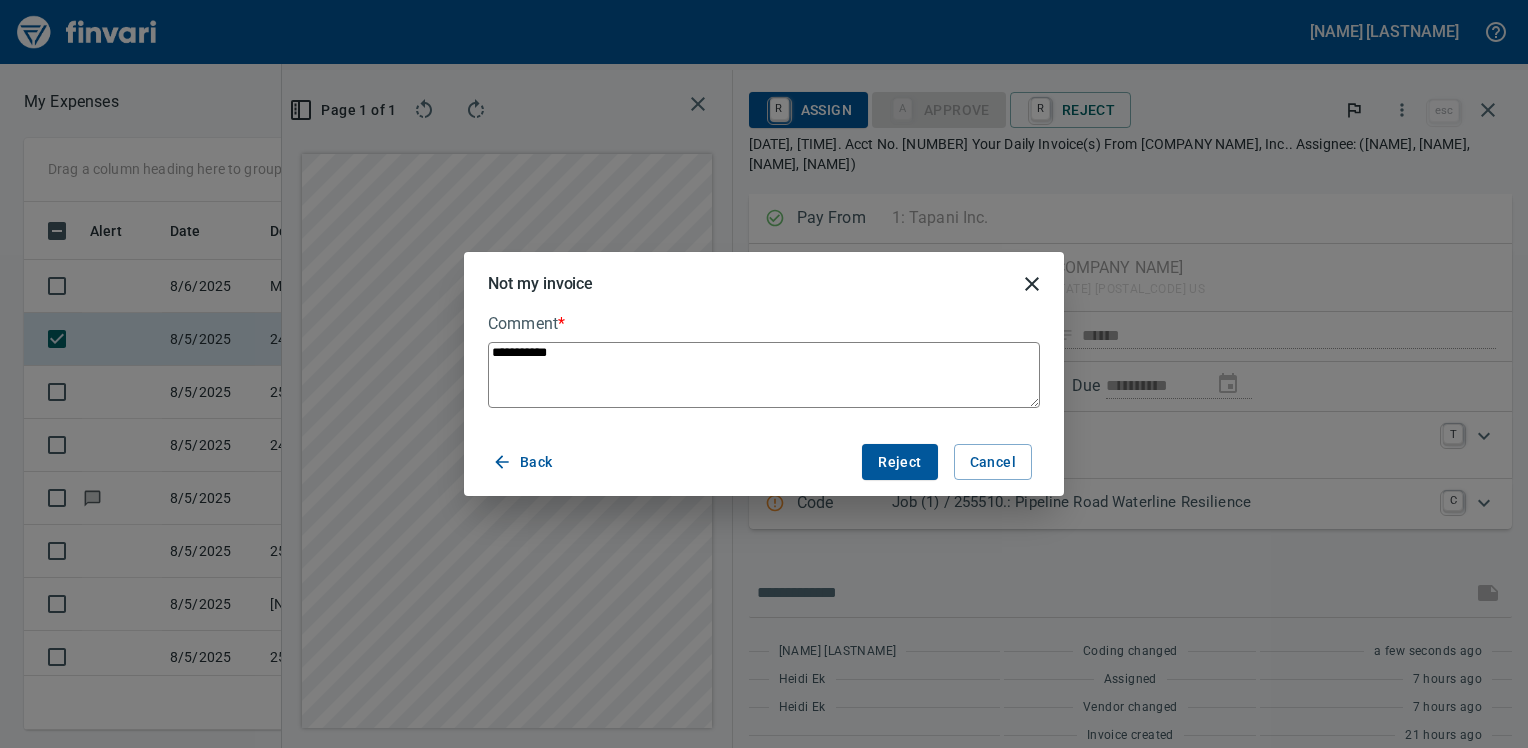 type on "**********" 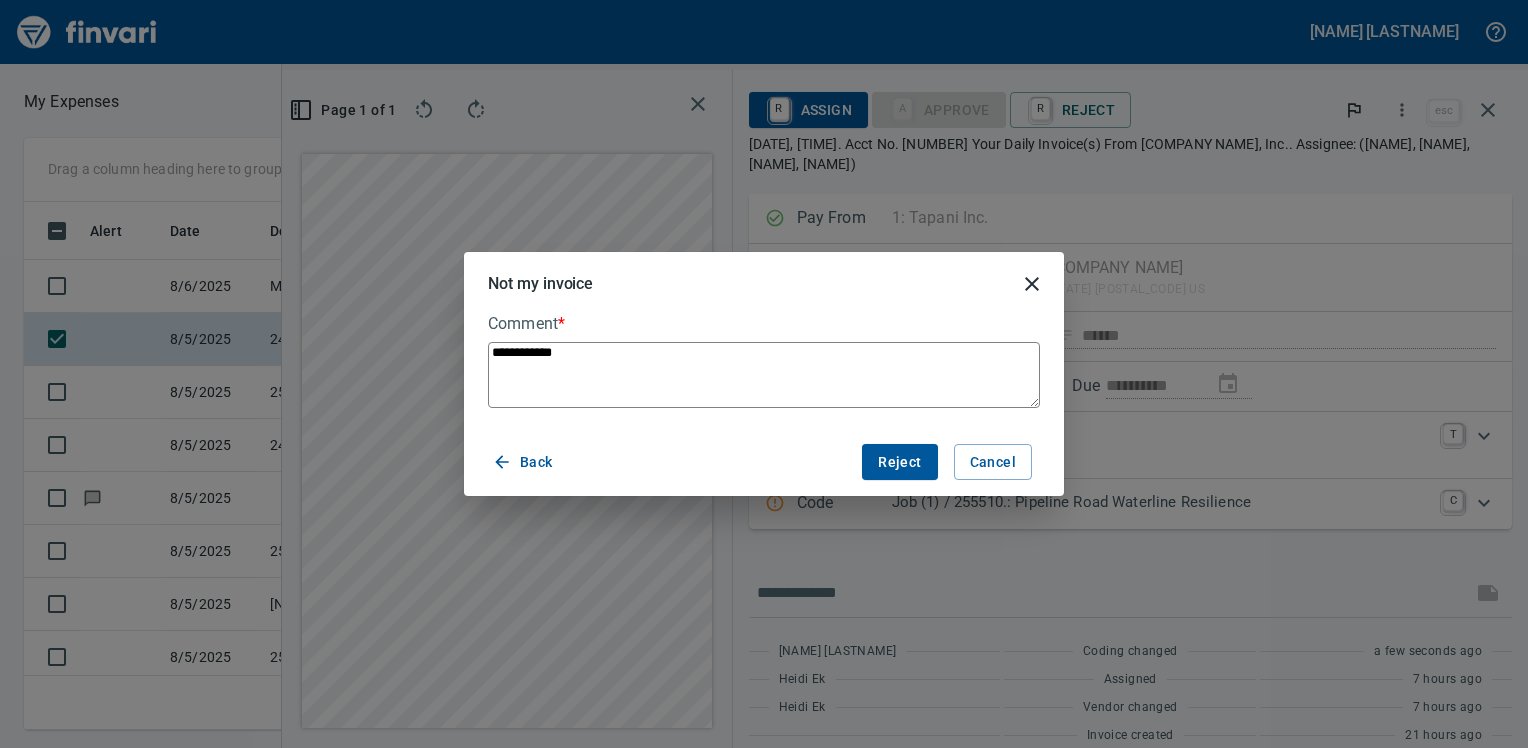 type on "**********" 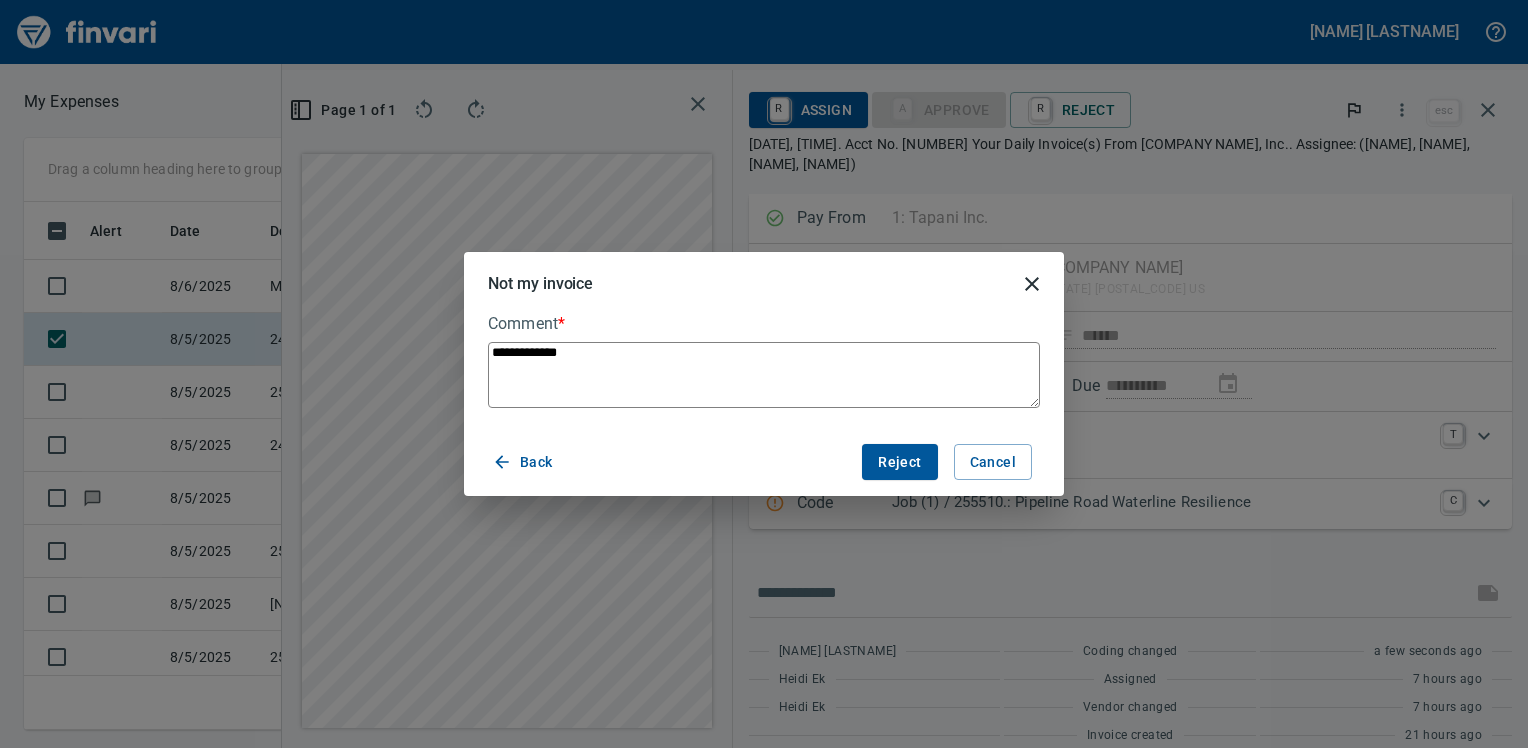 type on "**********" 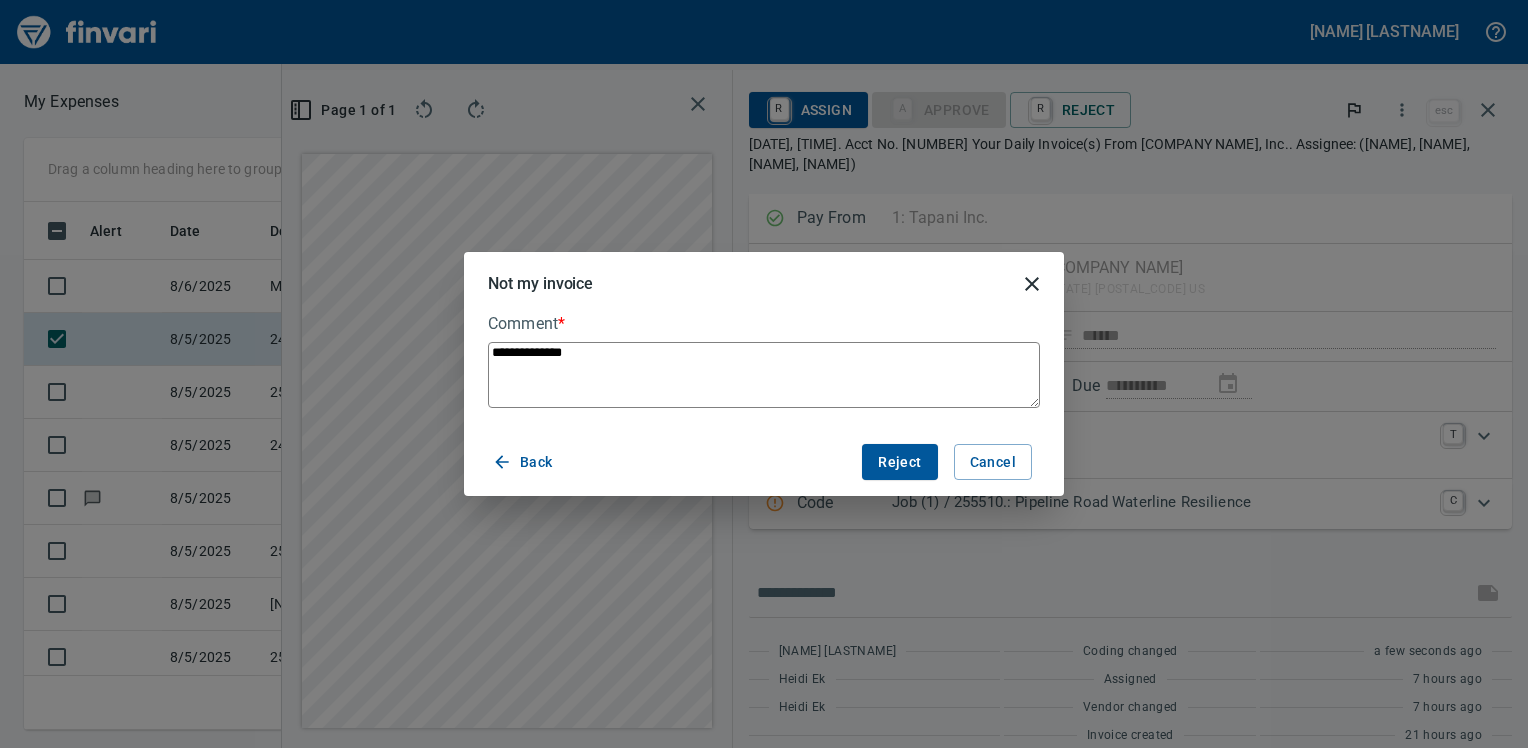 type on "**********" 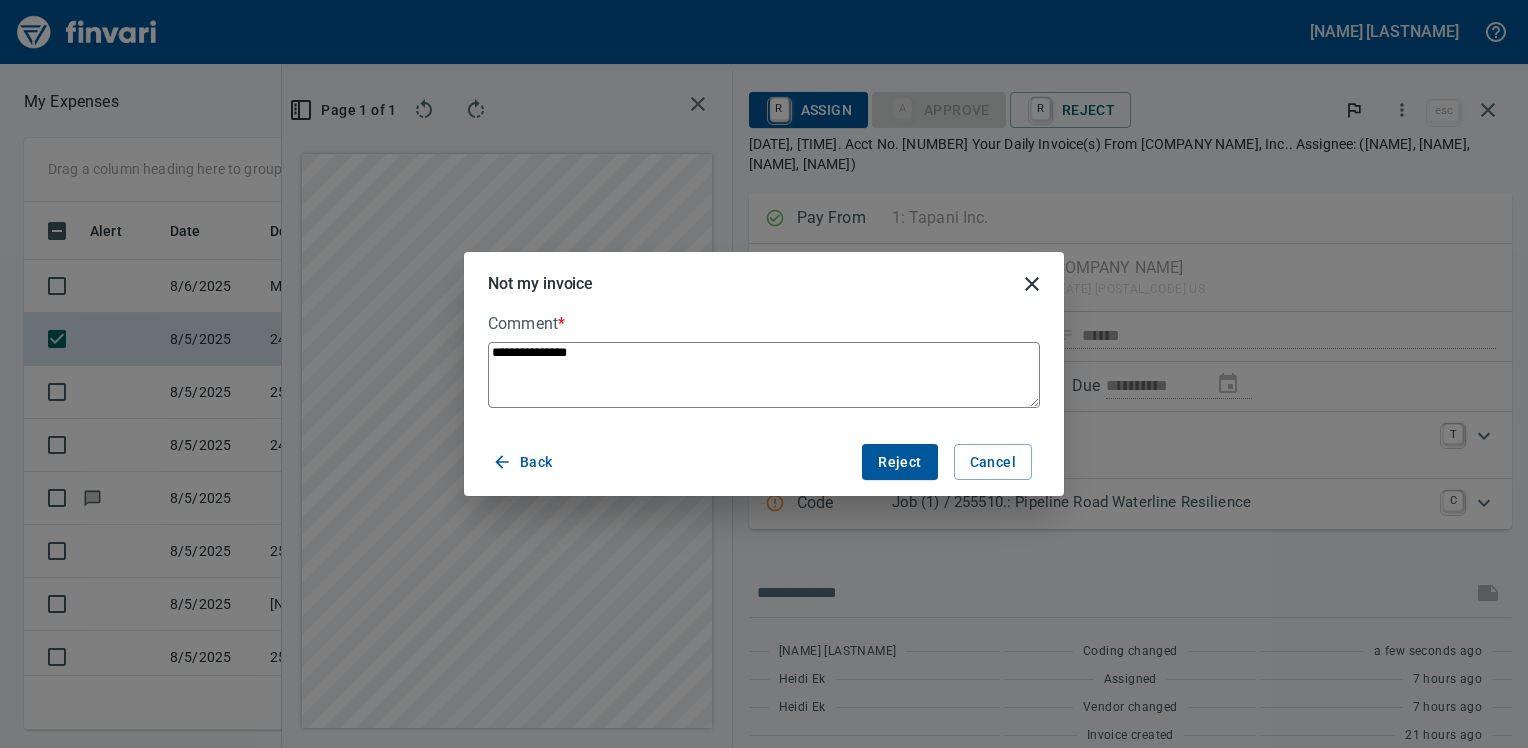 type on "**********" 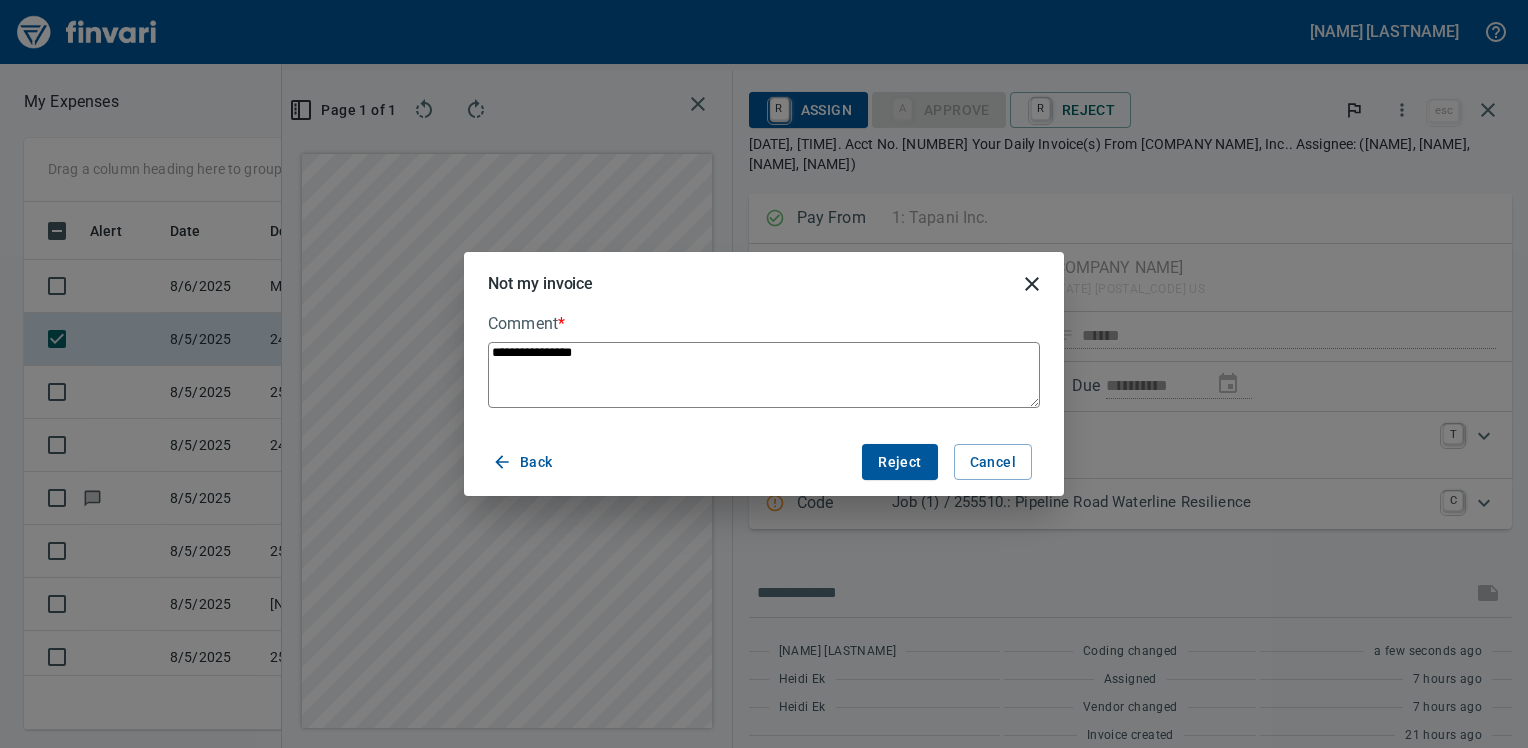 type on "**********" 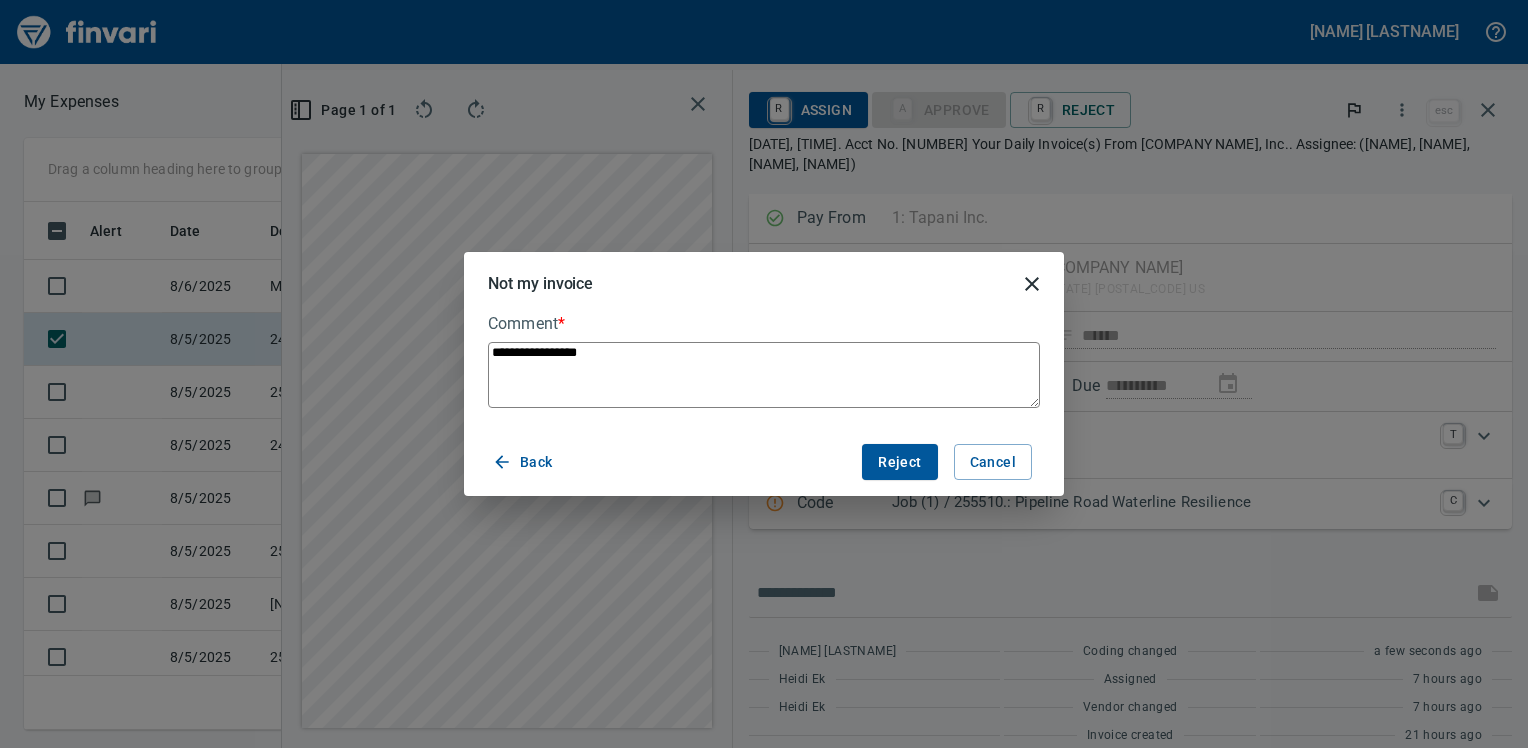 type on "**********" 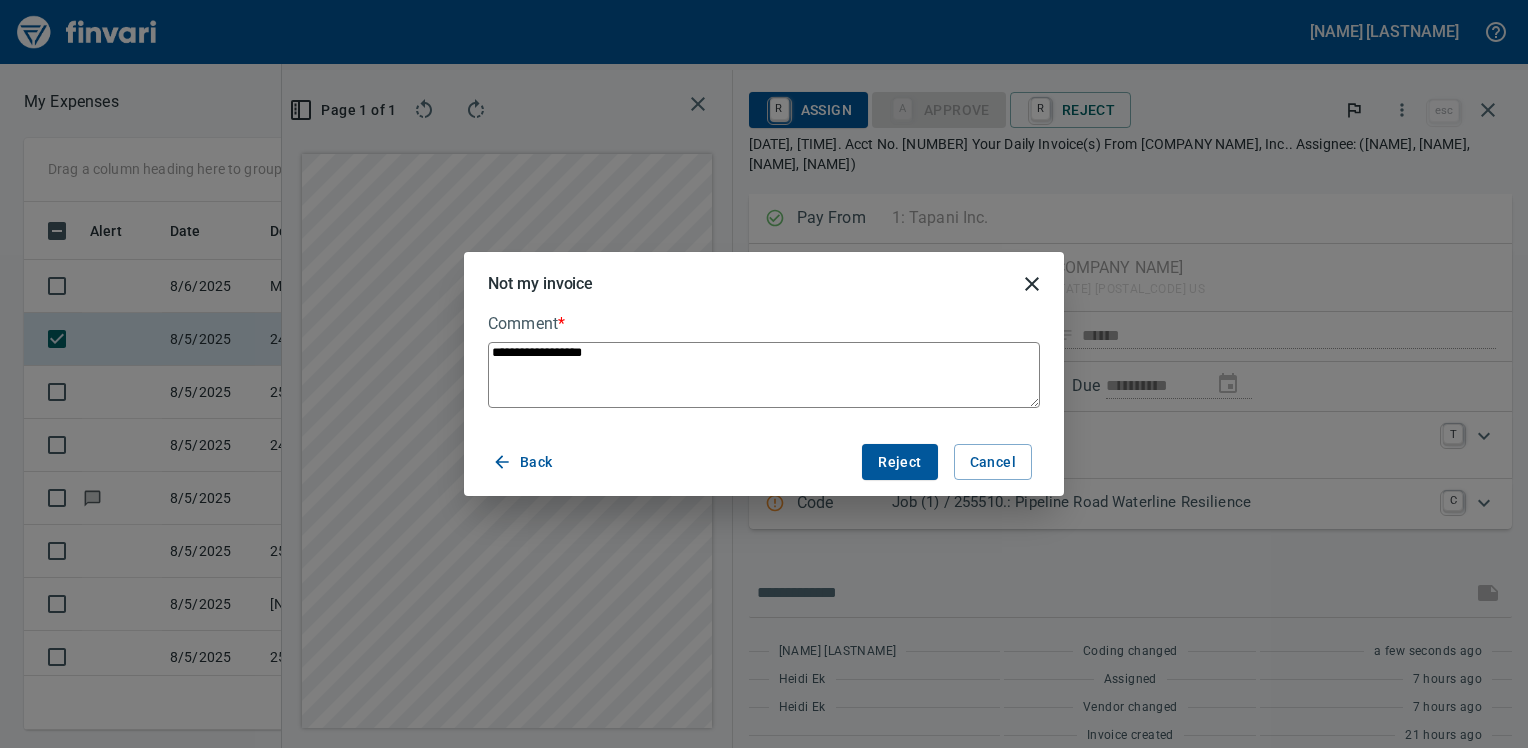 type on "**********" 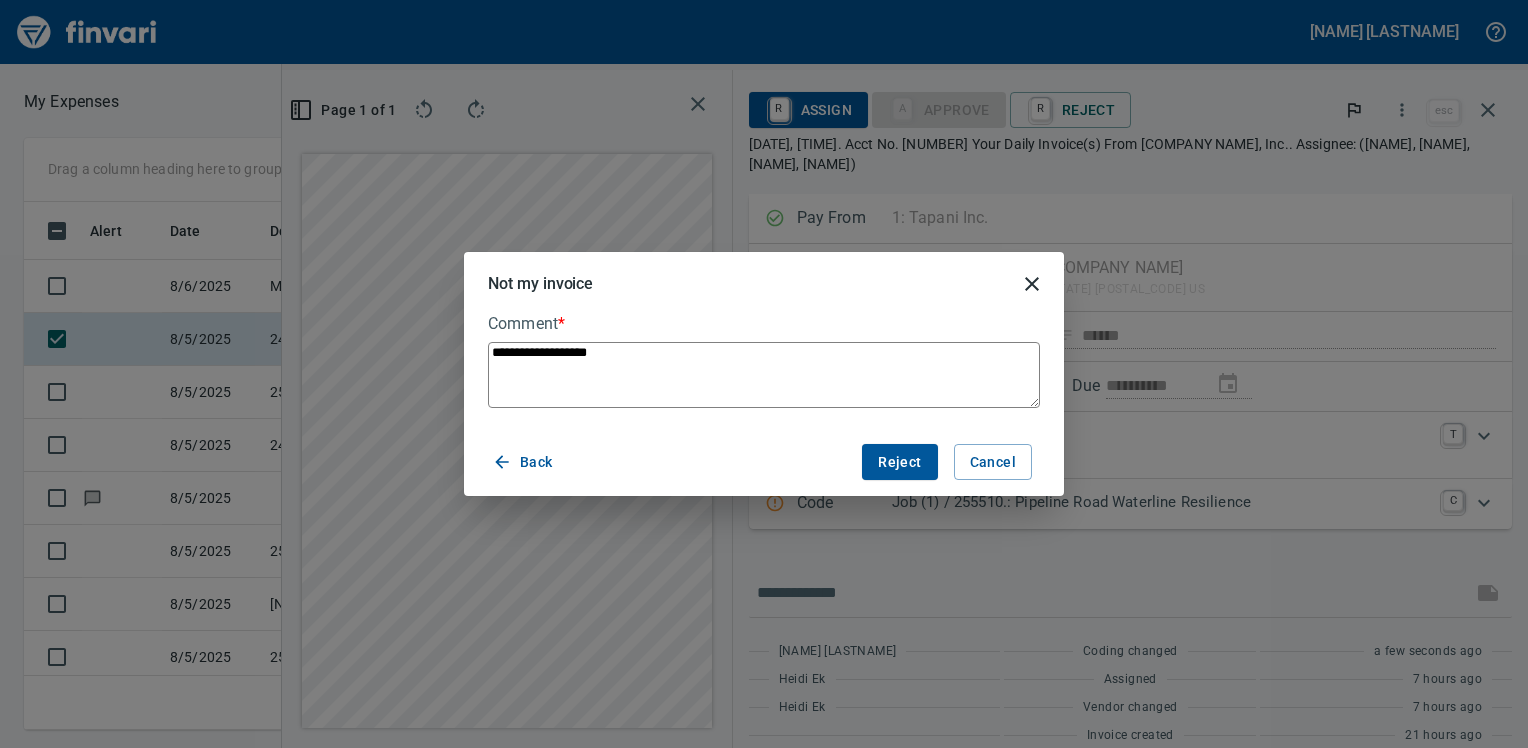 type on "**********" 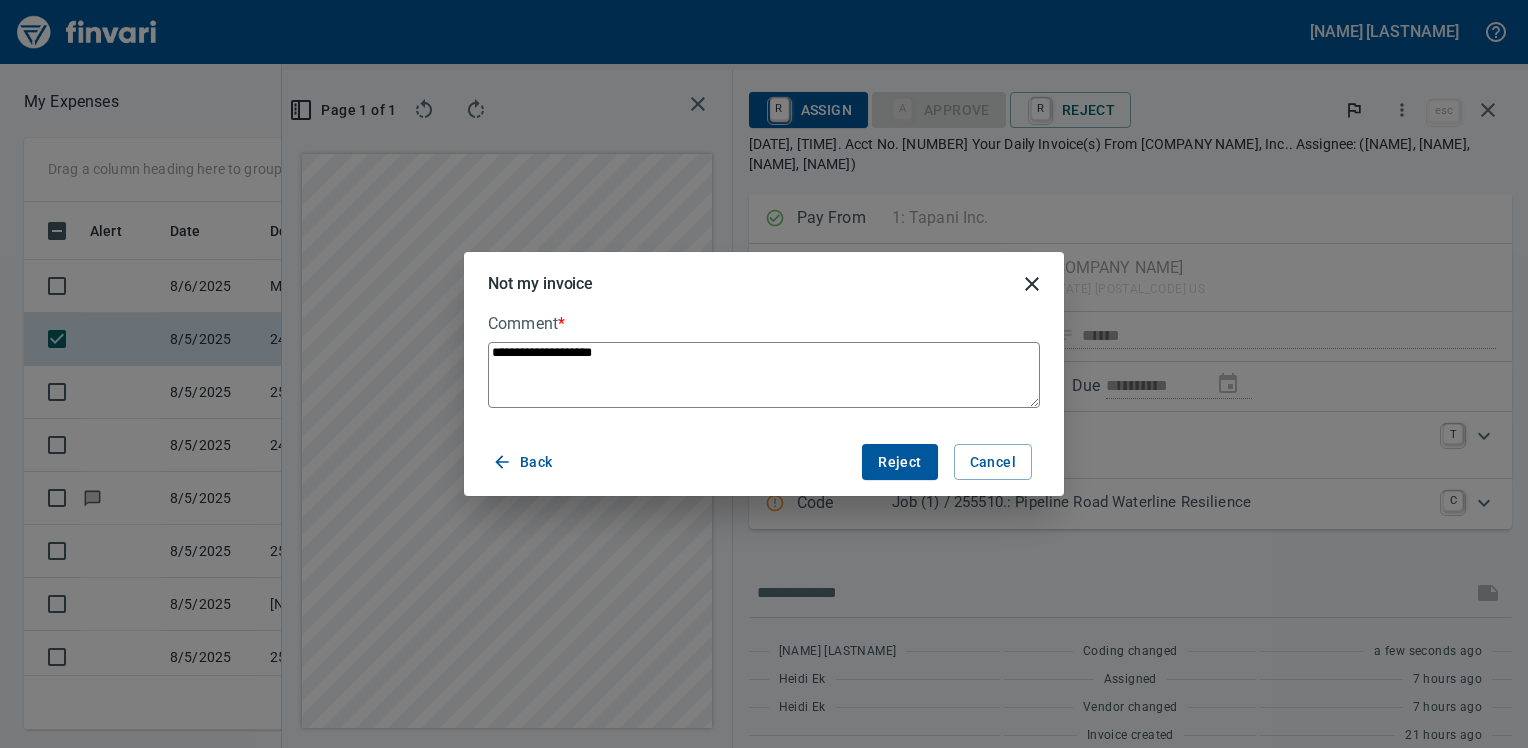 type on "**********" 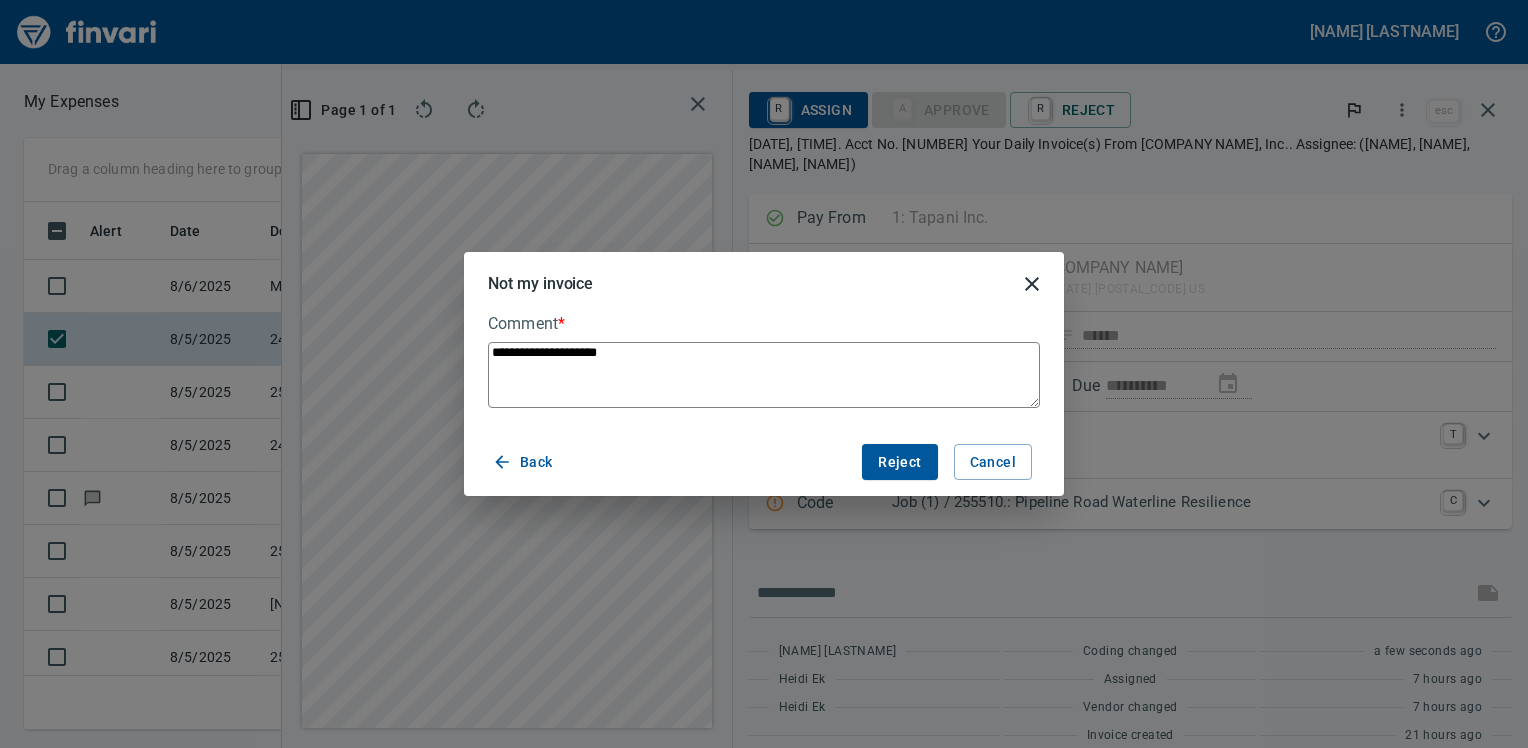 type on "**********" 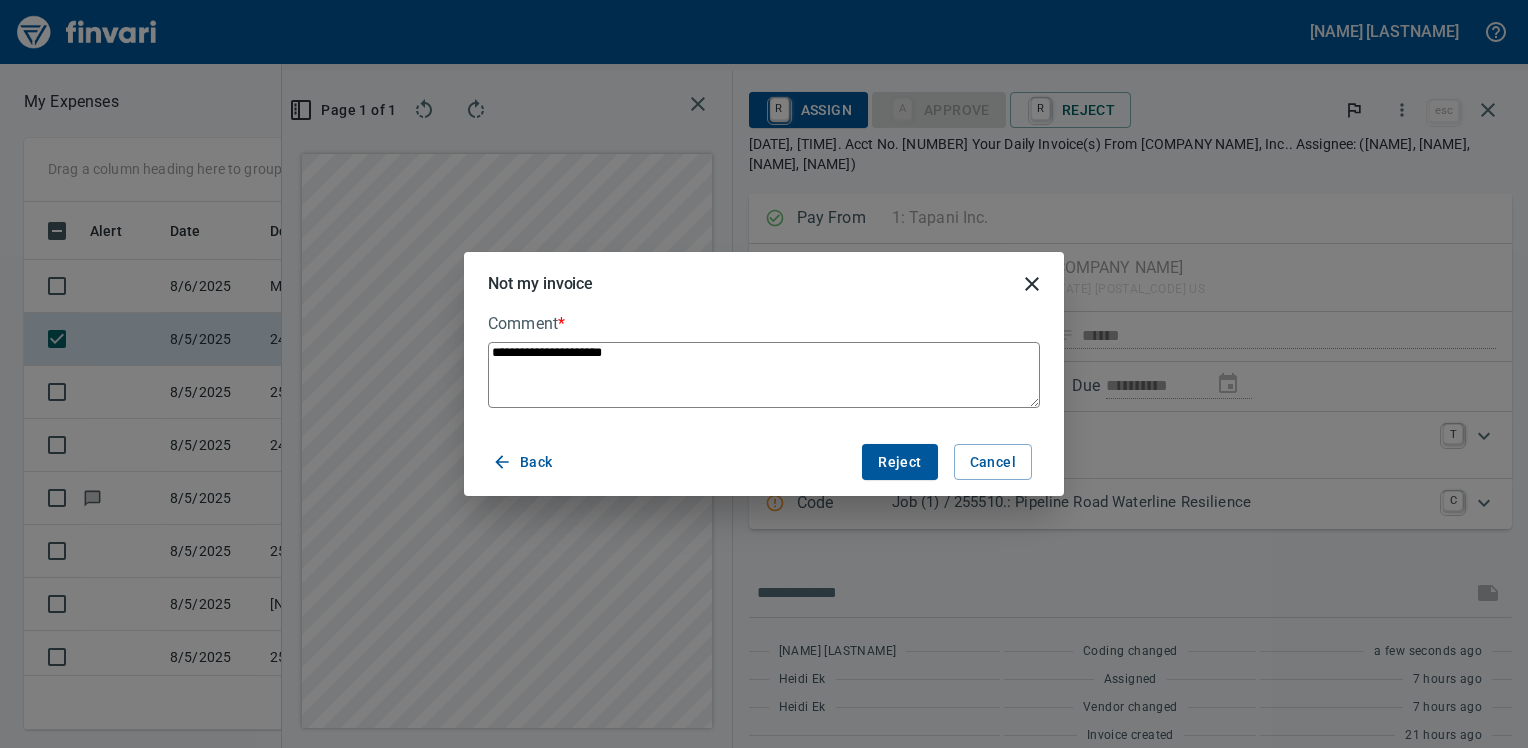 type on "**********" 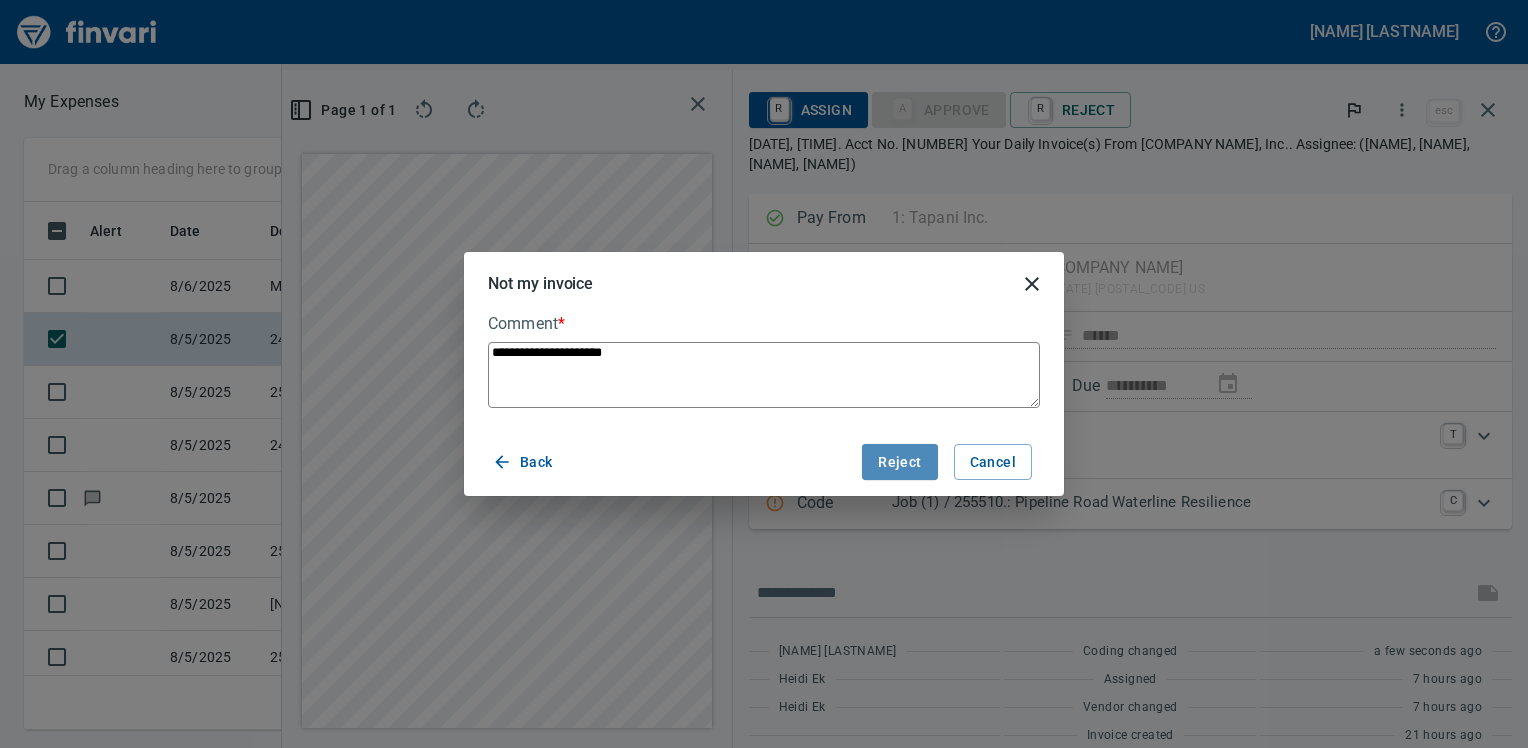 click on "Reject" at bounding box center [899, 462] 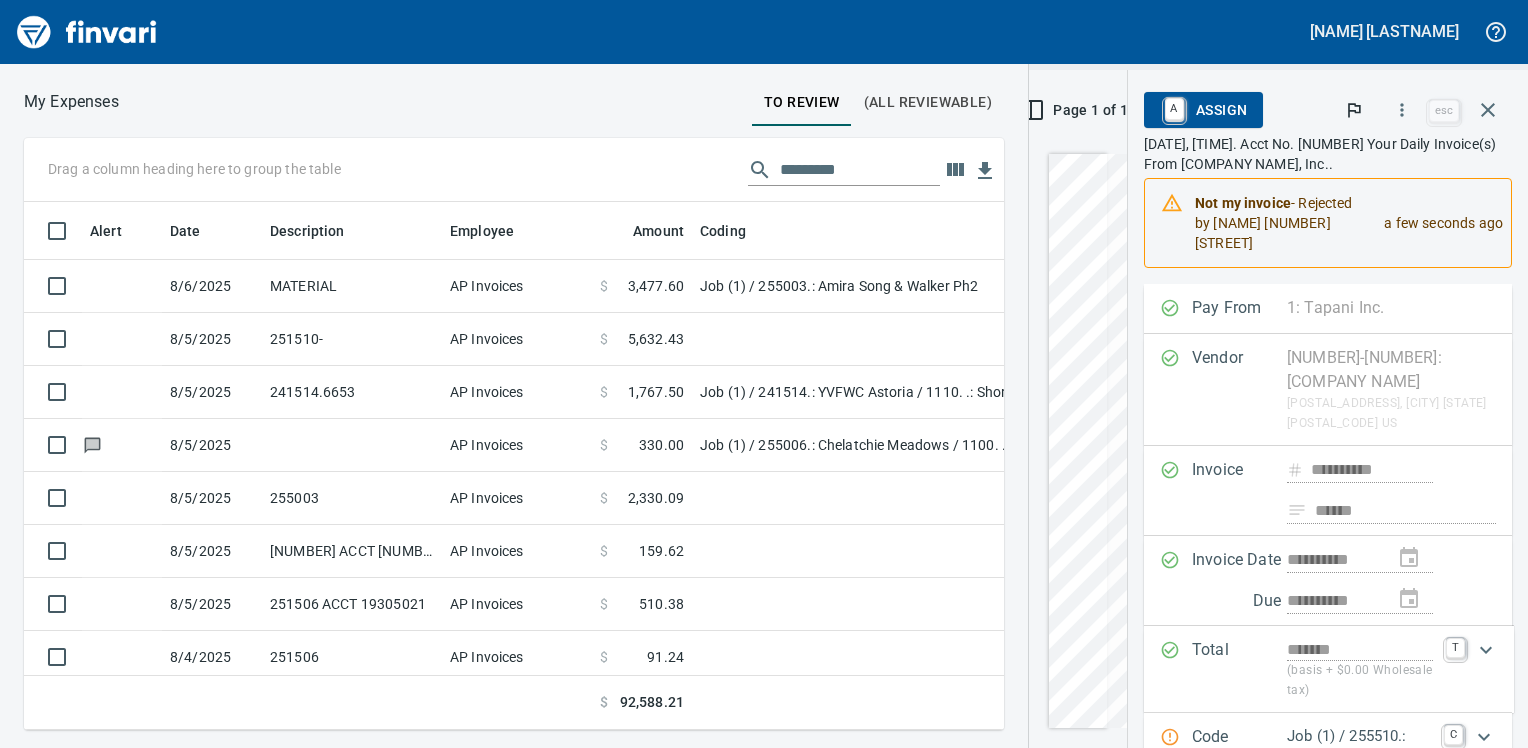 scroll, scrollTop: 512, scrollLeft: 1327, axis: both 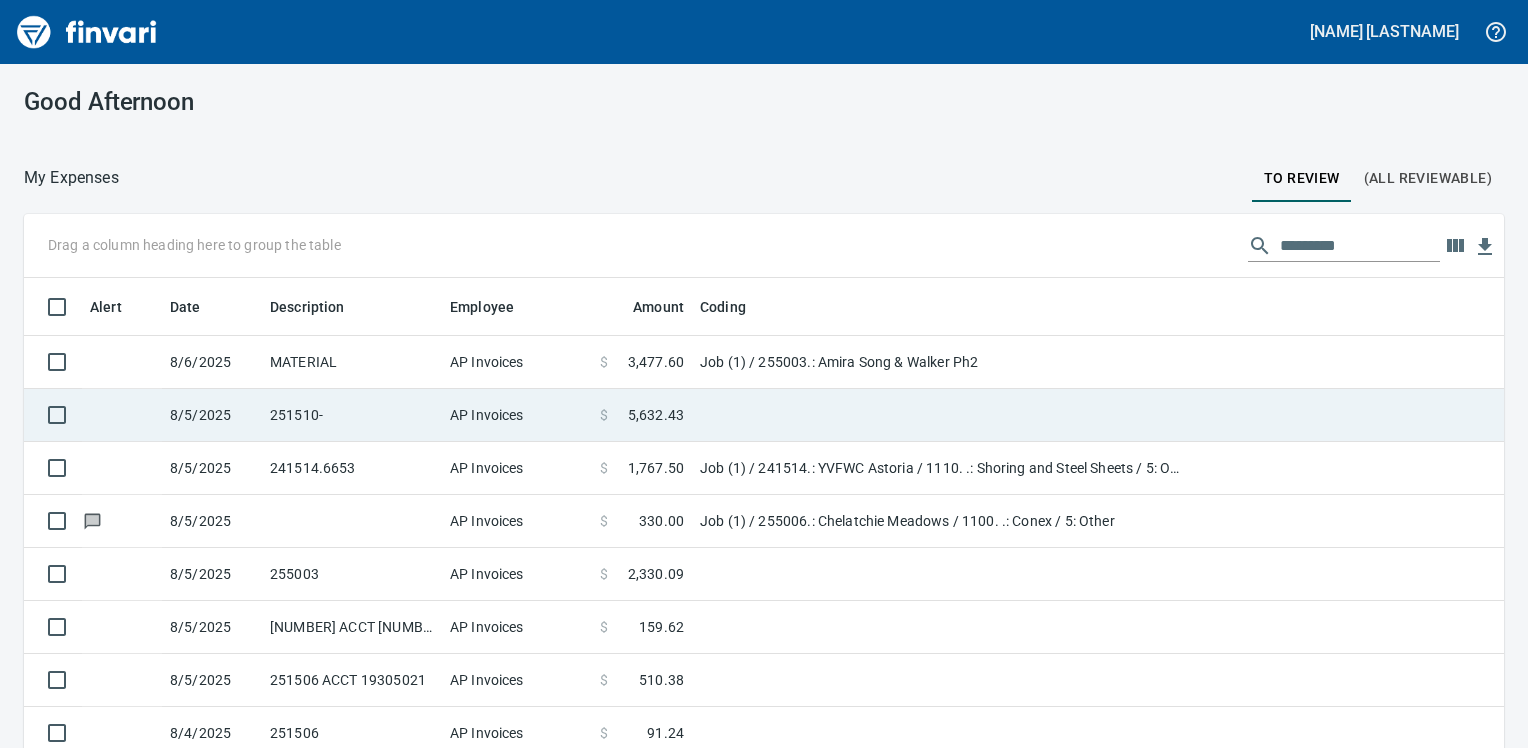 click on "251510-" at bounding box center (352, 415) 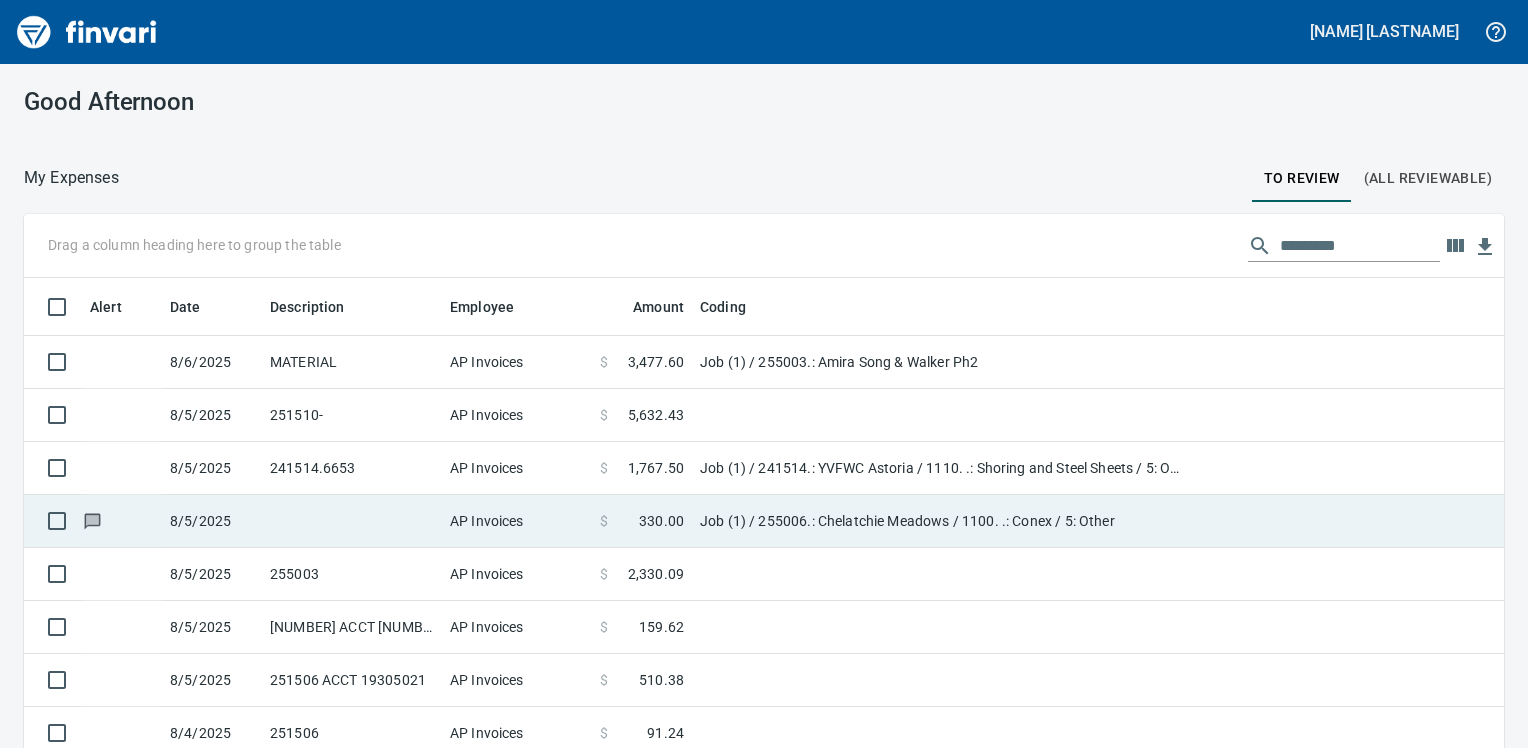 scroll, scrollTop: 2, scrollLeft: 2, axis: both 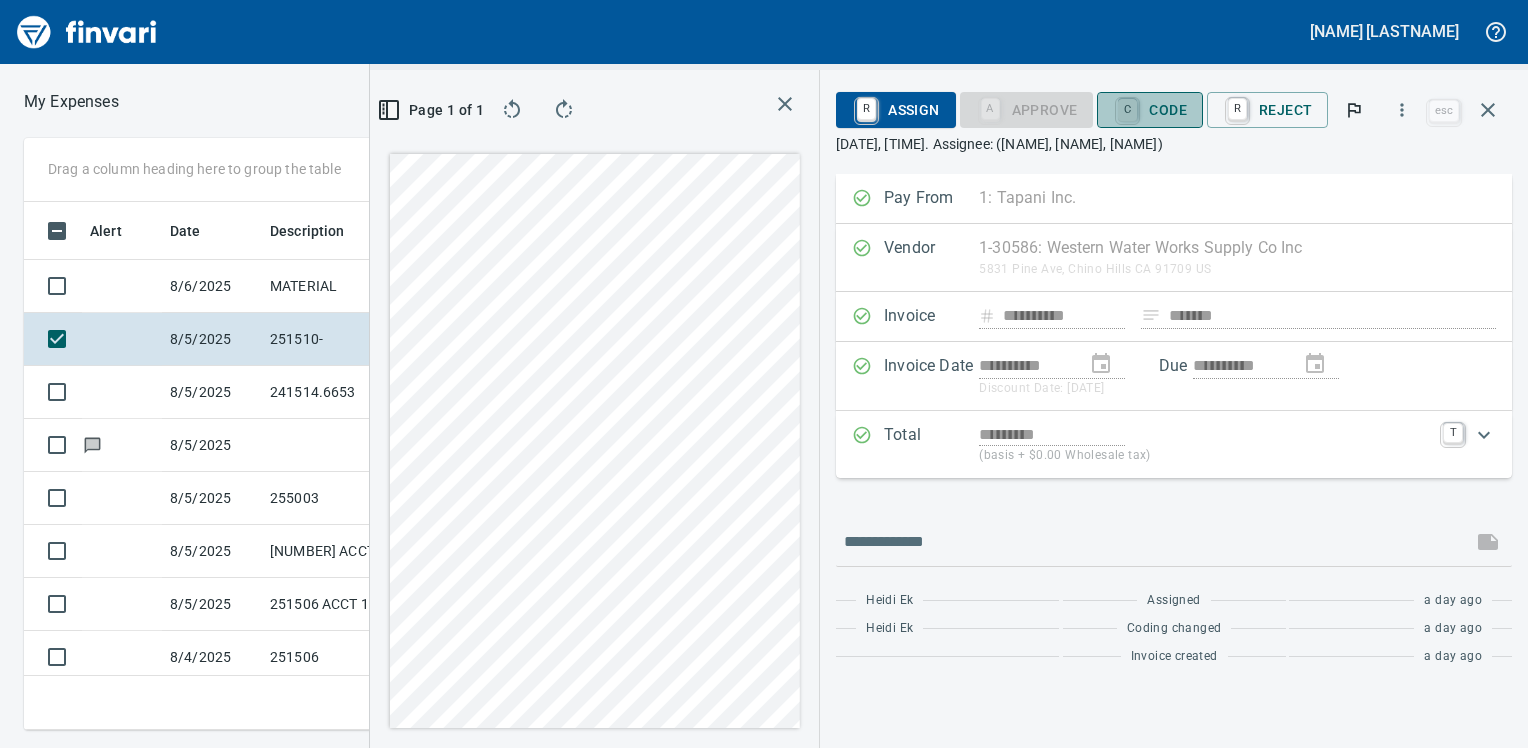 click on "C" at bounding box center [1127, 110] 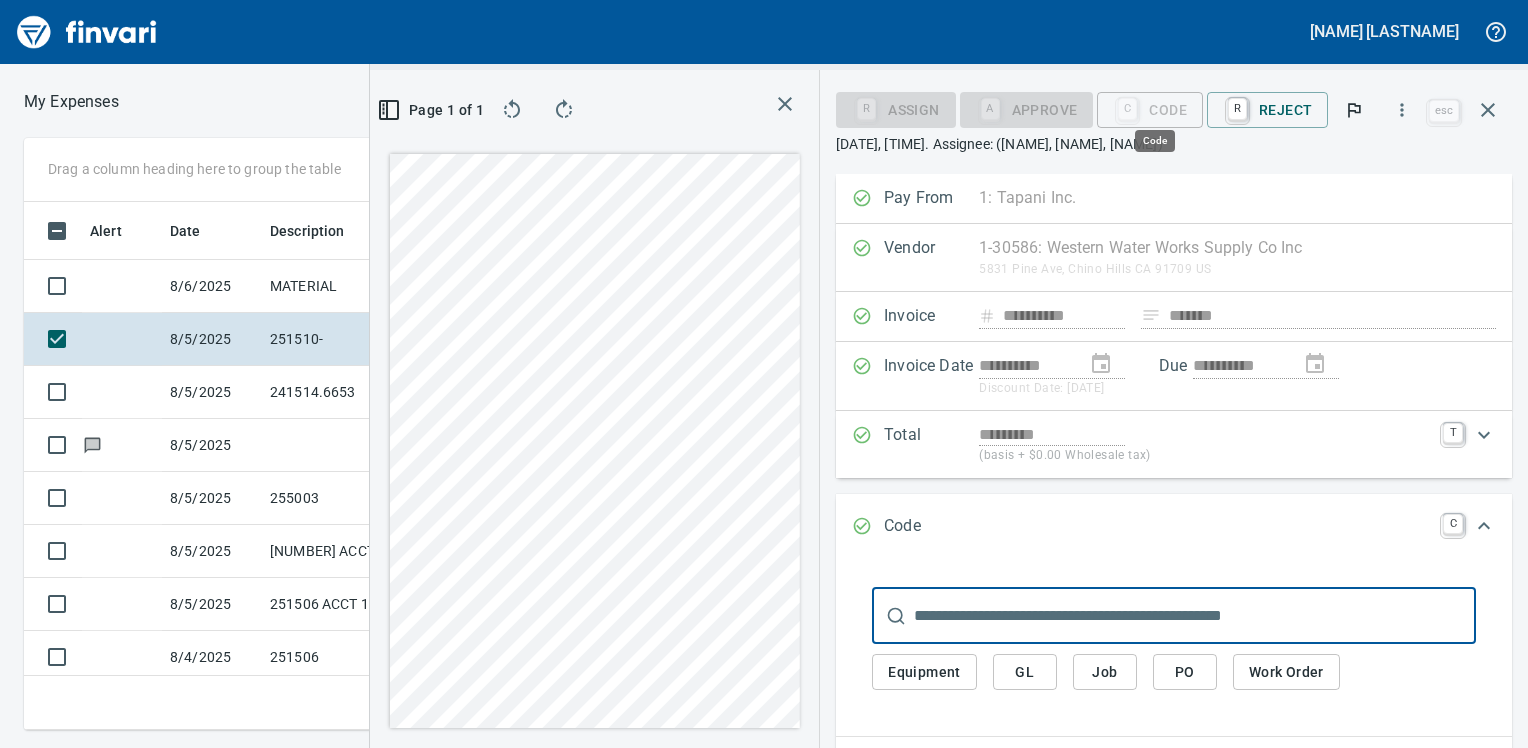 scroll, scrollTop: 497, scrollLeft: 949, axis: both 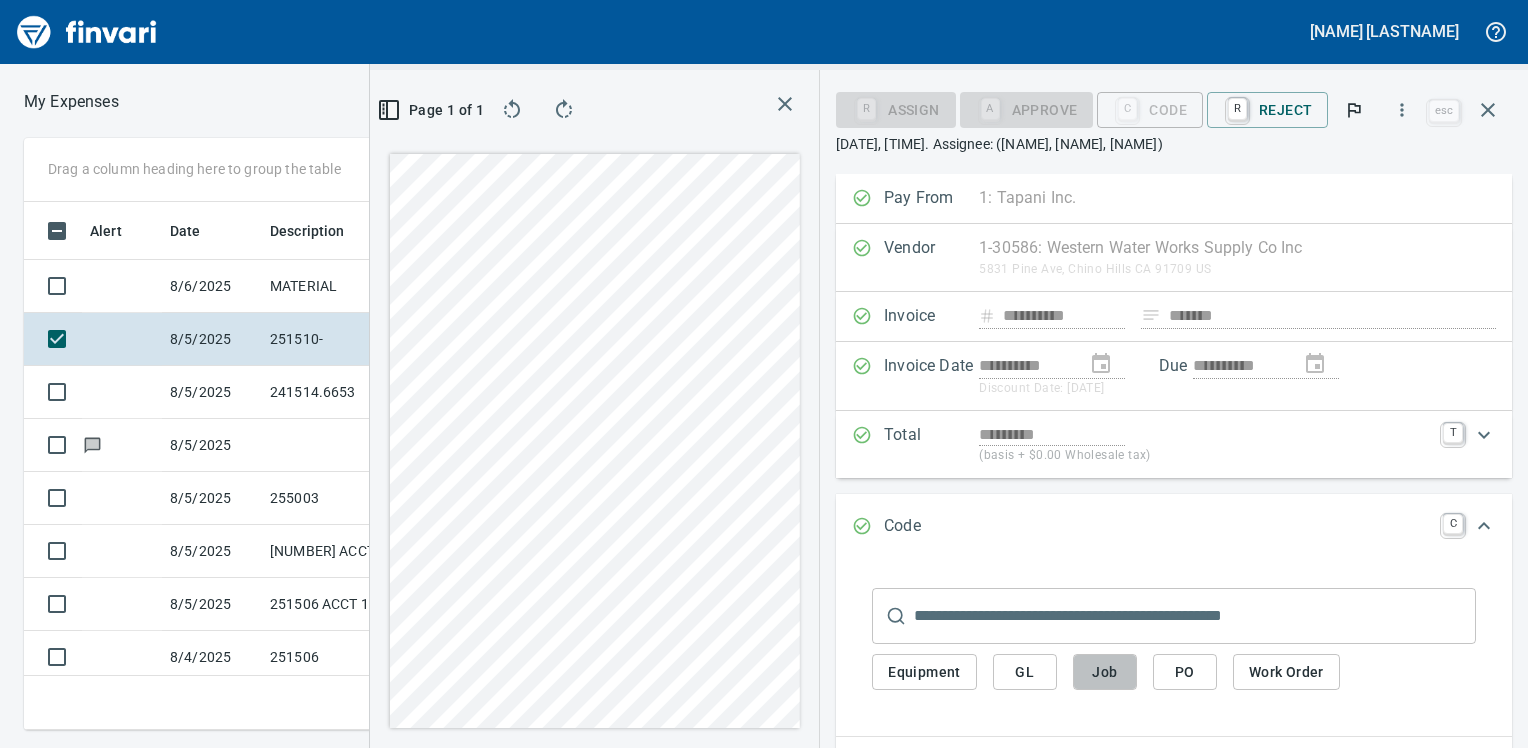 click on "Job" at bounding box center (1105, 672) 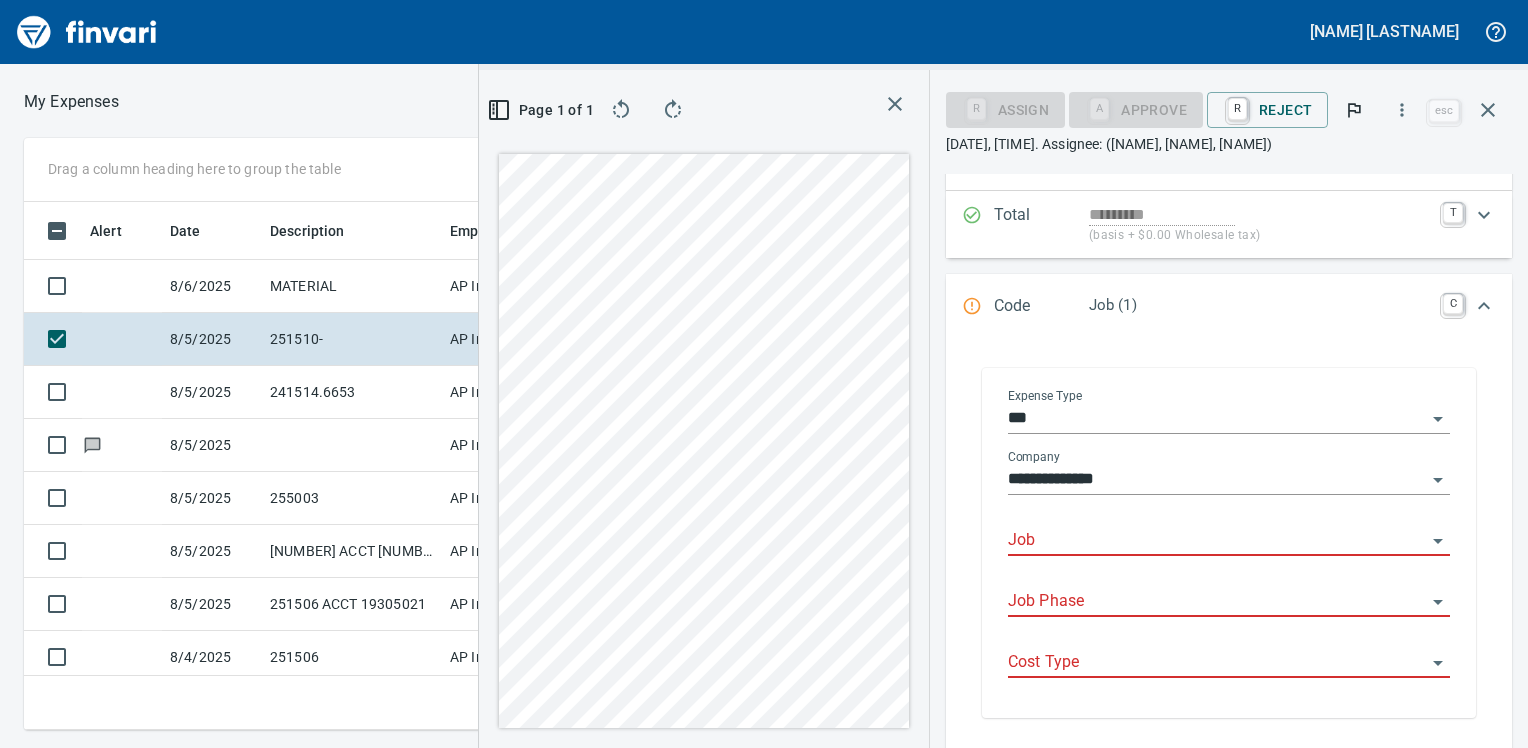 scroll, scrollTop: 300, scrollLeft: 0, axis: vertical 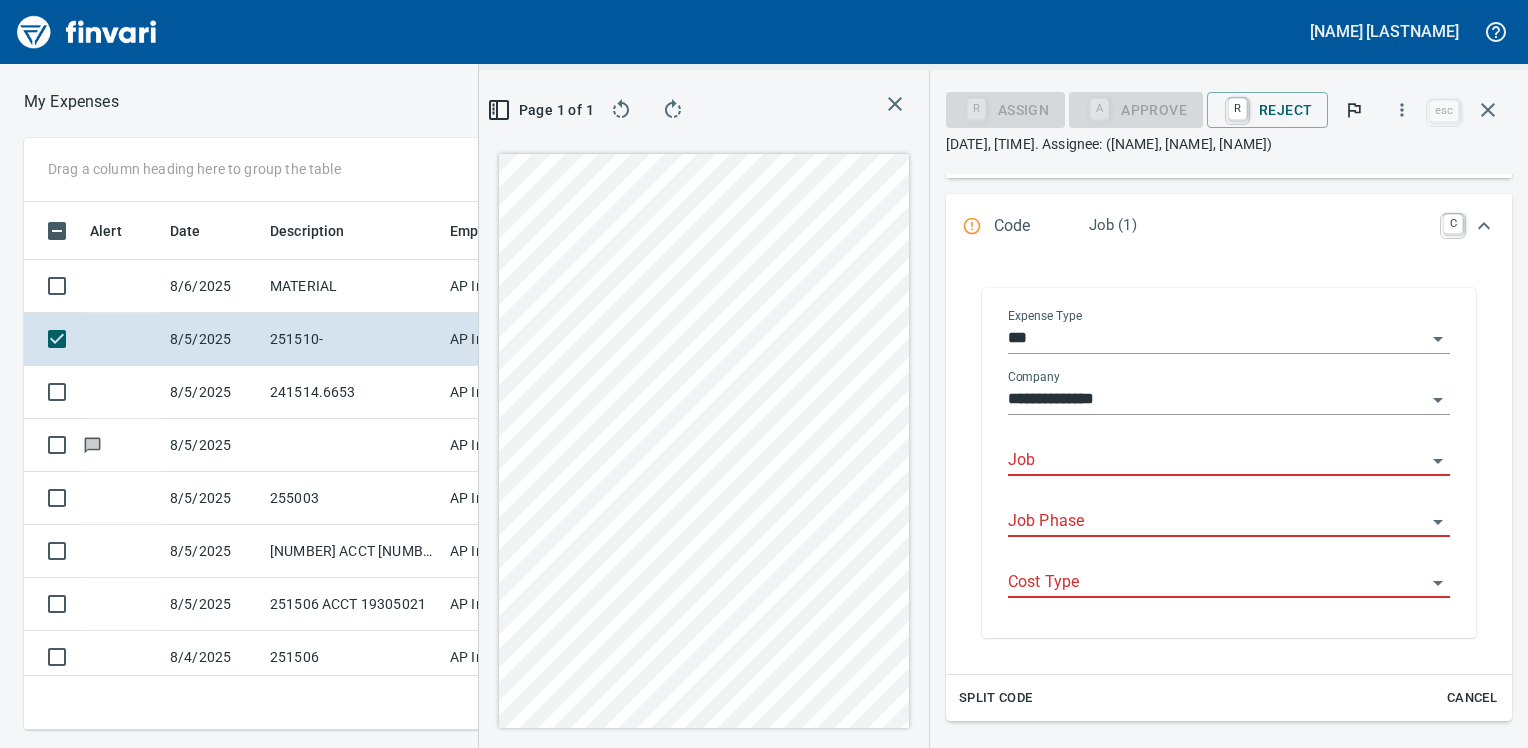 click on "Job" at bounding box center (1217, 461) 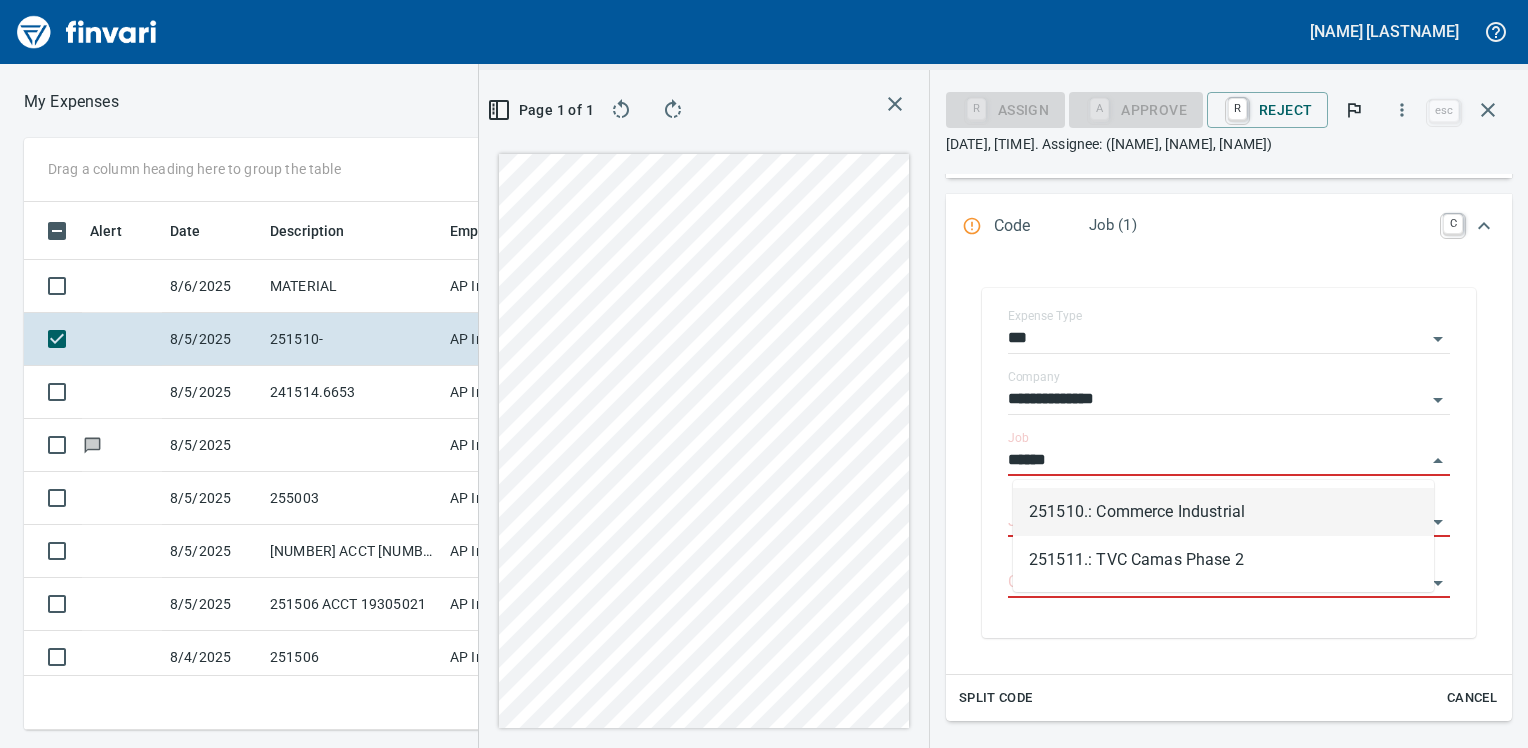 scroll, scrollTop: 497, scrollLeft: 949, axis: both 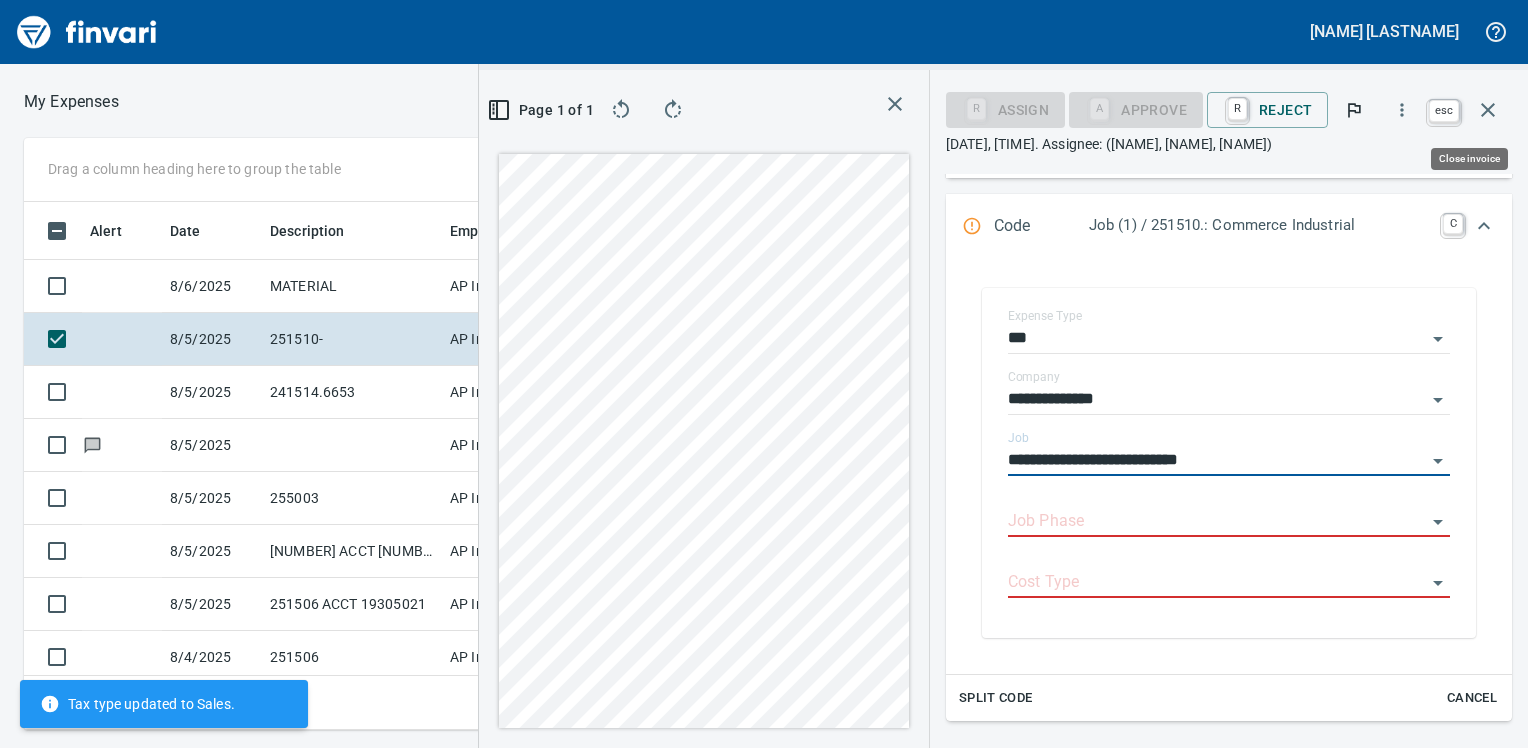 type on "**********" 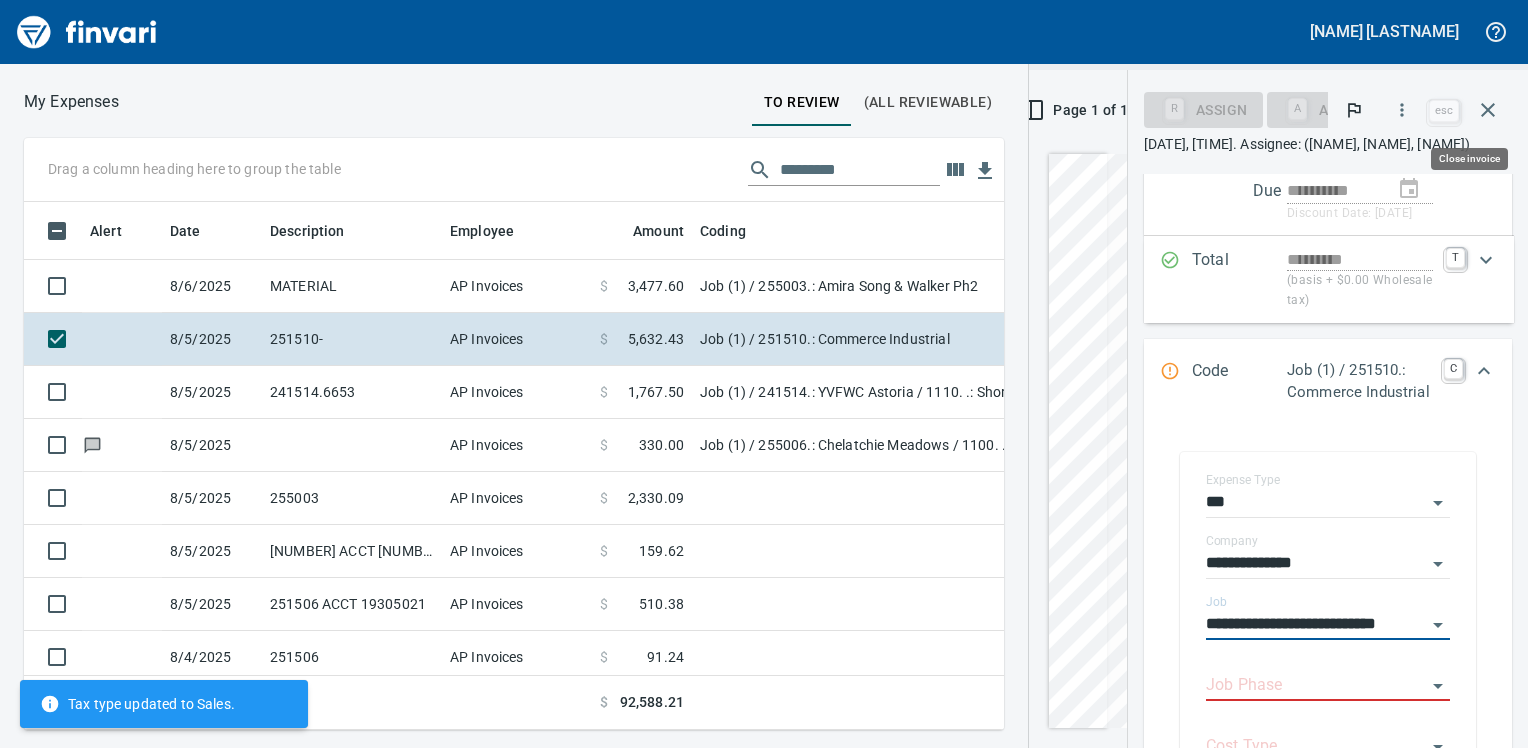scroll, scrollTop: 497, scrollLeft: 1126, axis: both 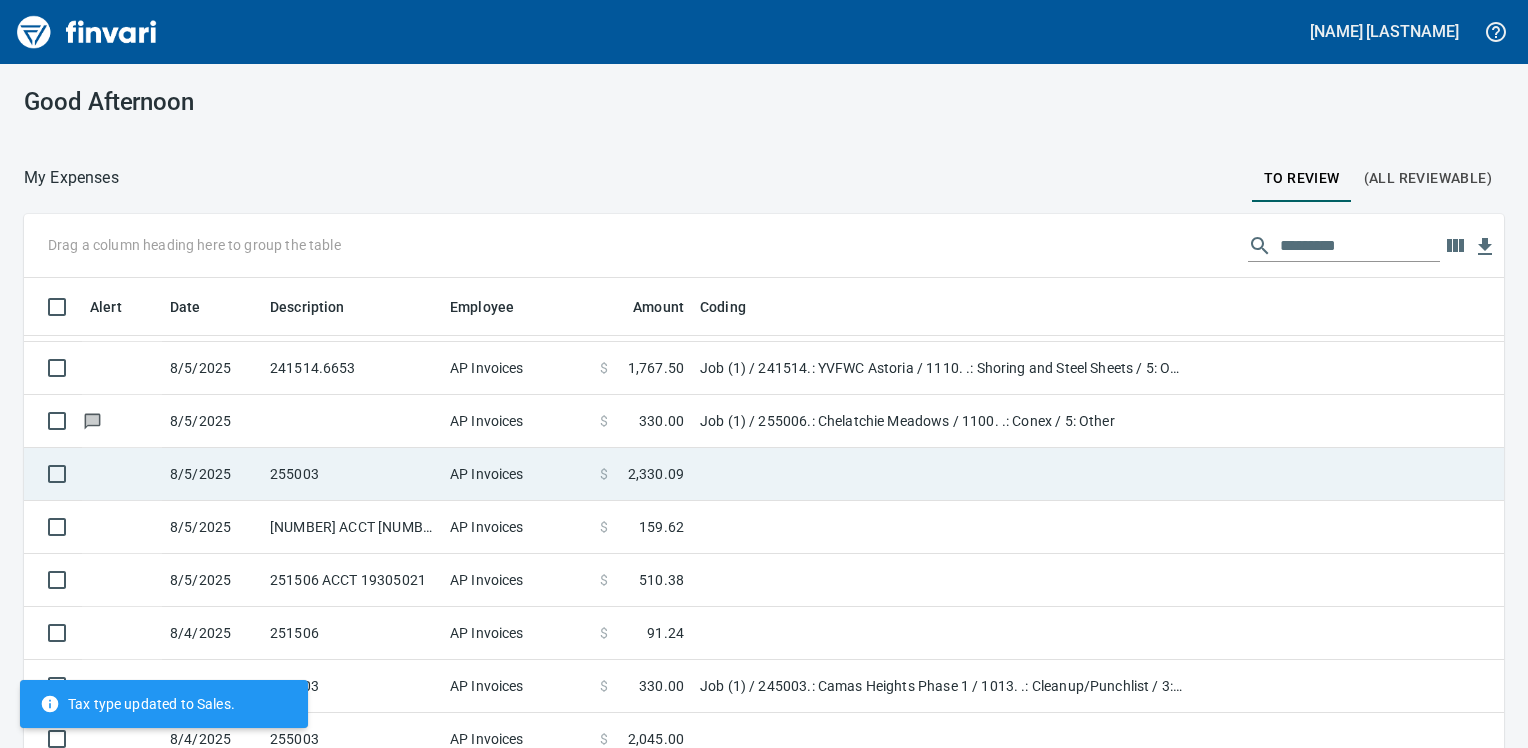 click on "255003" at bounding box center [352, 474] 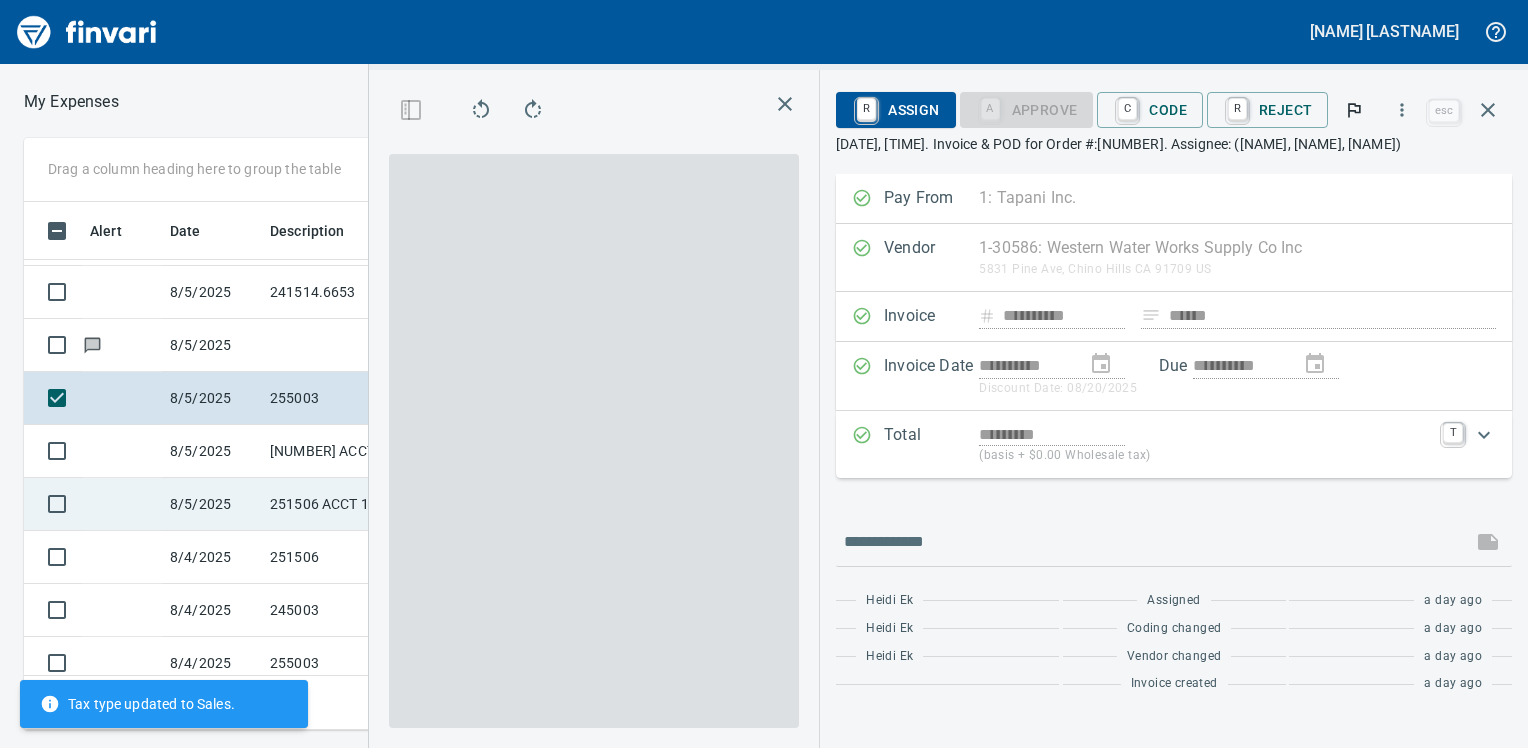 scroll, scrollTop: 2, scrollLeft: 2, axis: both 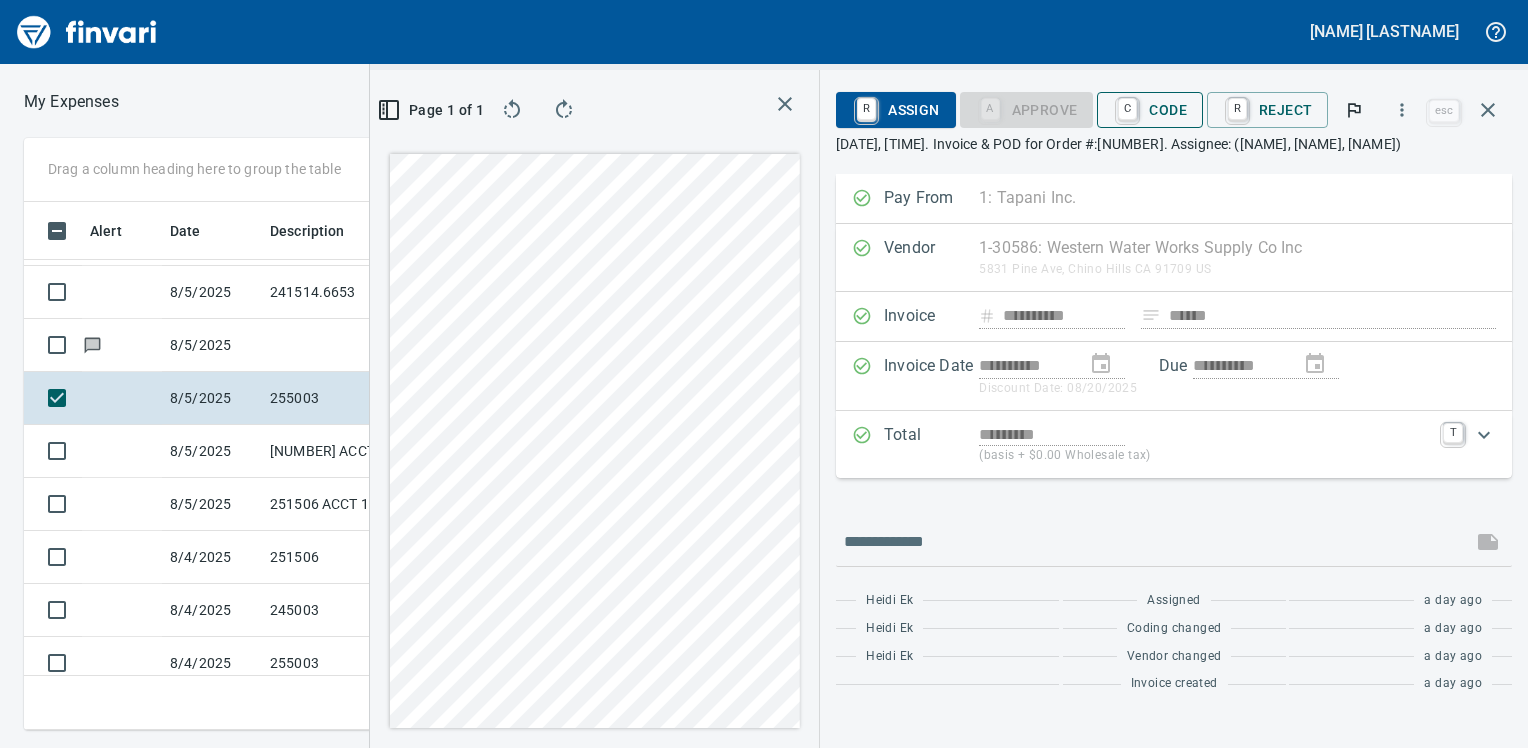 click on "C Code" at bounding box center [1150, 110] 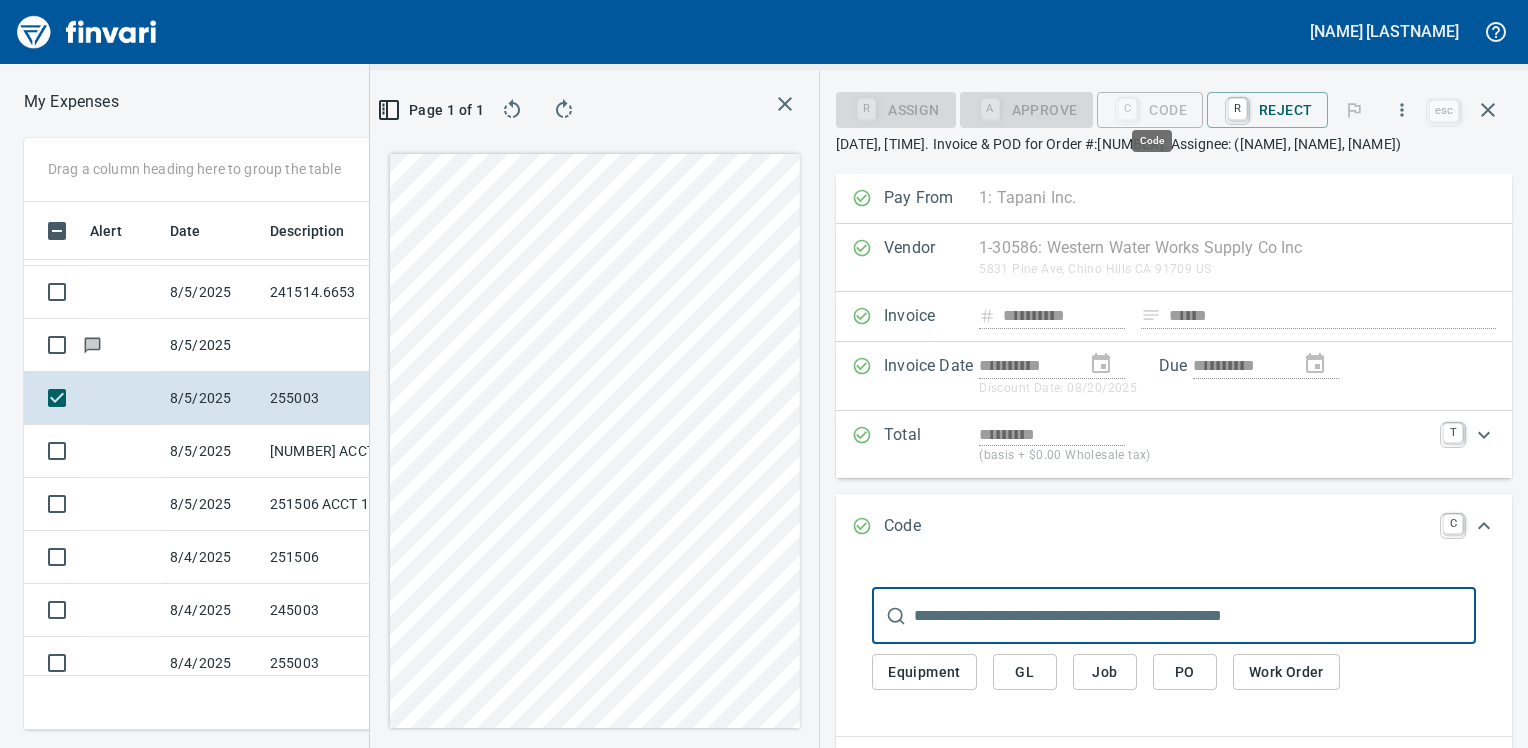 scroll, scrollTop: 497, scrollLeft: 949, axis: both 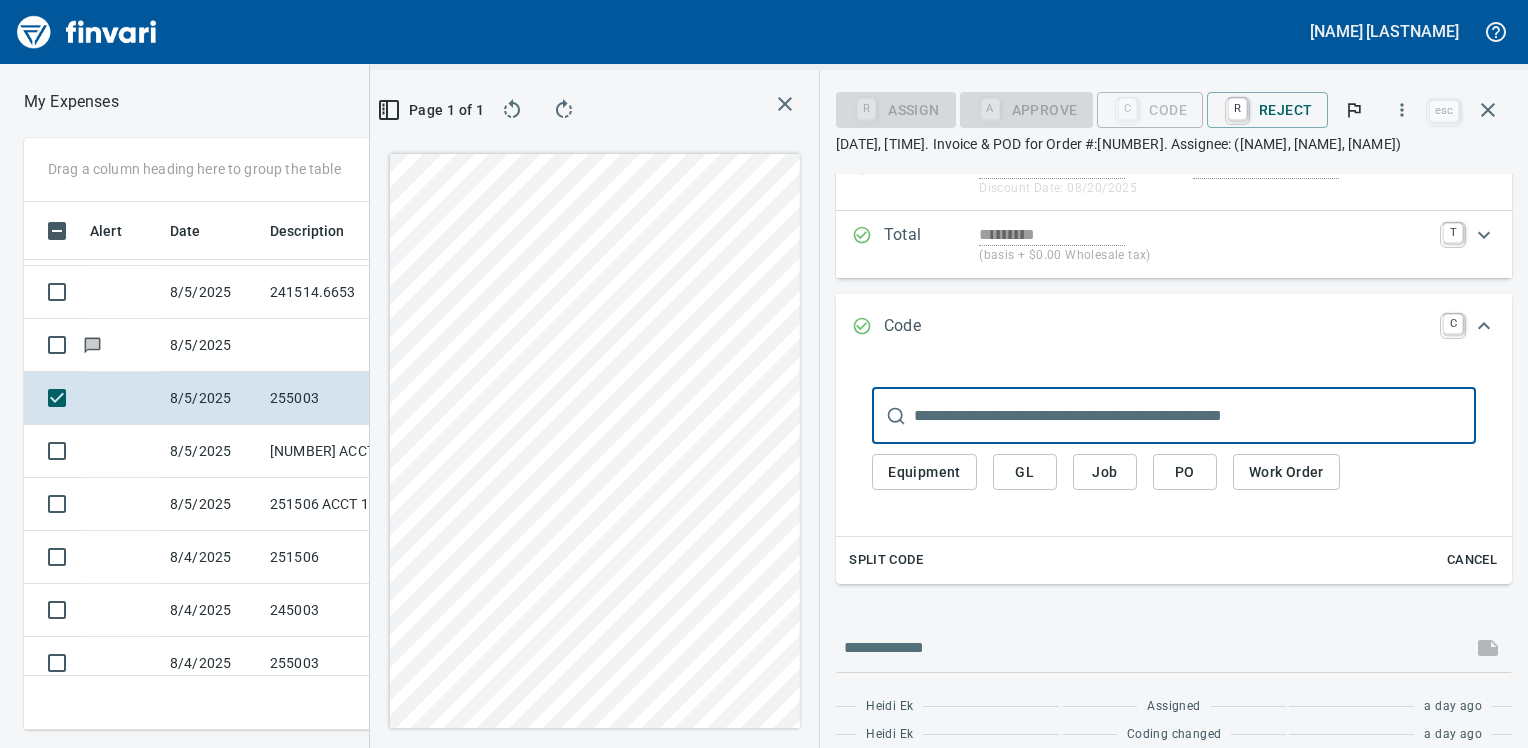 click on "Job" at bounding box center [1105, 472] 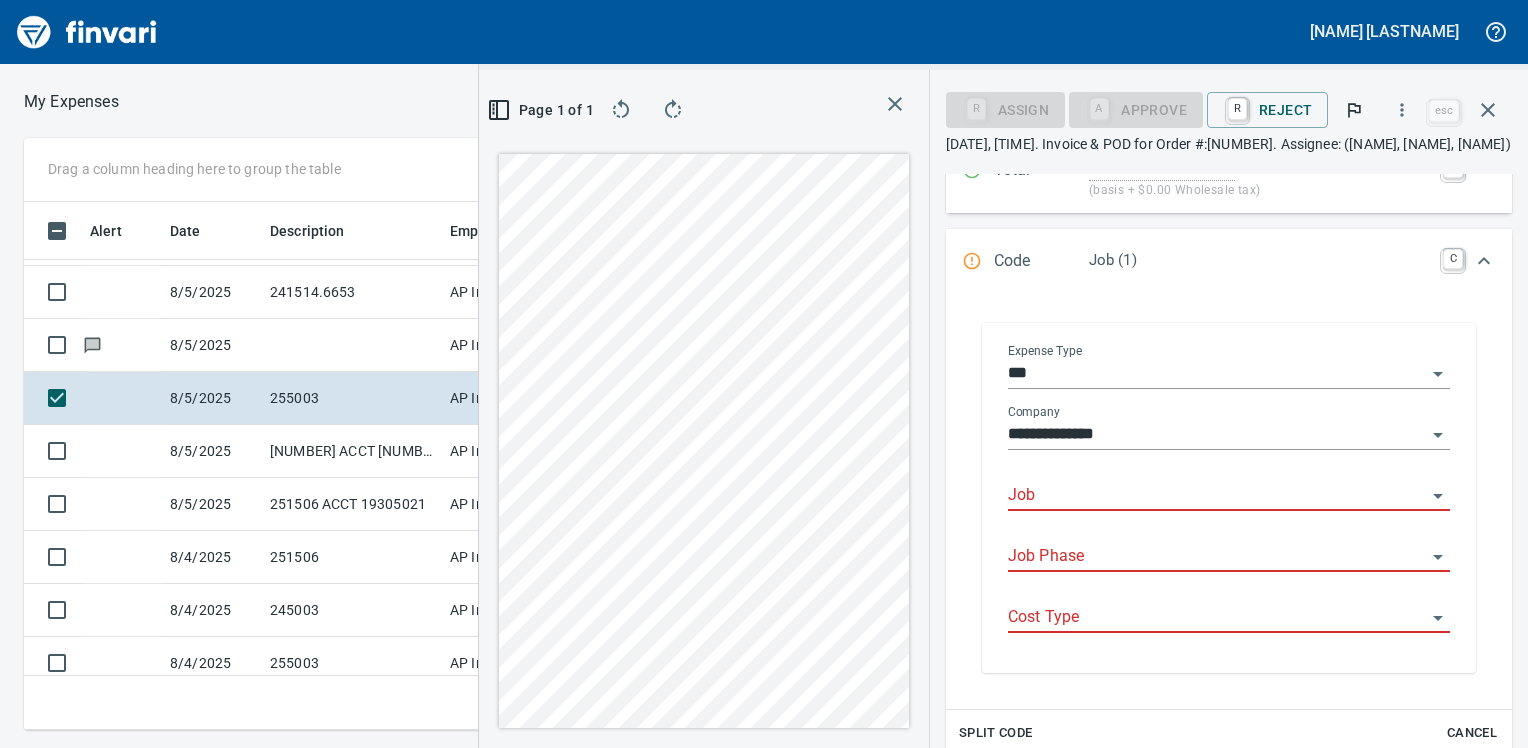 scroll, scrollTop: 300, scrollLeft: 0, axis: vertical 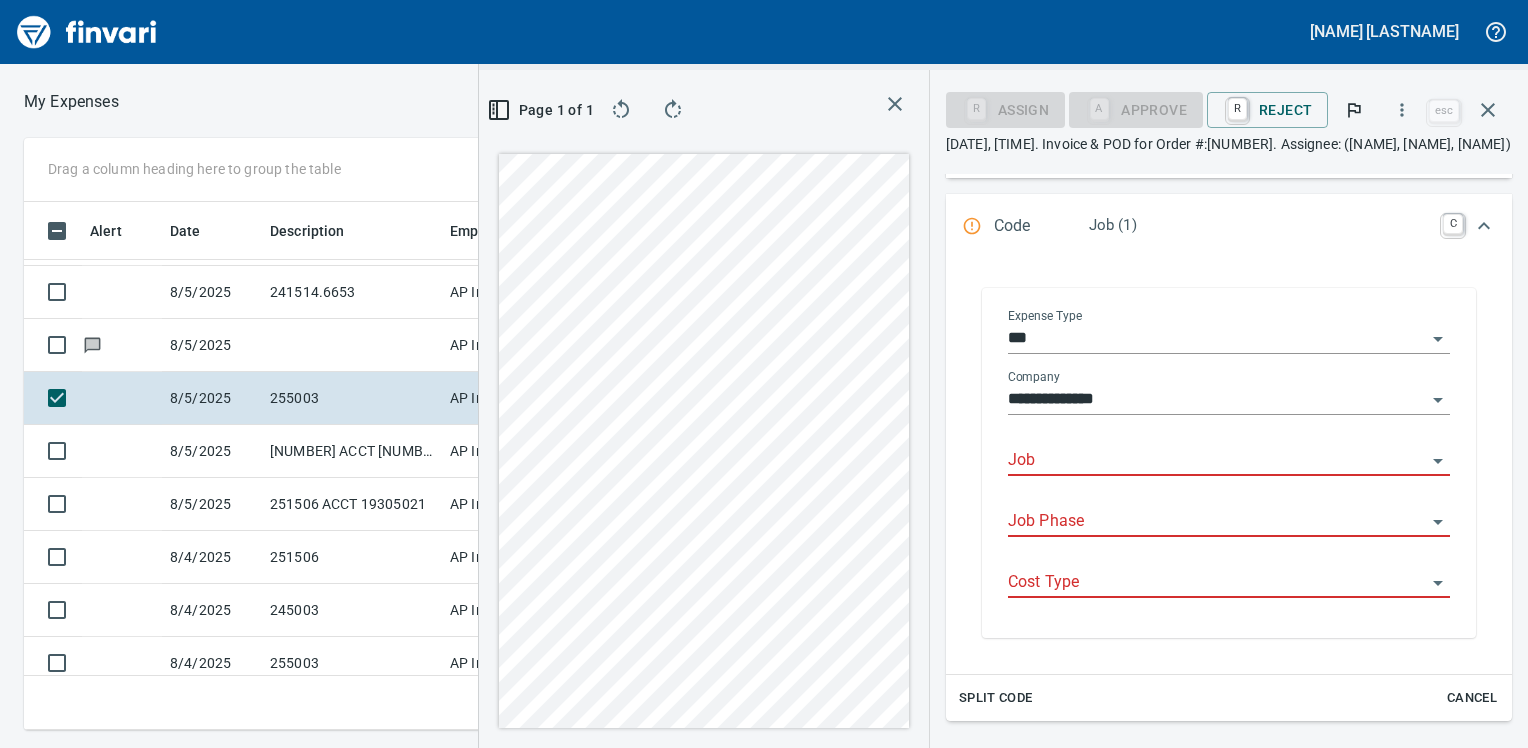 click on "Job" at bounding box center (1217, 461) 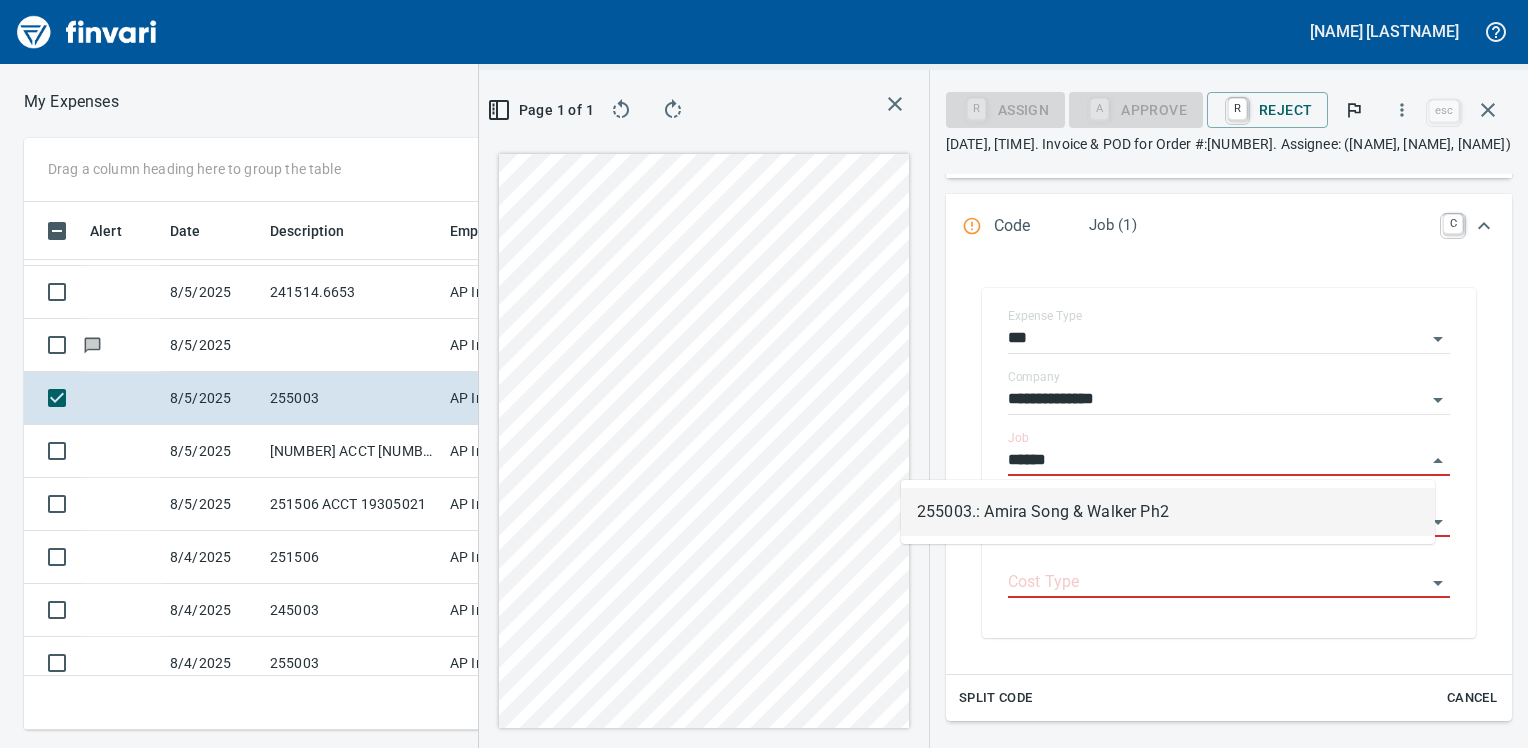 scroll, scrollTop: 497, scrollLeft: 949, axis: both 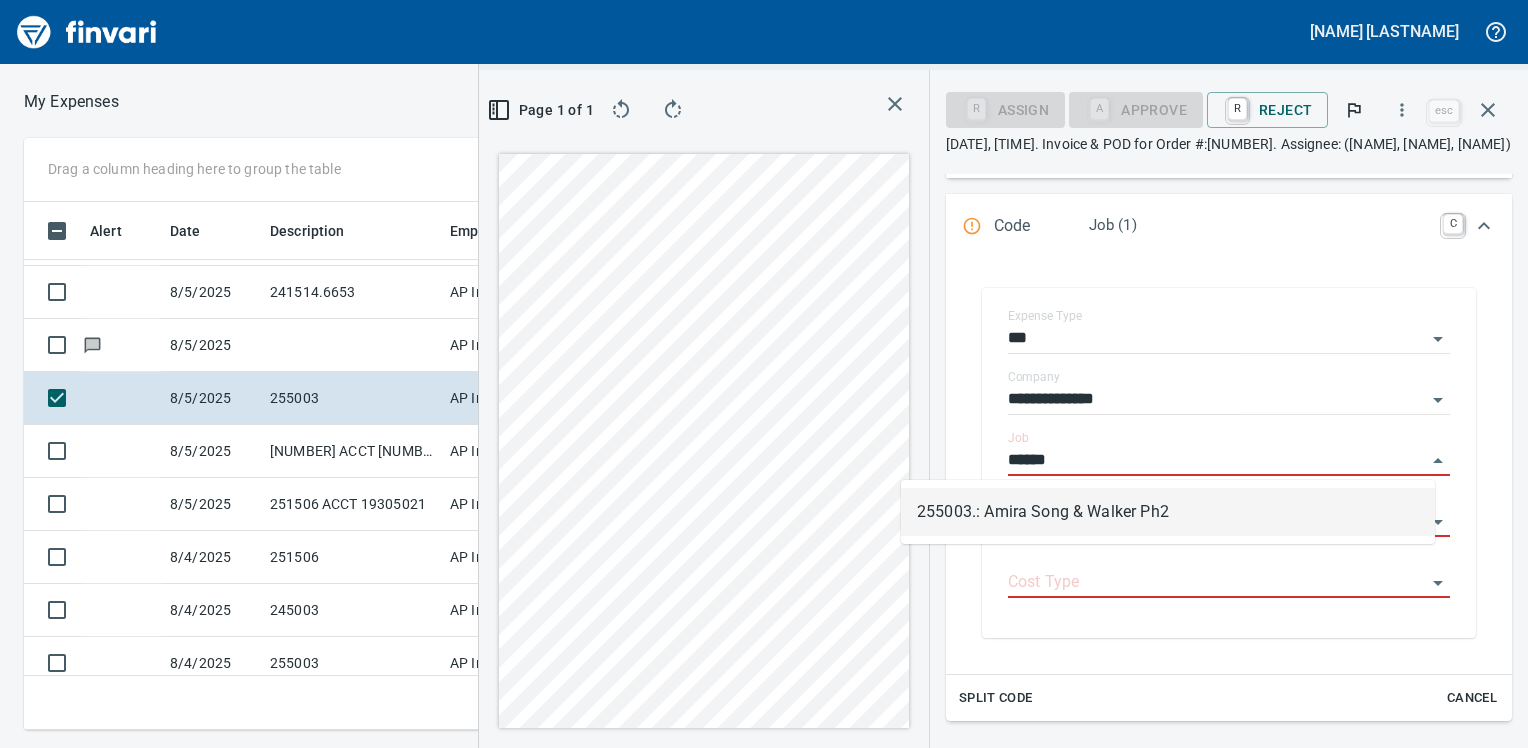 click on "255003.: Amira Song & Walker Ph2" at bounding box center [1168, 512] 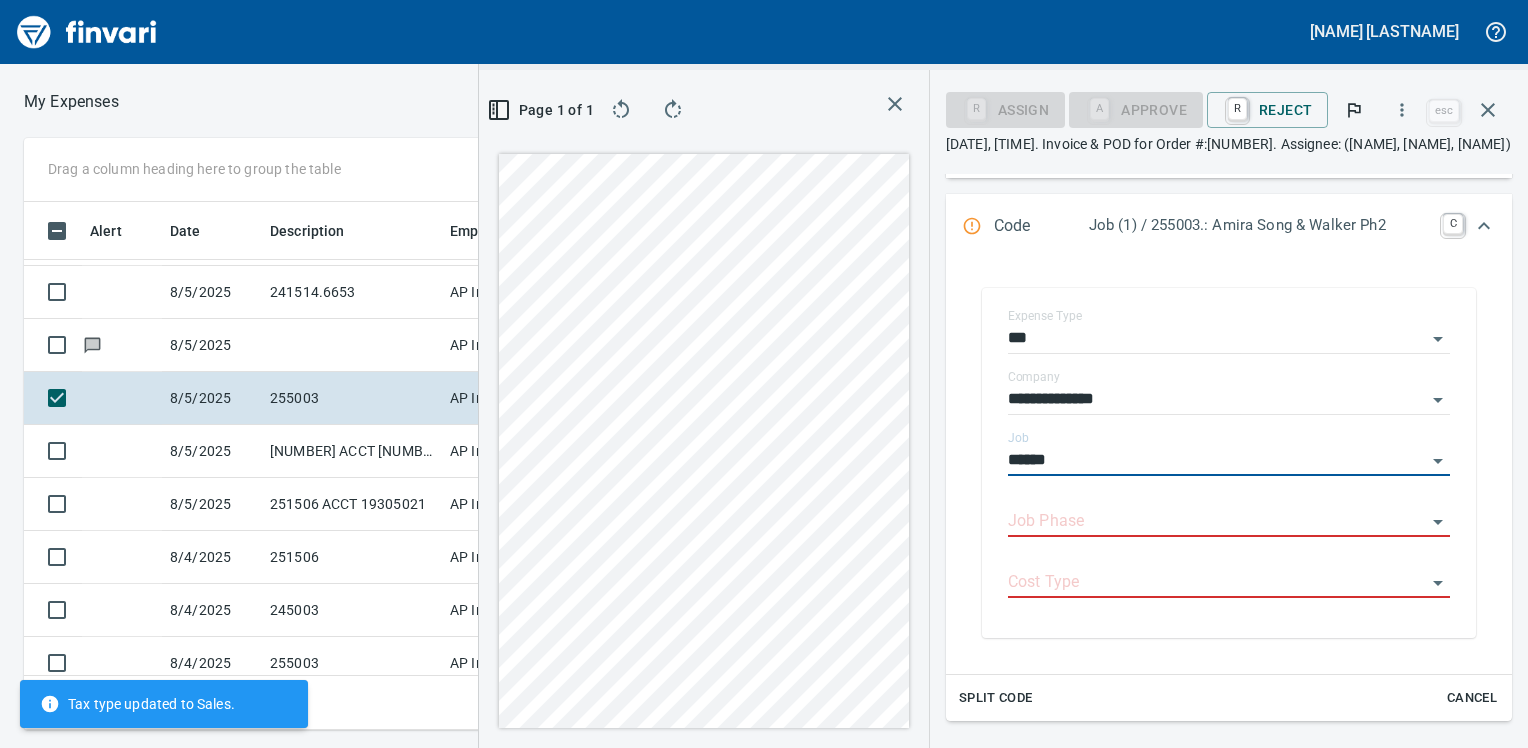type on "**********" 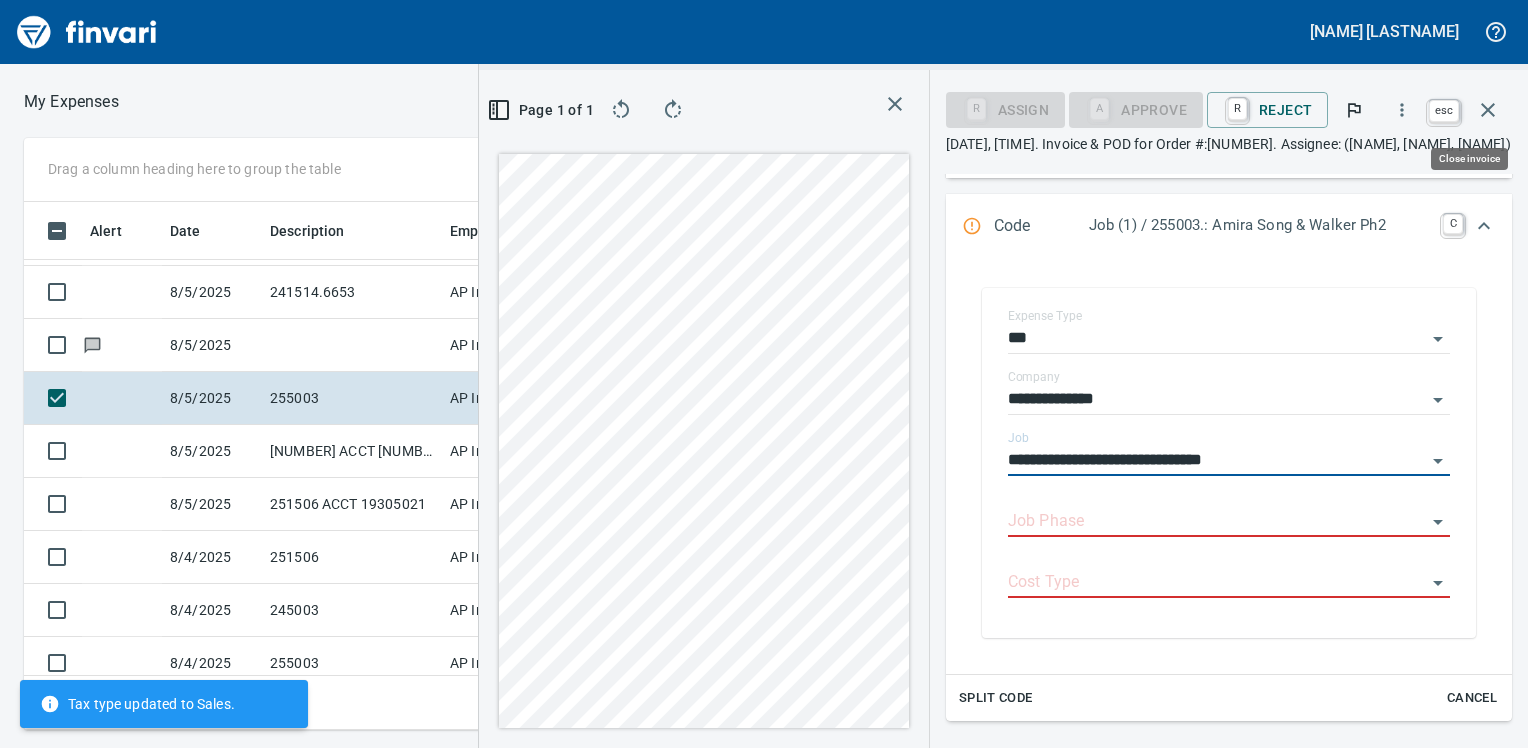 drag, startPoint x: 1484, startPoint y: 110, endPoint x: 1148, endPoint y: 170, distance: 341.3151 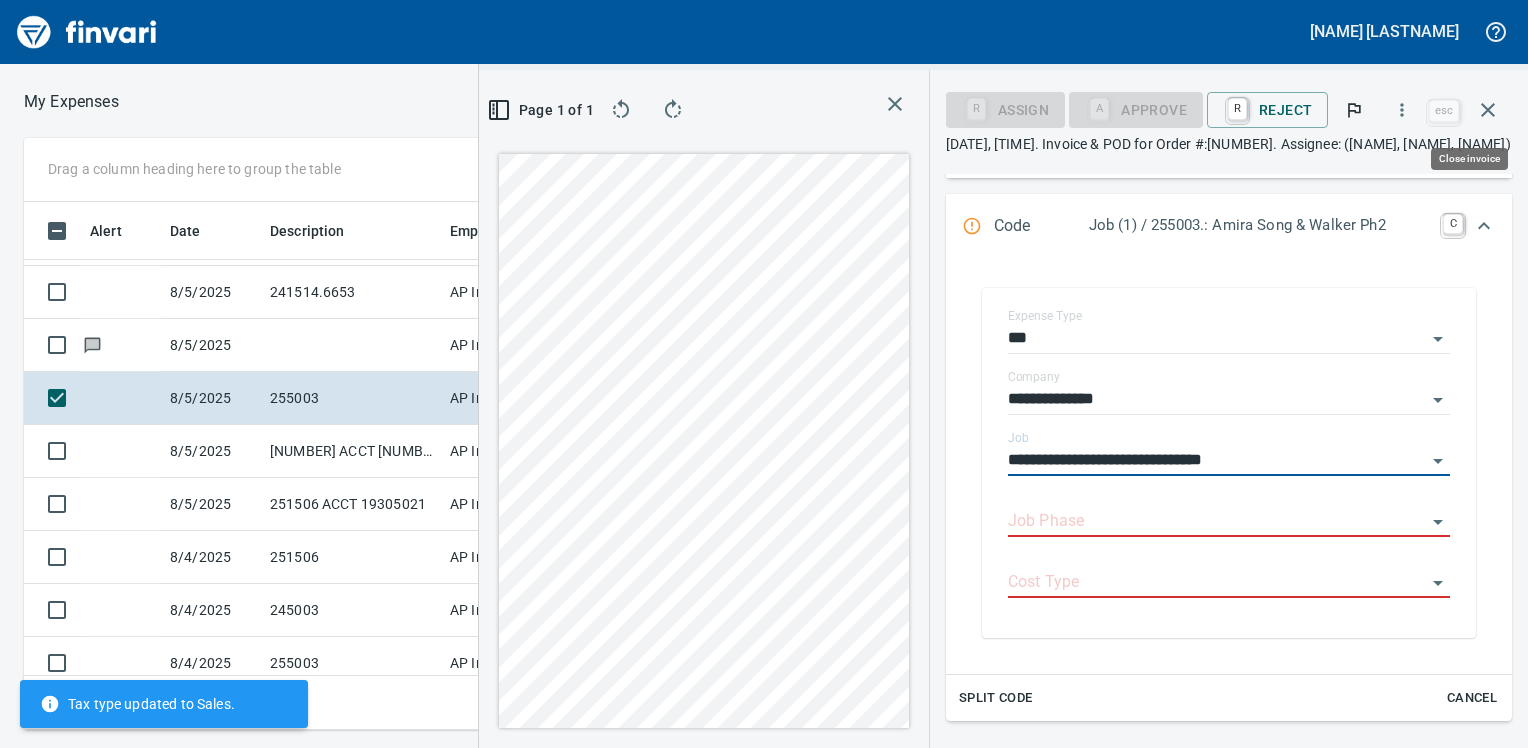 click 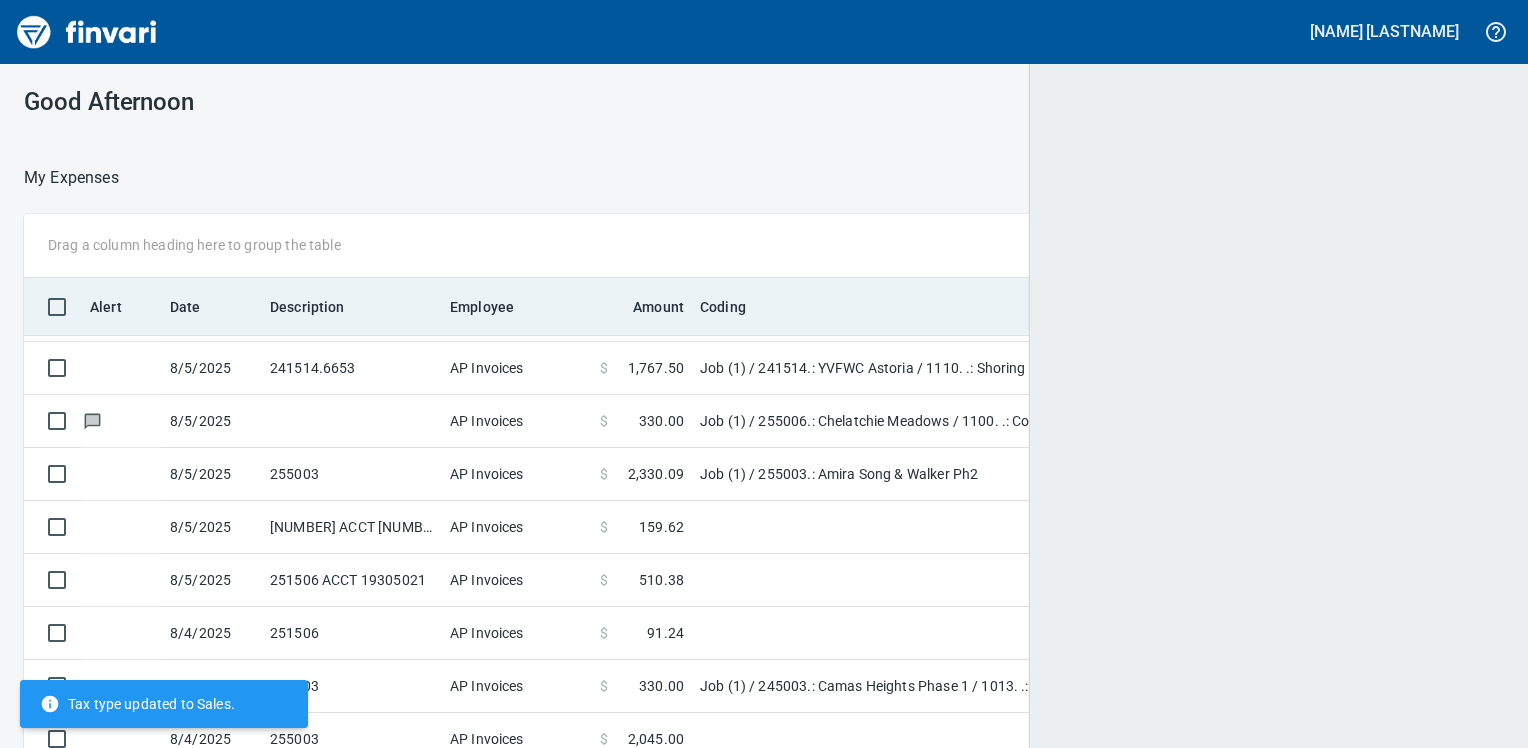scroll, scrollTop: 497, scrollLeft: 934, axis: both 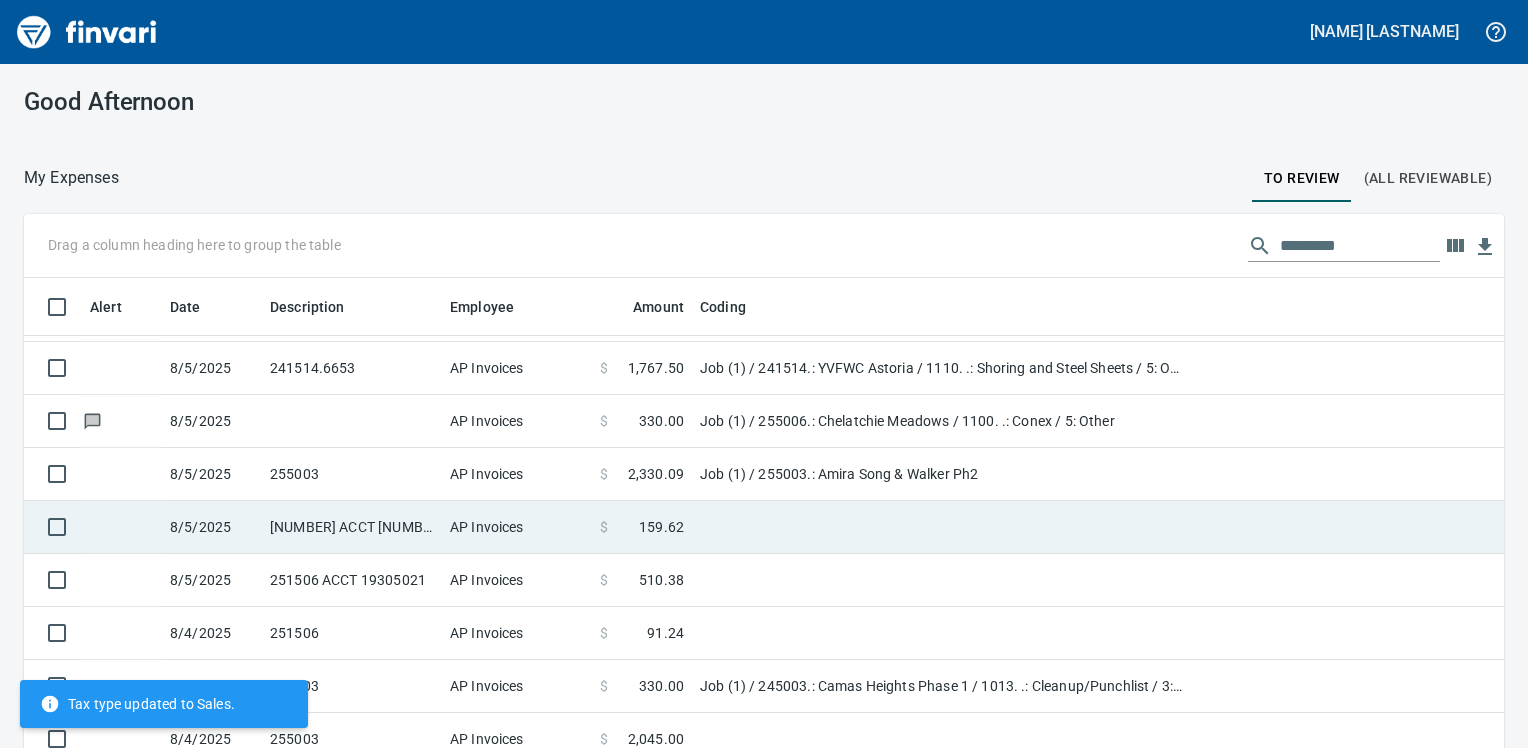 click on "[NUMBER] ACCT [NUMBER]" at bounding box center [352, 527] 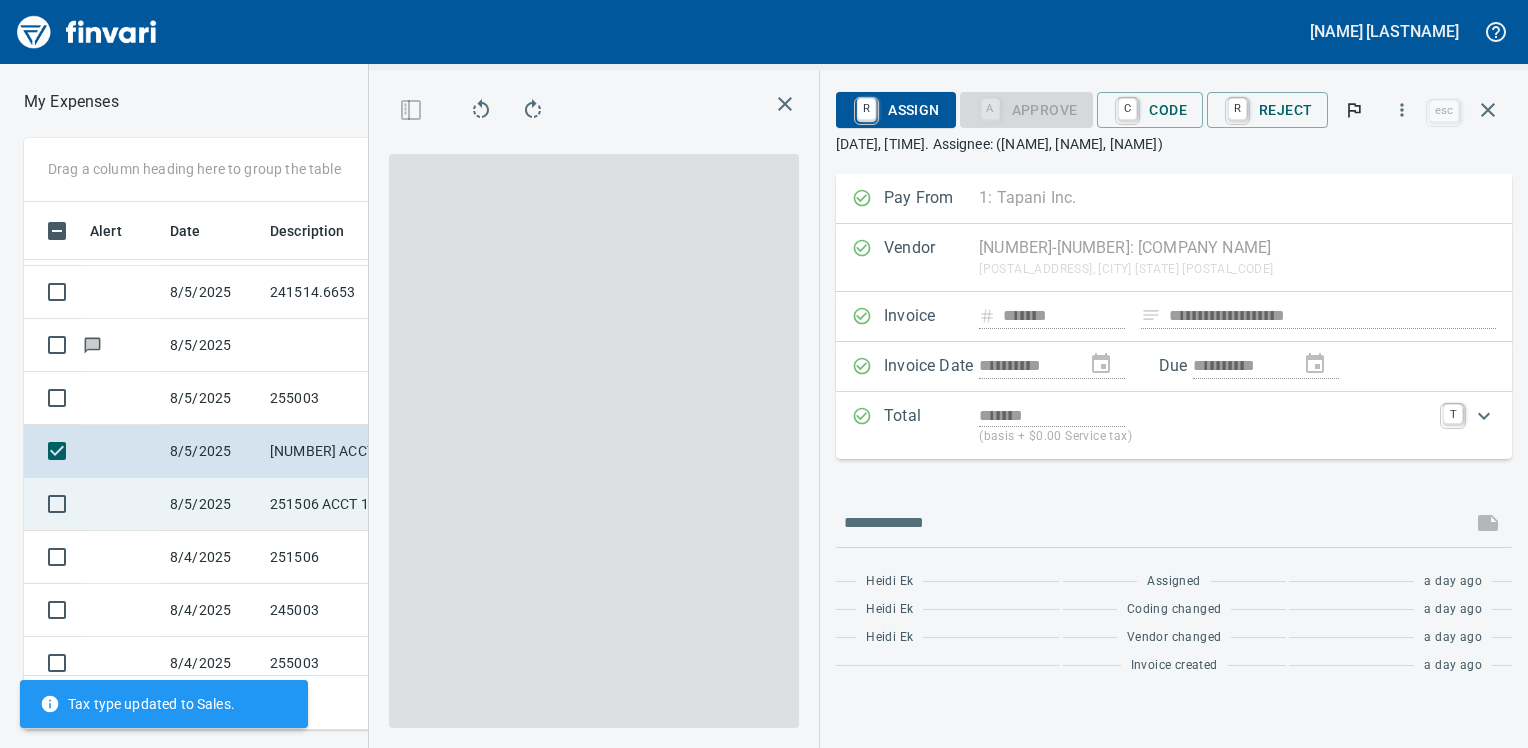 scroll, scrollTop: 497, scrollLeft: 949, axis: both 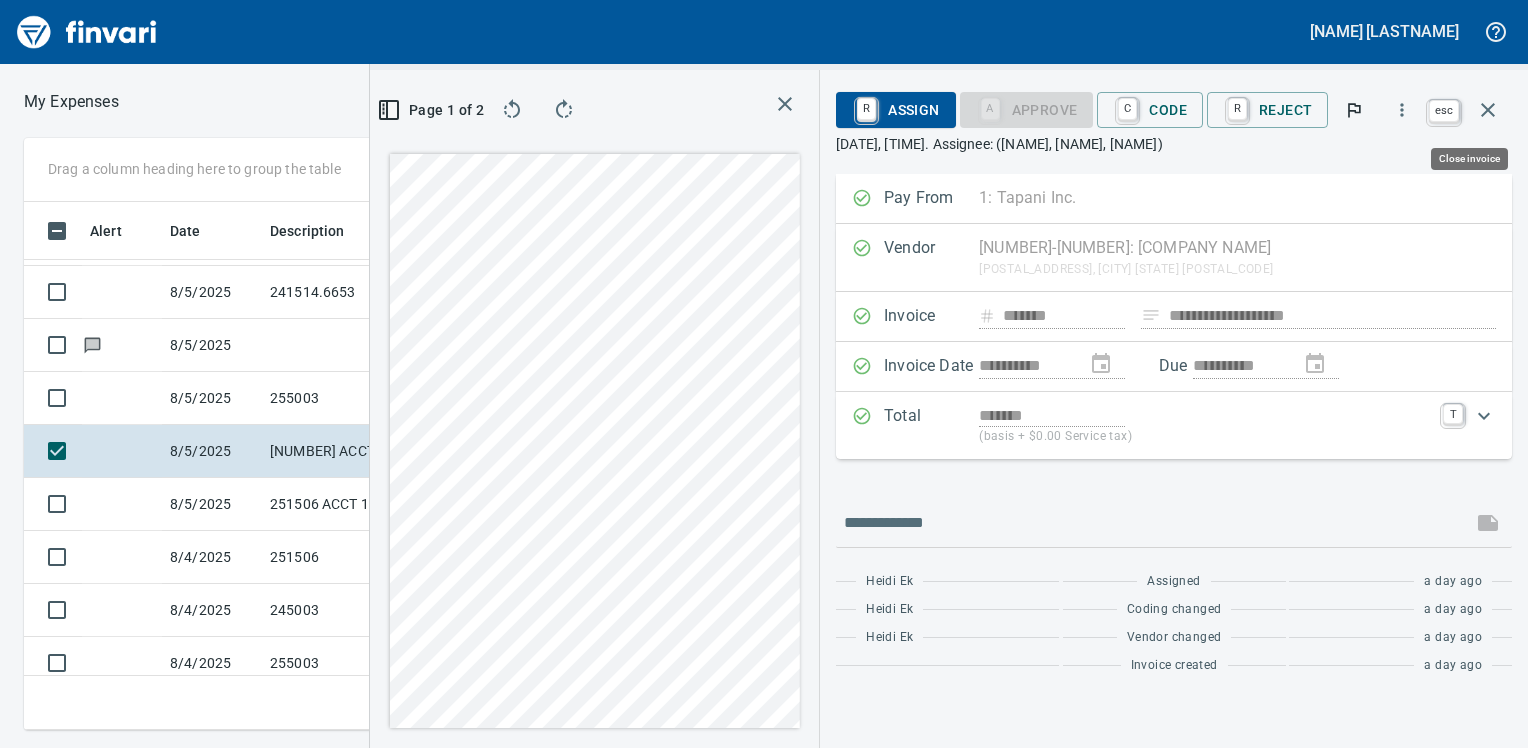 click 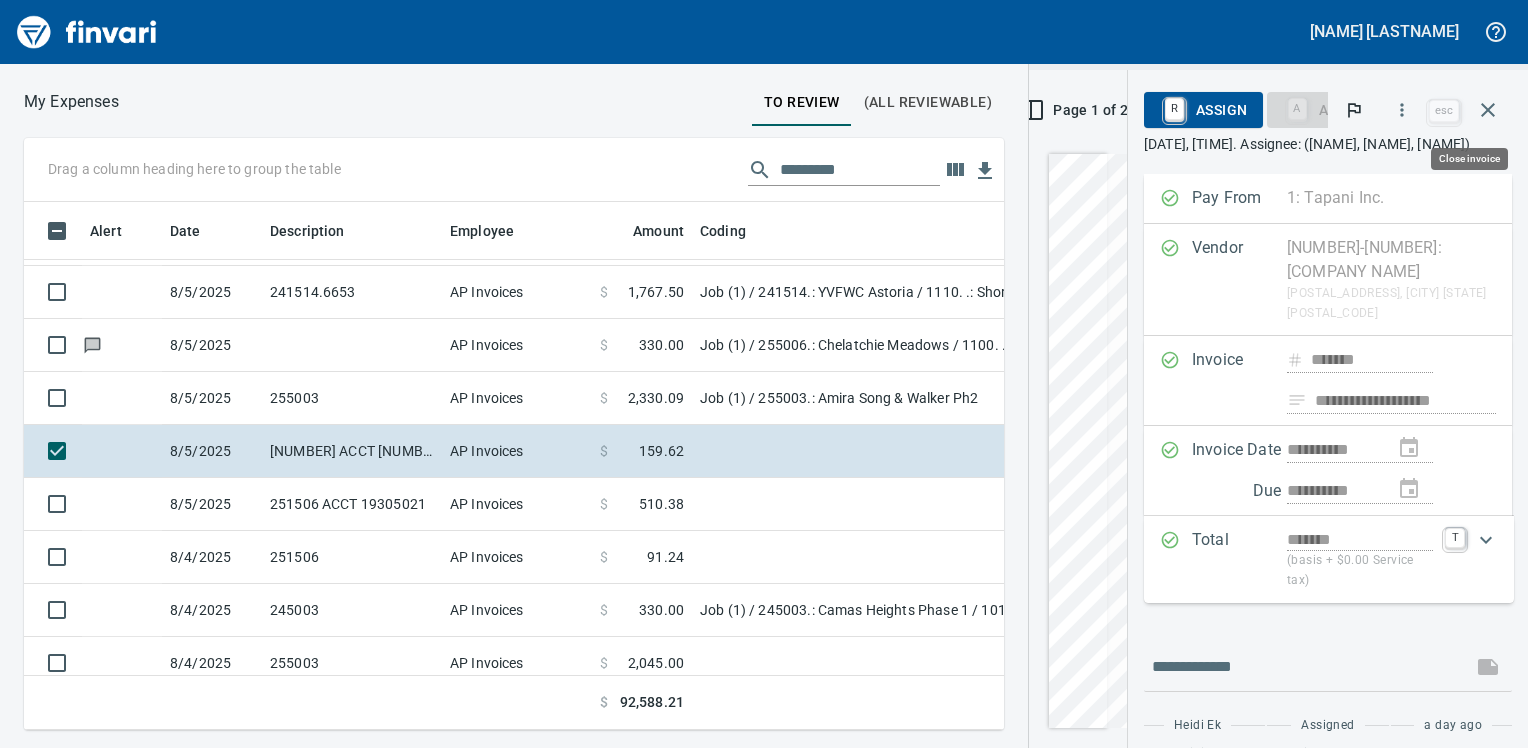 scroll, scrollTop: 512, scrollLeft: 1196, axis: both 